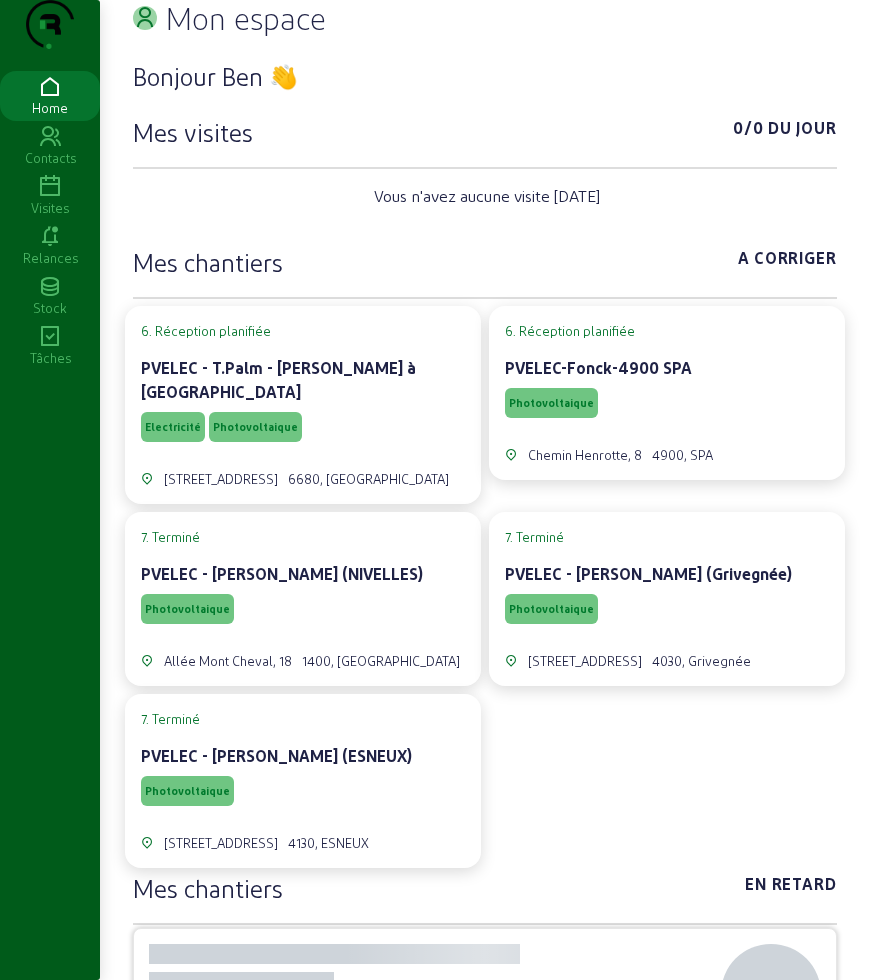 scroll, scrollTop: 0, scrollLeft: 0, axis: both 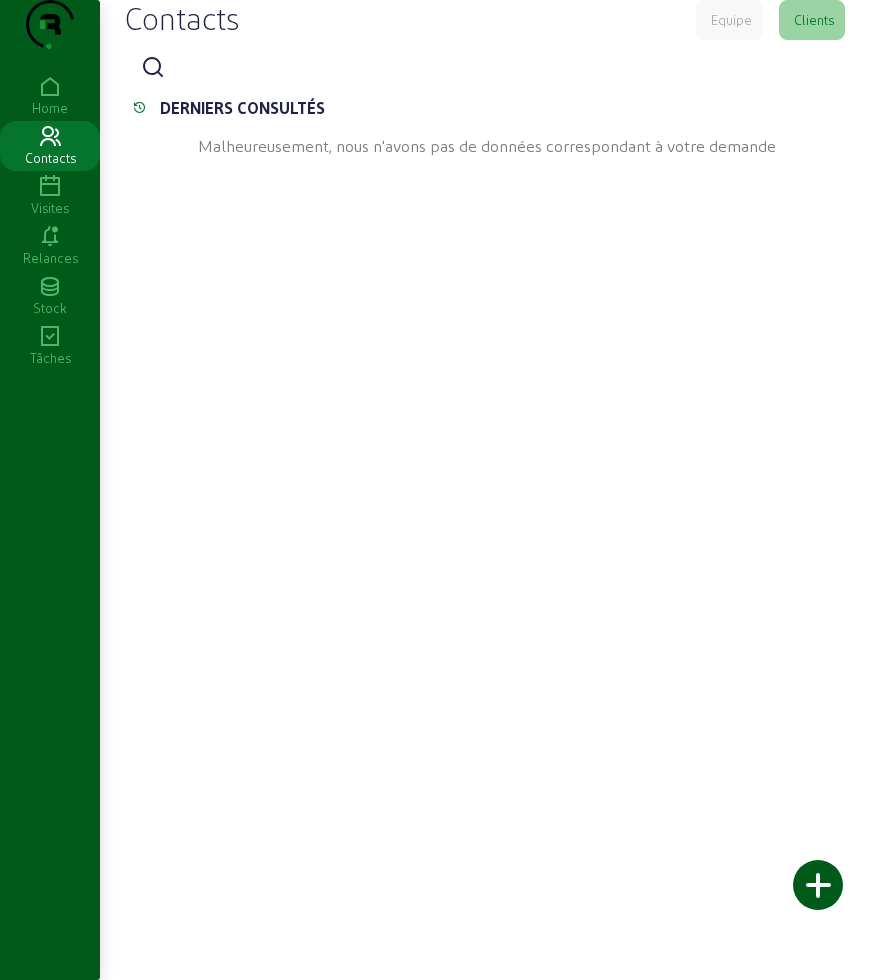 click on "Visites" 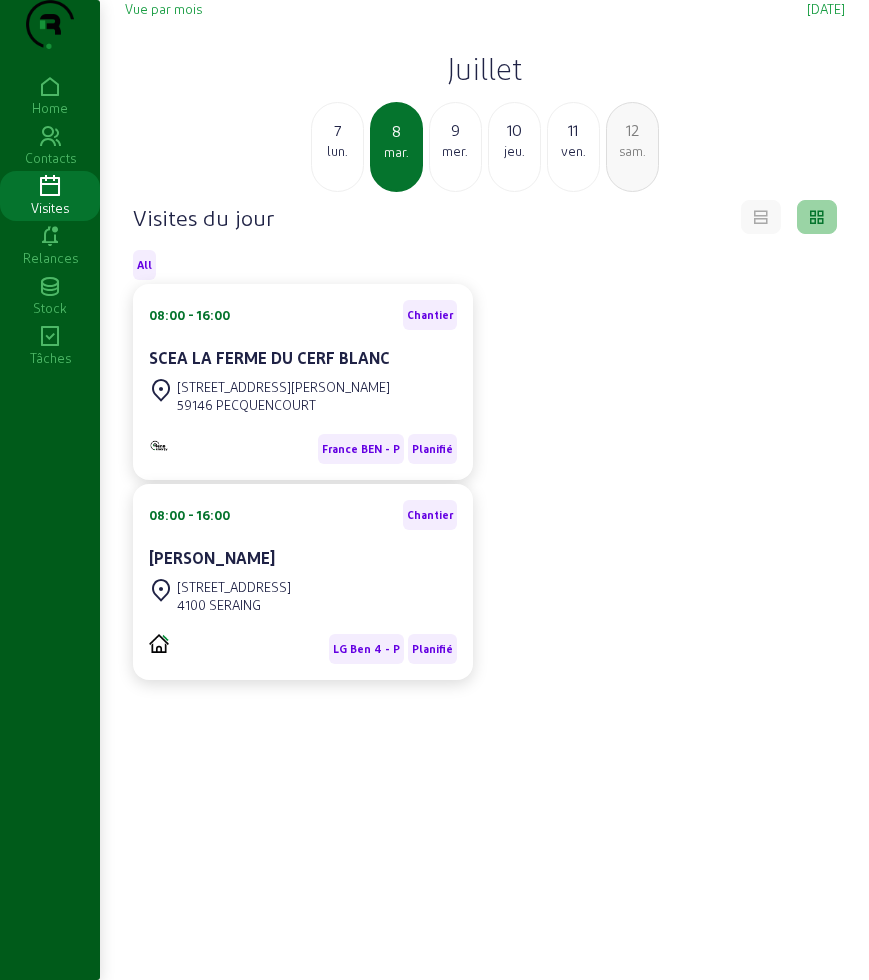 click on "mer." 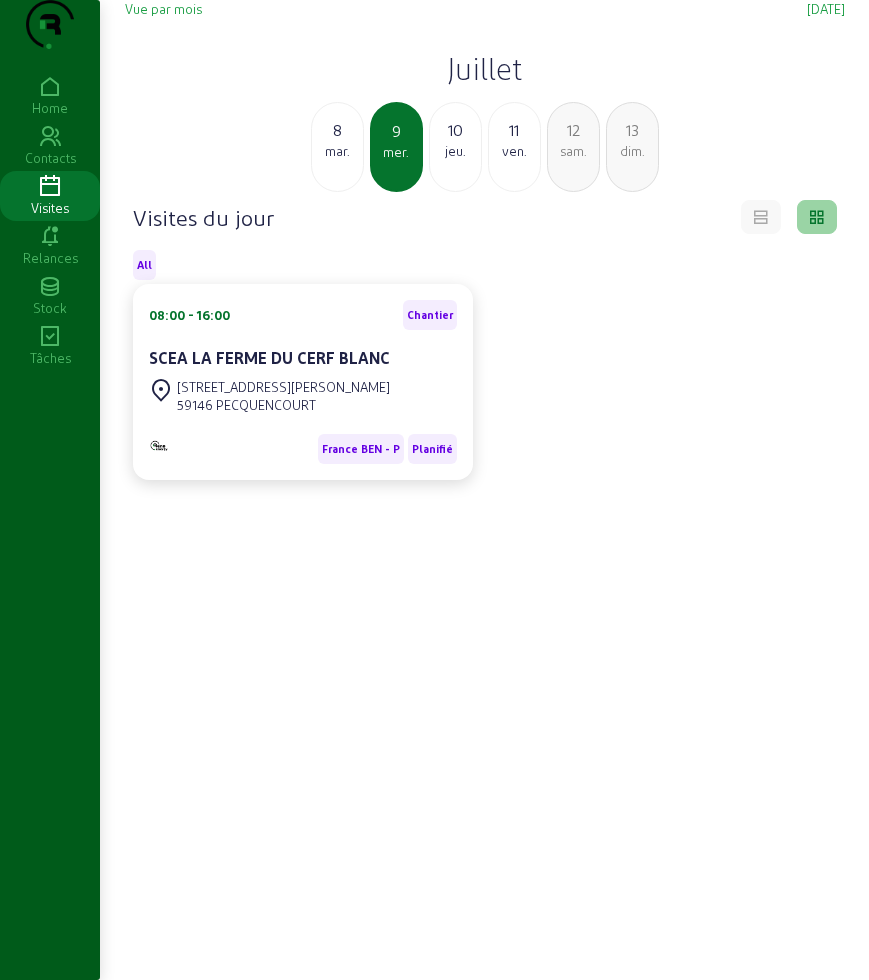 click on "mar." 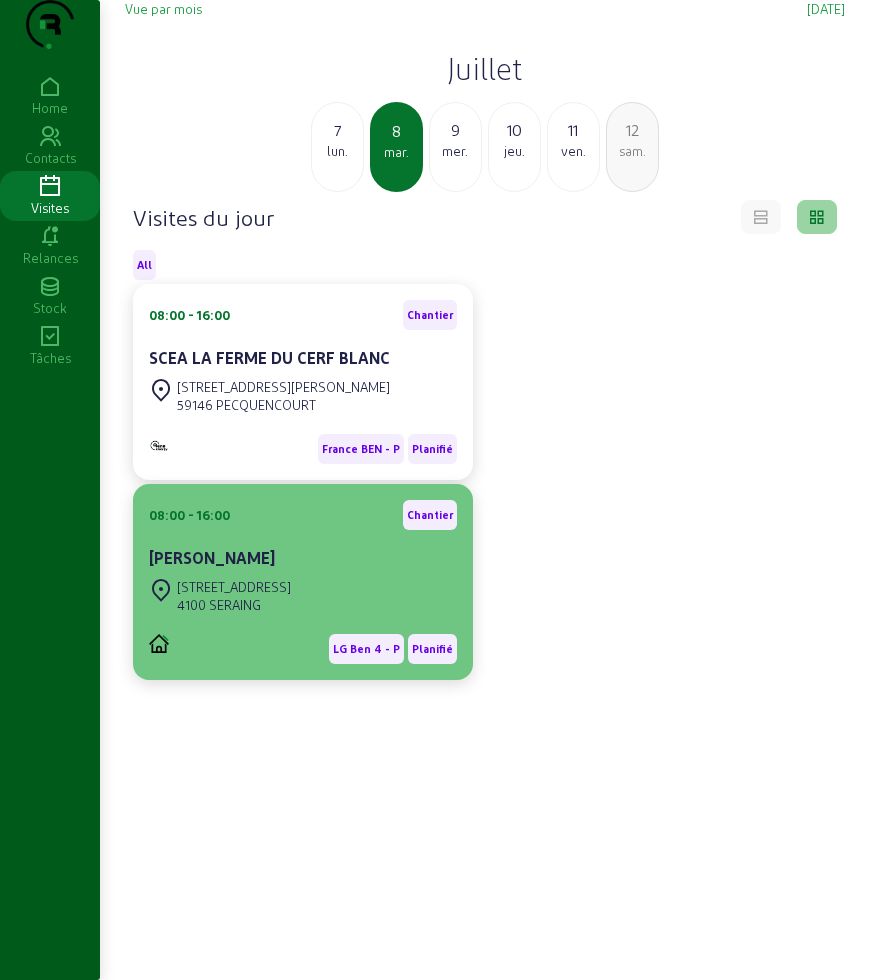 click on "[PERSON_NAME]" 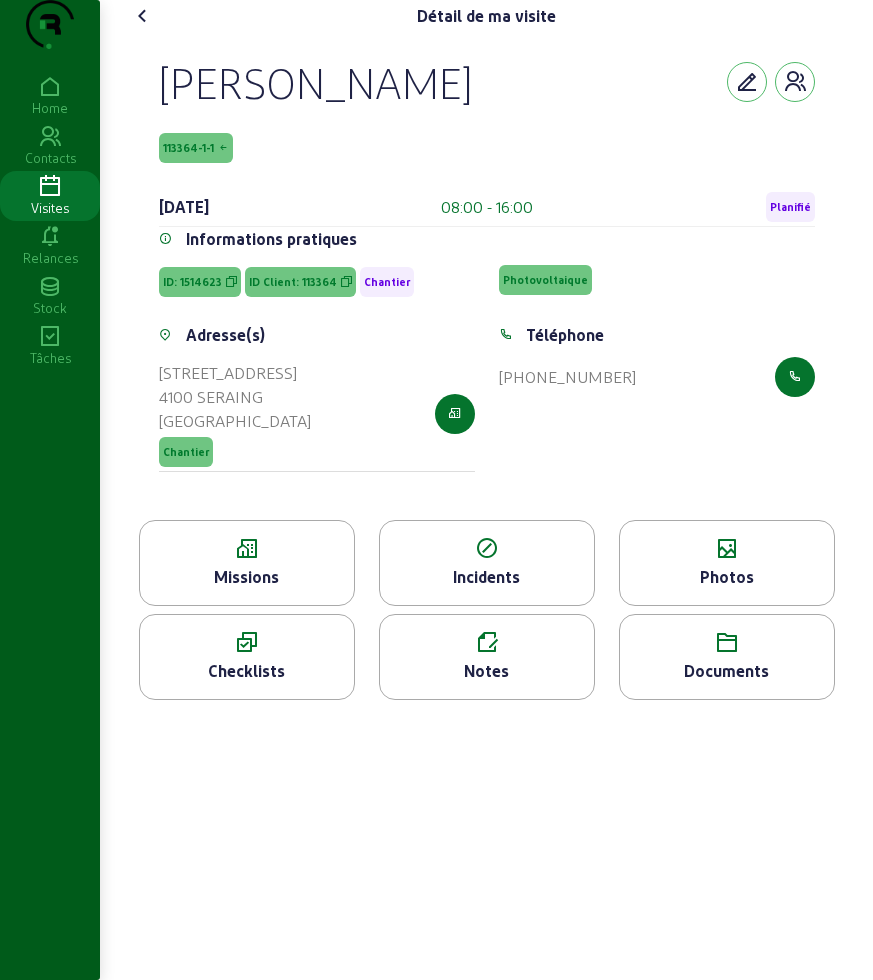click 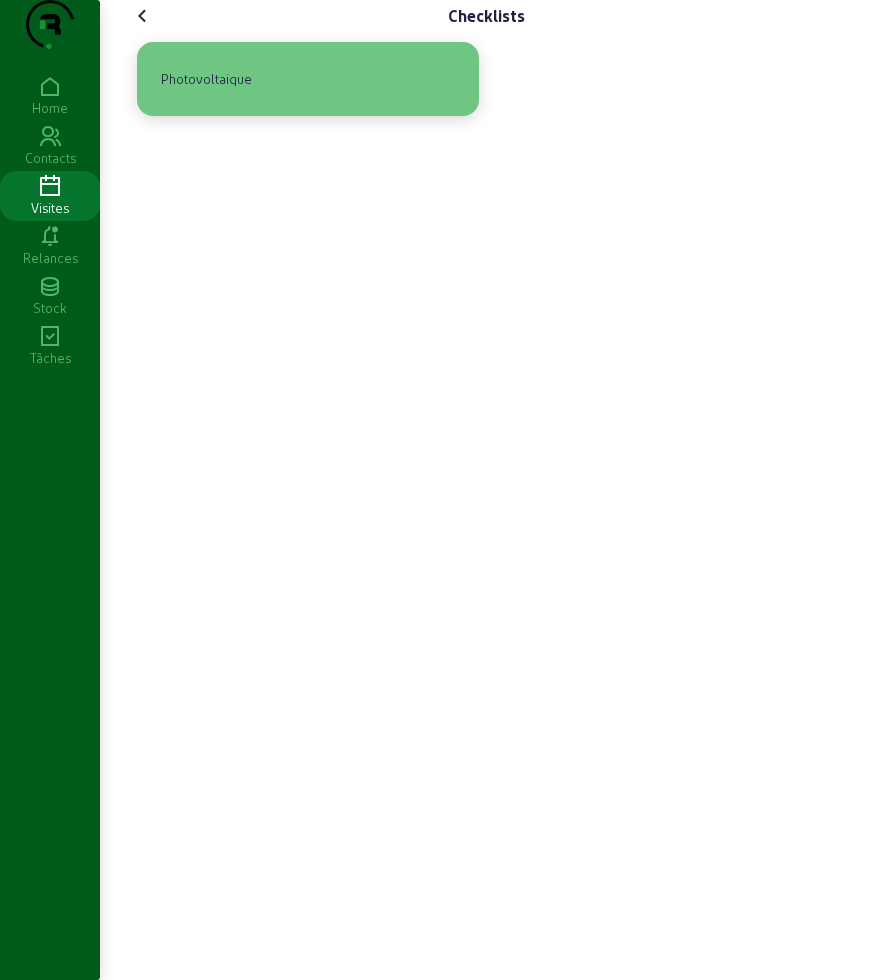 click on "Photovoltaique" 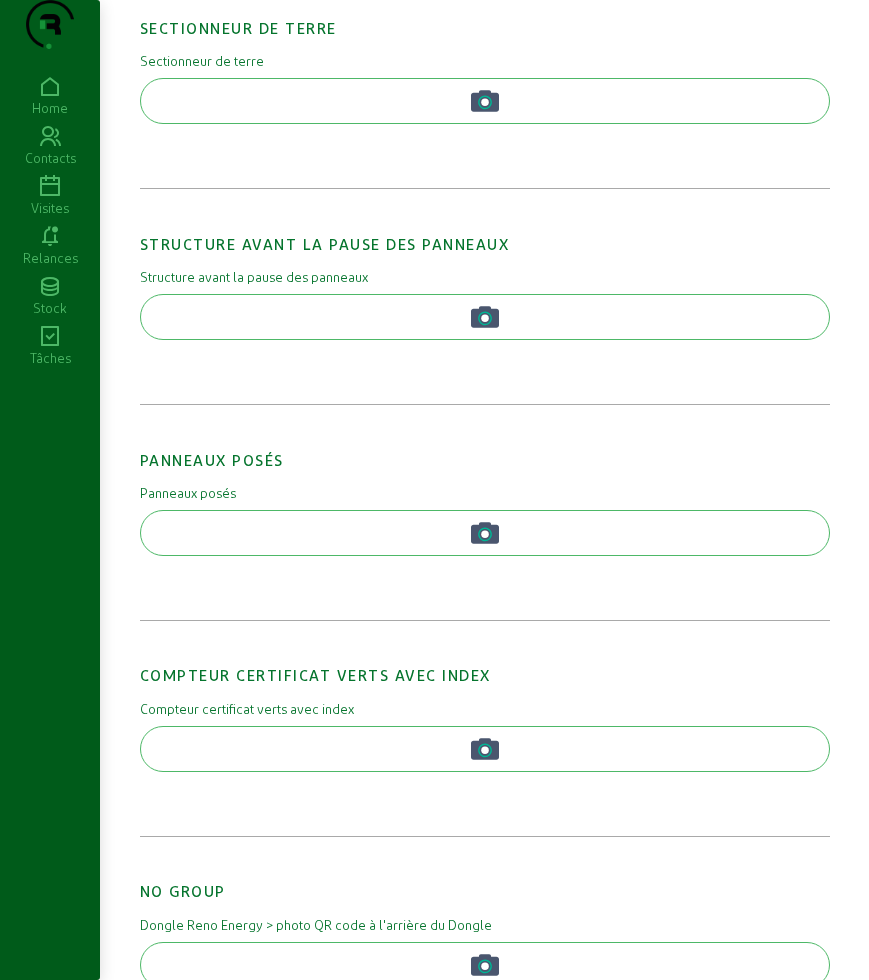 scroll, scrollTop: 1490, scrollLeft: 0, axis: vertical 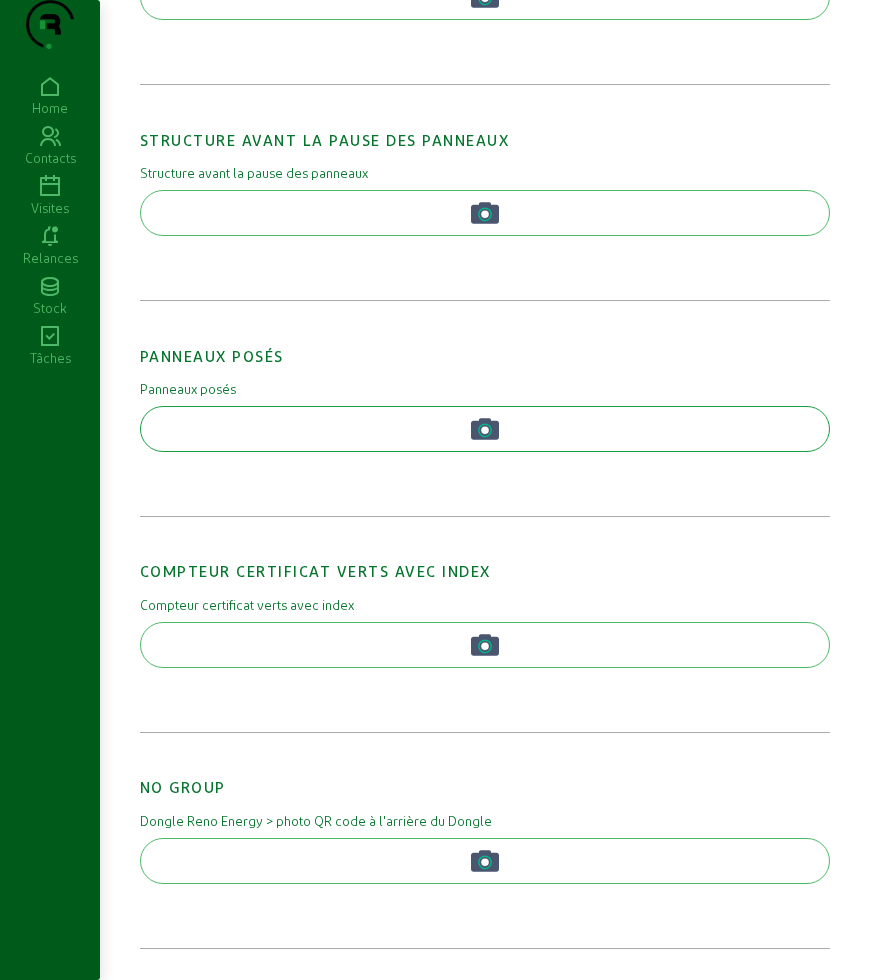click 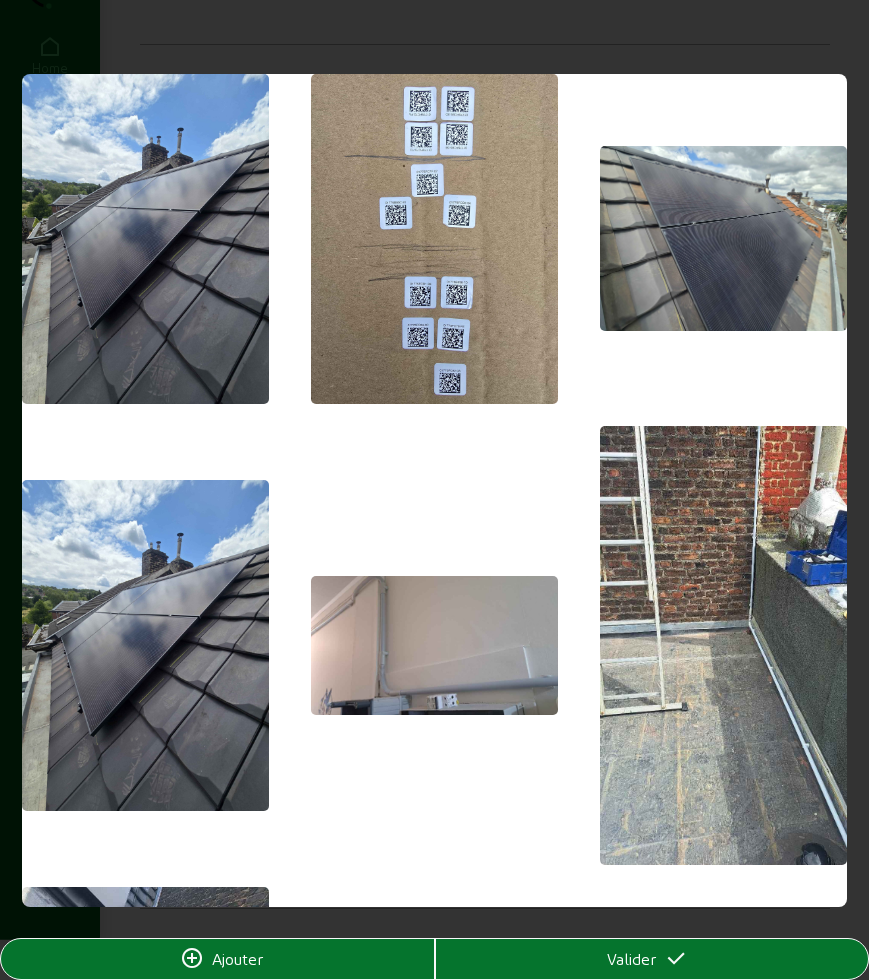 scroll, scrollTop: 0, scrollLeft: 0, axis: both 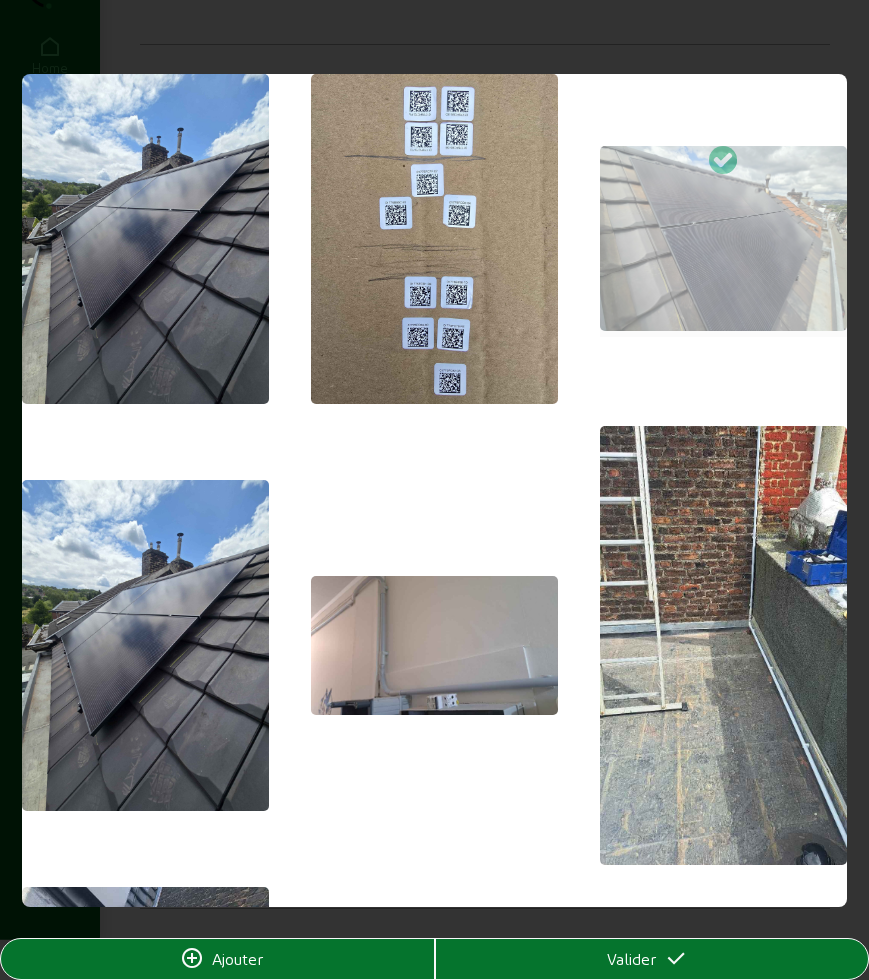 click at bounding box center (146, 239) 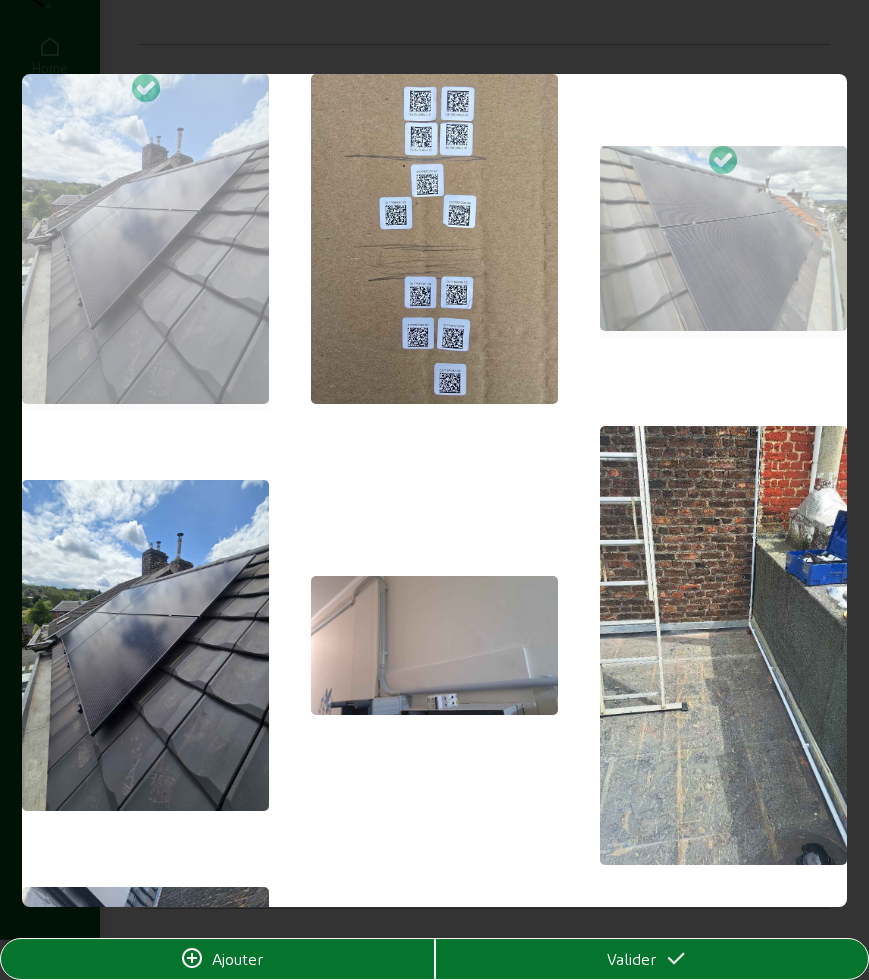 click at bounding box center [146, 645] 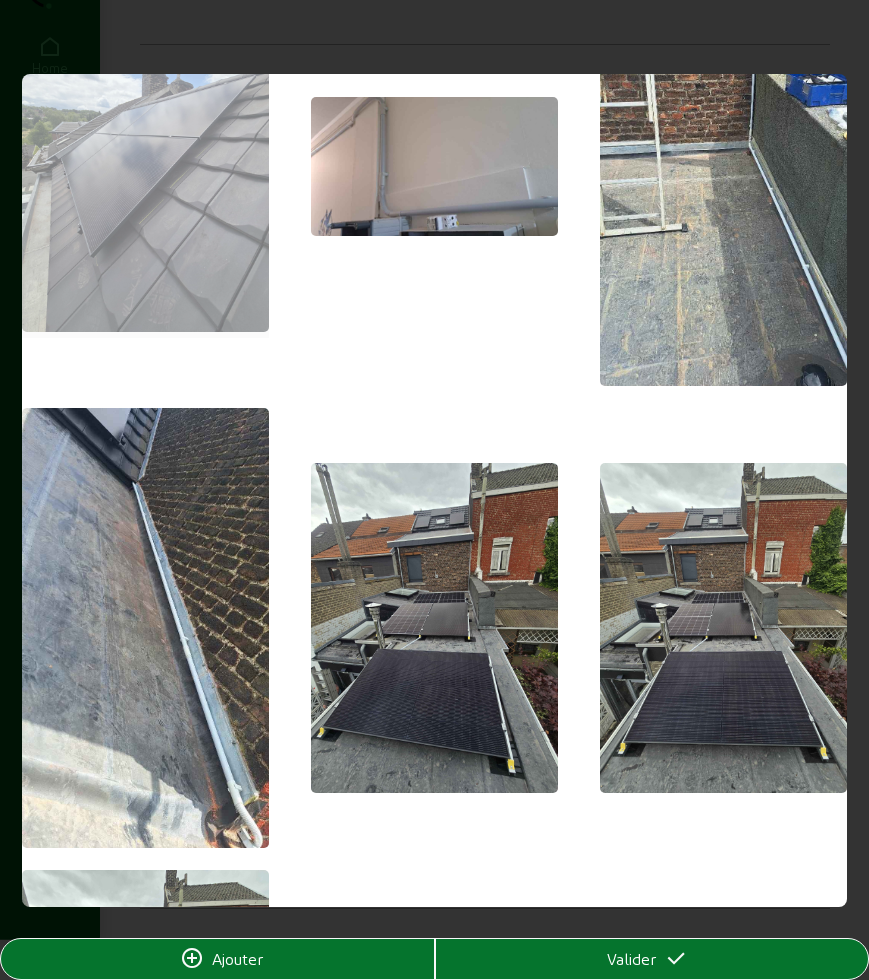 scroll, scrollTop: 625, scrollLeft: 0, axis: vertical 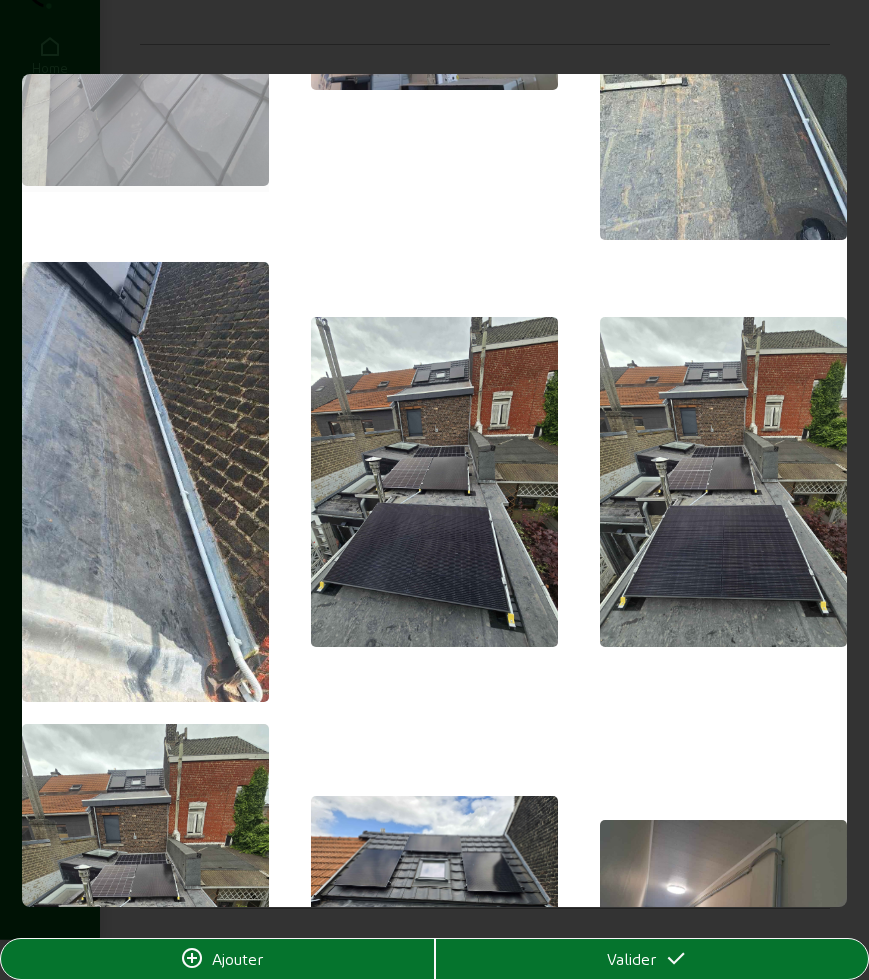 drag, startPoint x: 446, startPoint y: 506, endPoint x: 819, endPoint y: 506, distance: 373 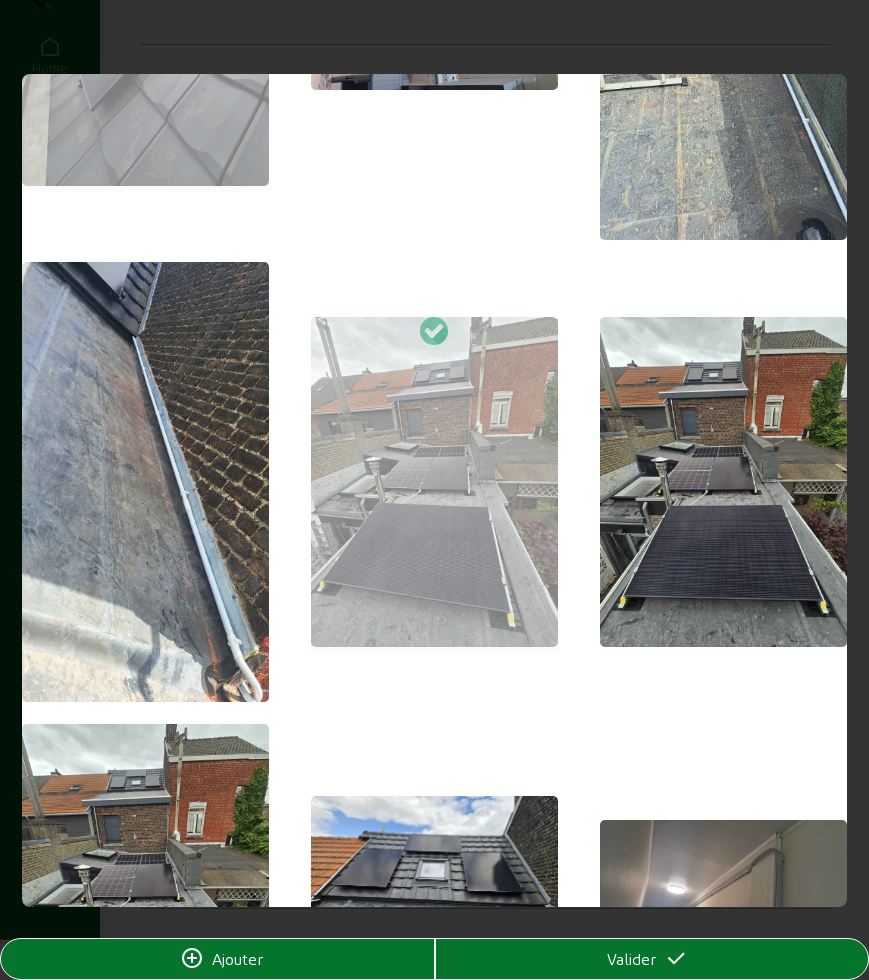 click at bounding box center (724, 482) 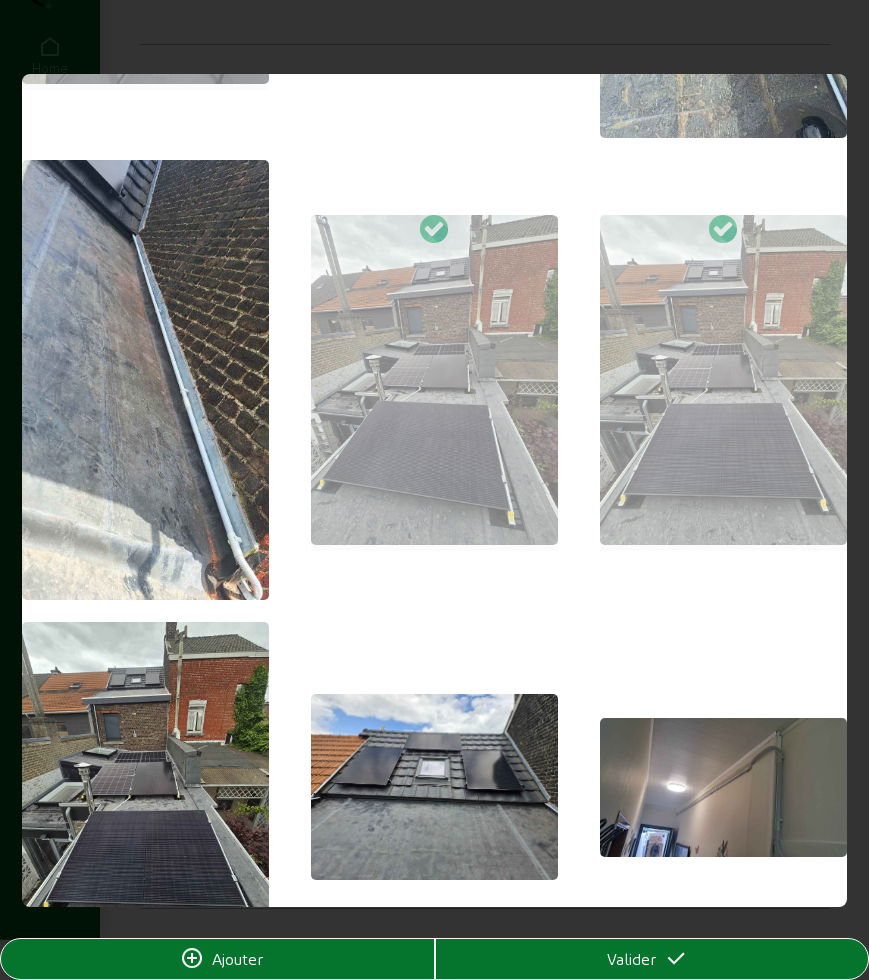 scroll, scrollTop: 875, scrollLeft: 0, axis: vertical 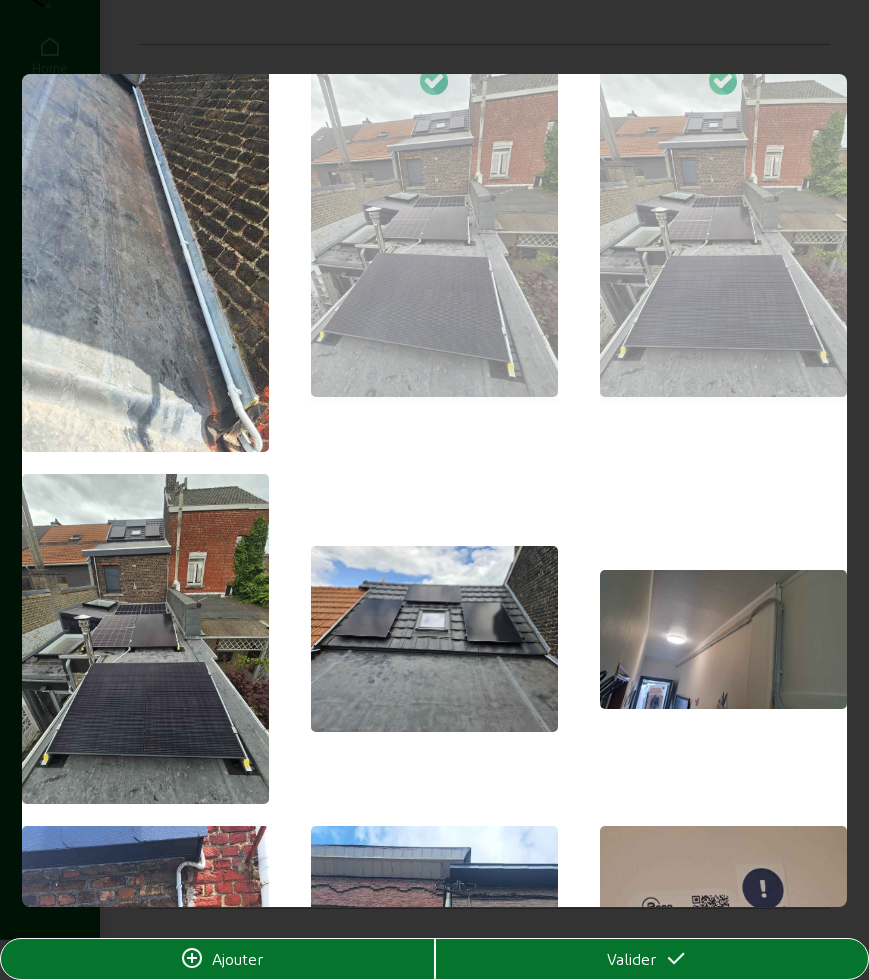 click at bounding box center (146, 639) 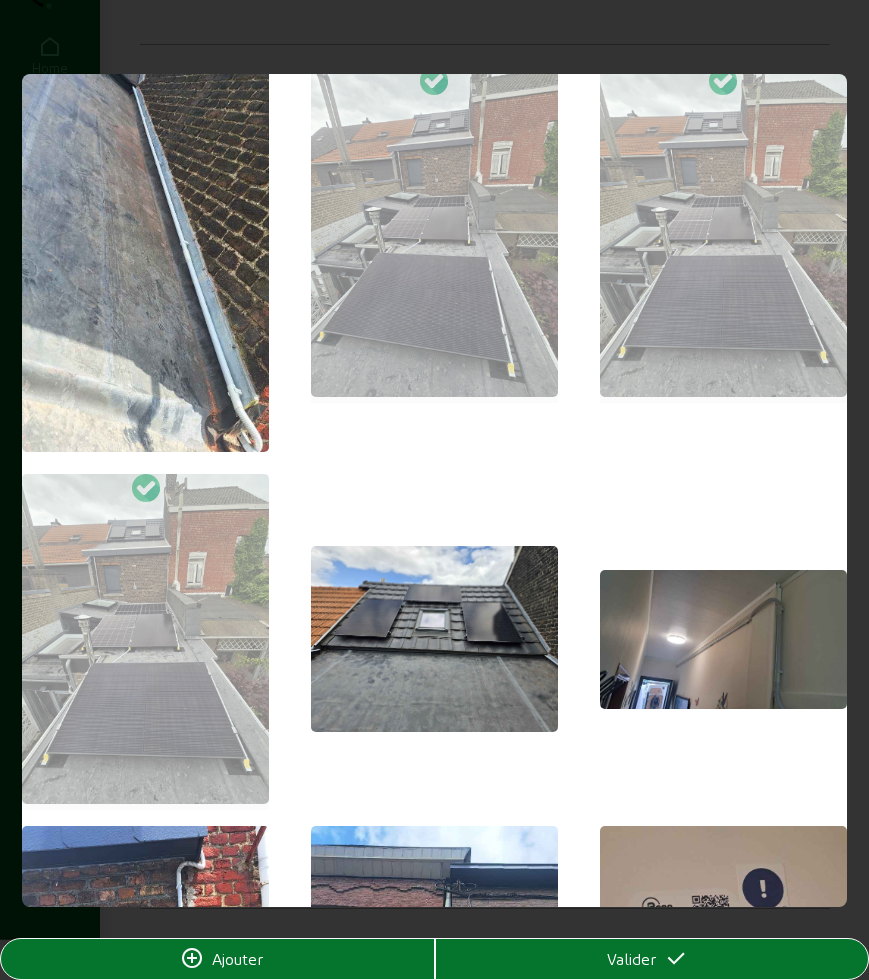click at bounding box center [435, 639] 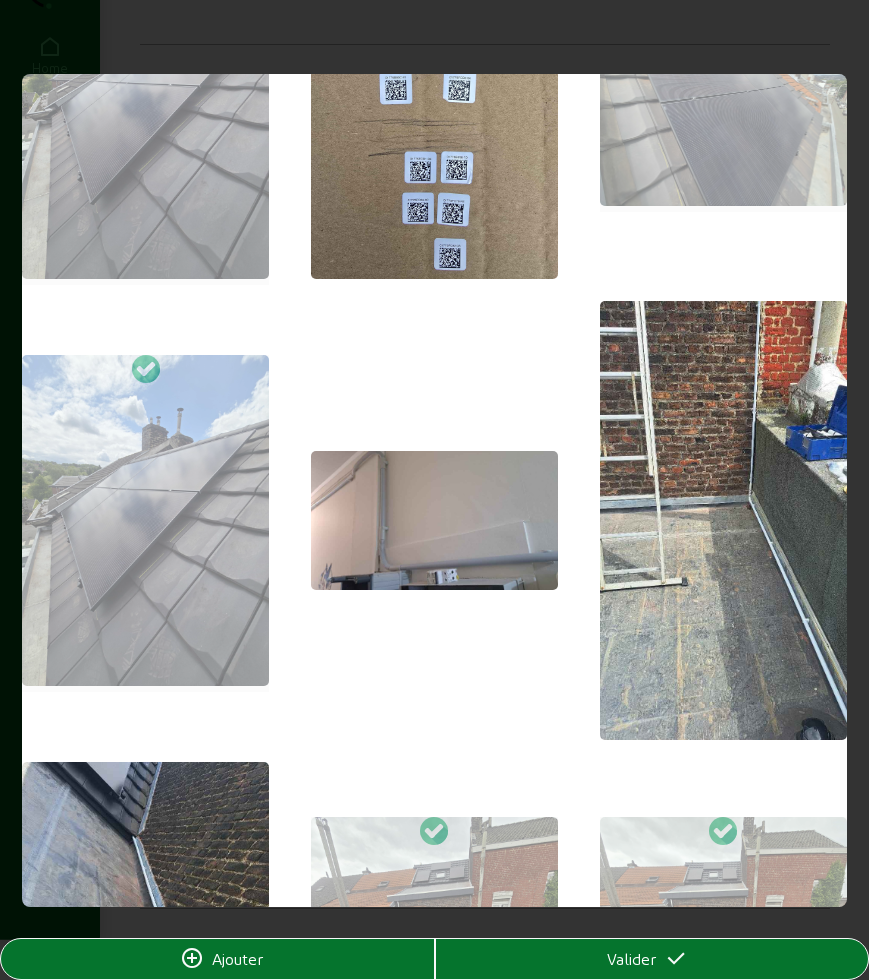 scroll, scrollTop: 0, scrollLeft: 0, axis: both 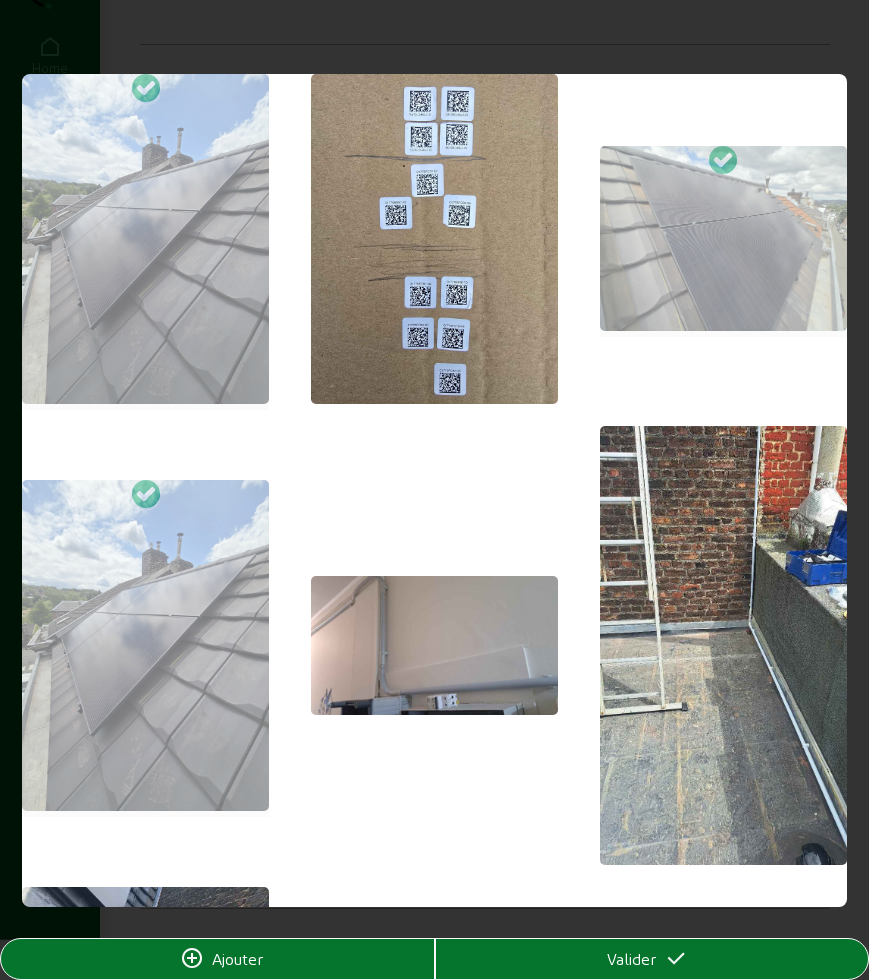 click on "Valider" at bounding box center [652, 959] 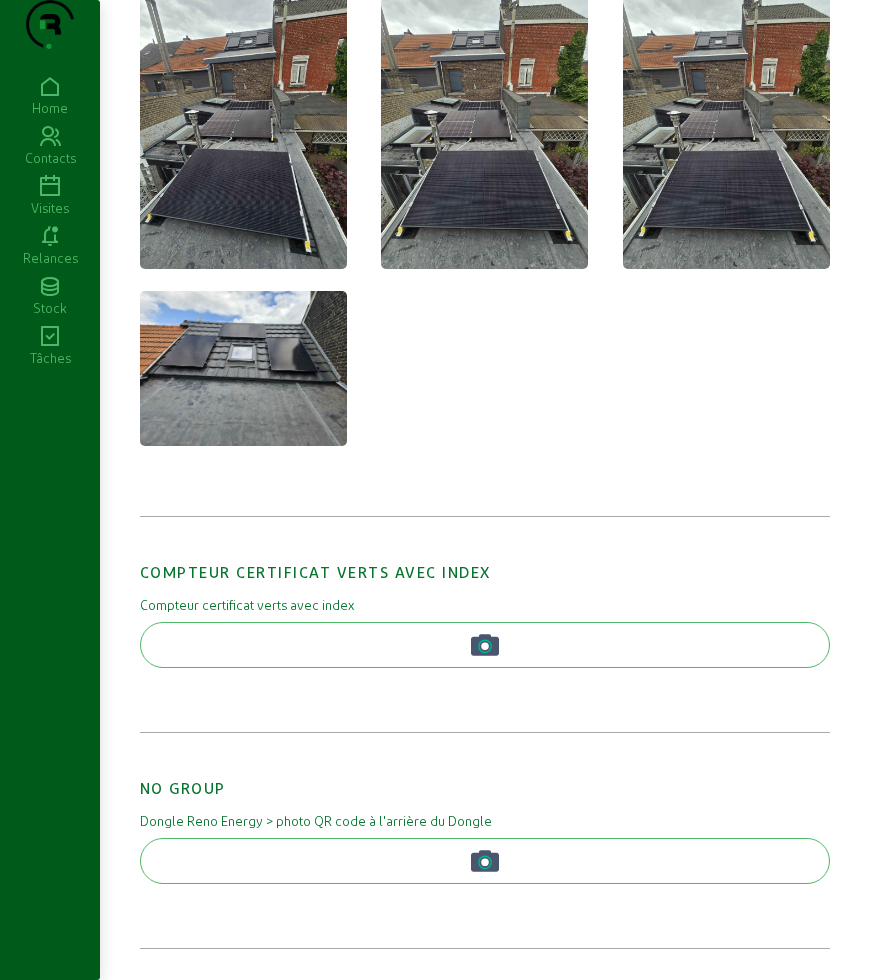 scroll, scrollTop: 2225, scrollLeft: 0, axis: vertical 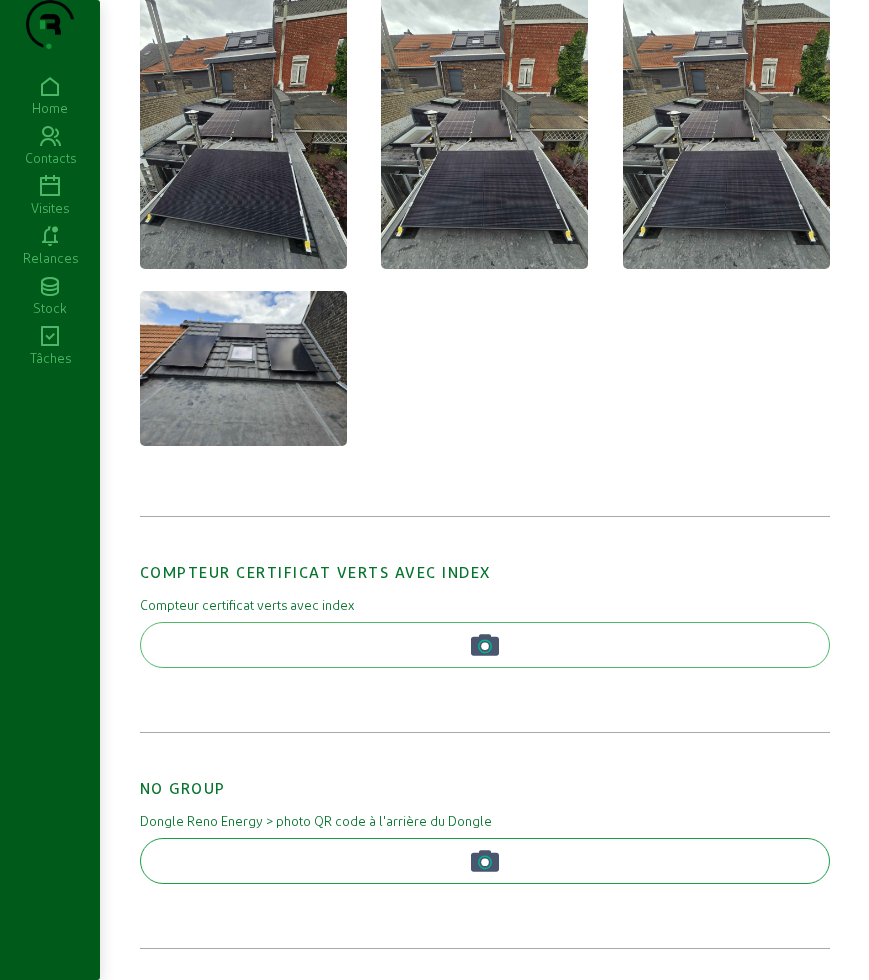 click 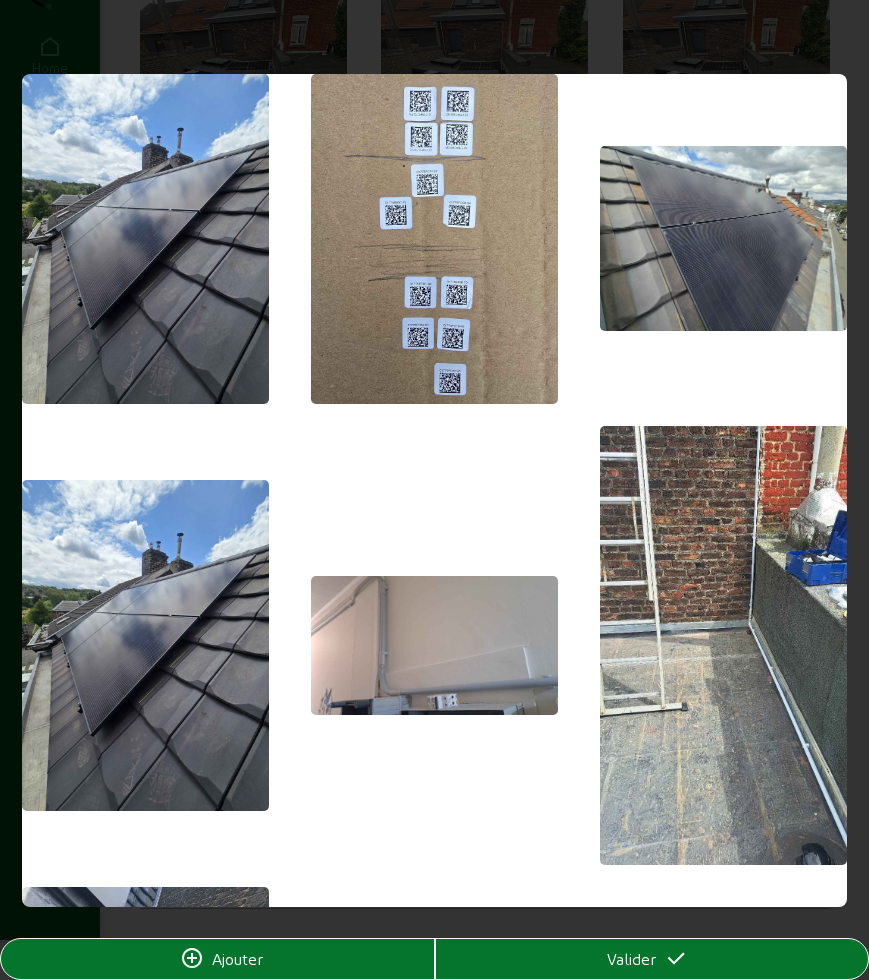 scroll, scrollTop: 0, scrollLeft: 0, axis: both 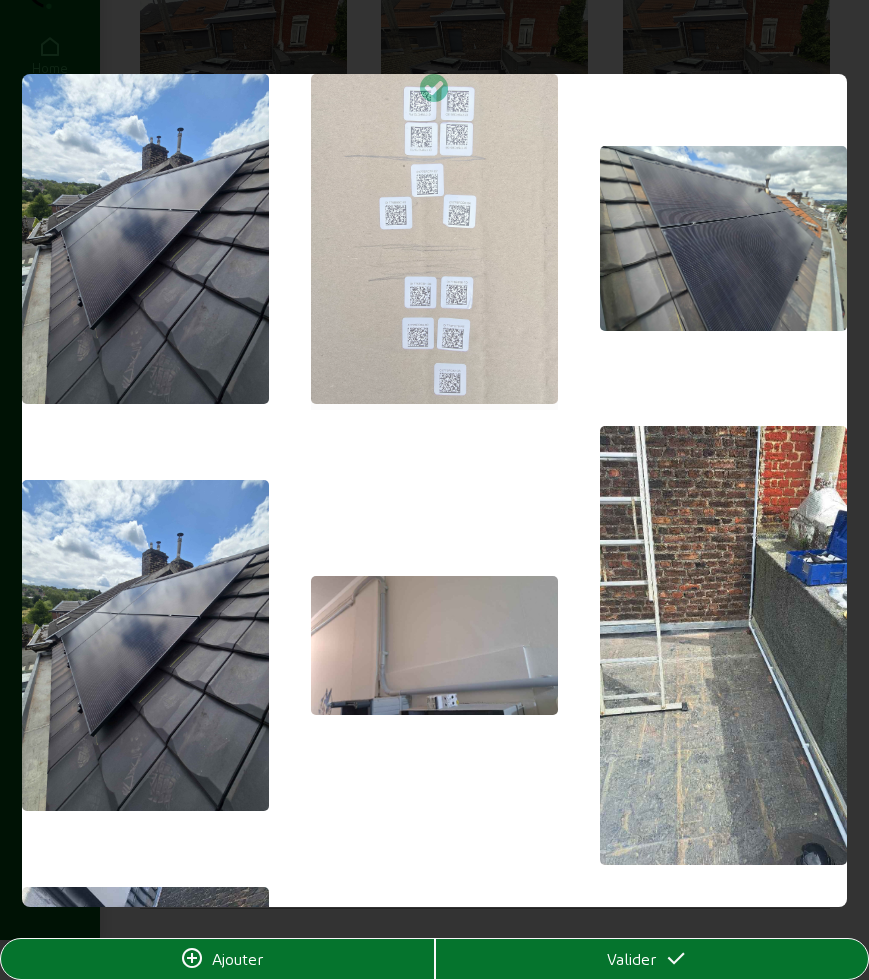 click on "Valider" at bounding box center (652, 959) 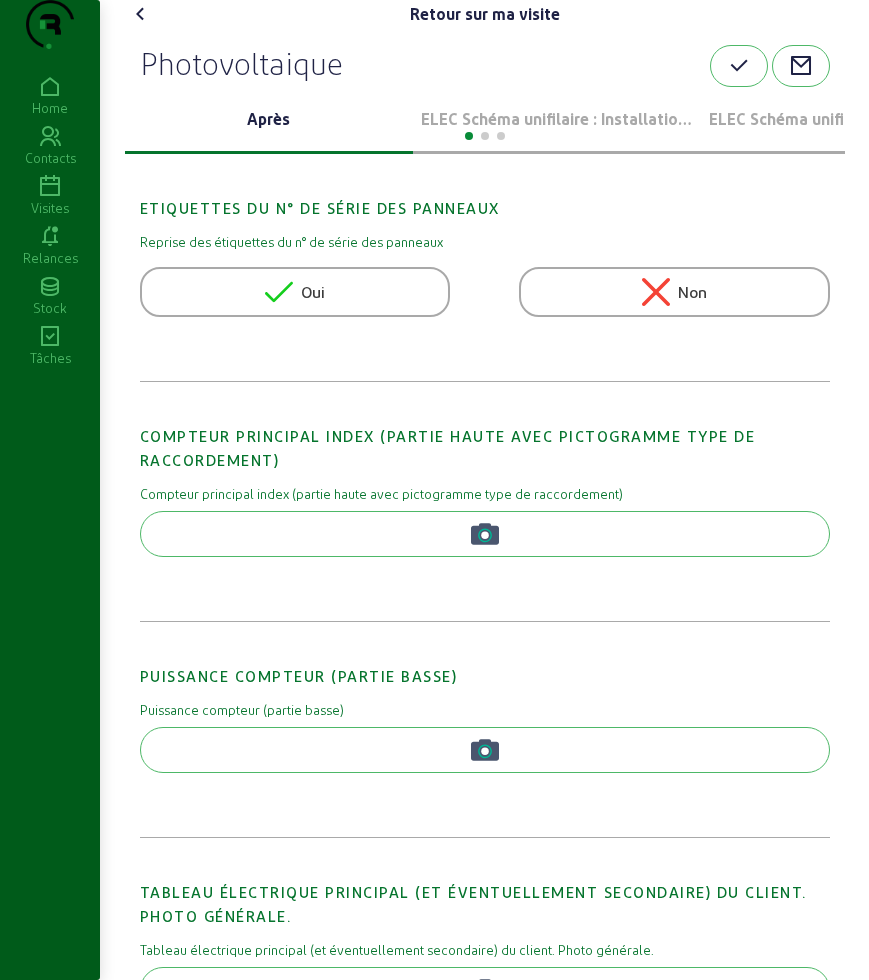 scroll, scrollTop: 0, scrollLeft: 0, axis: both 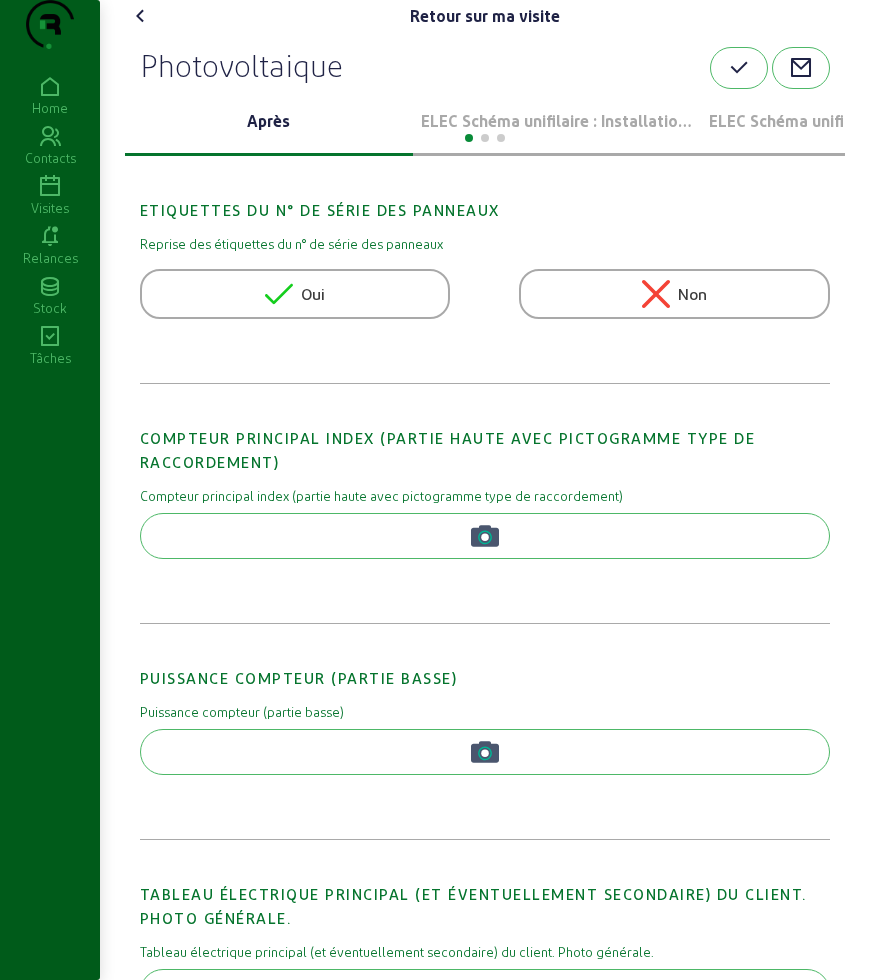 click 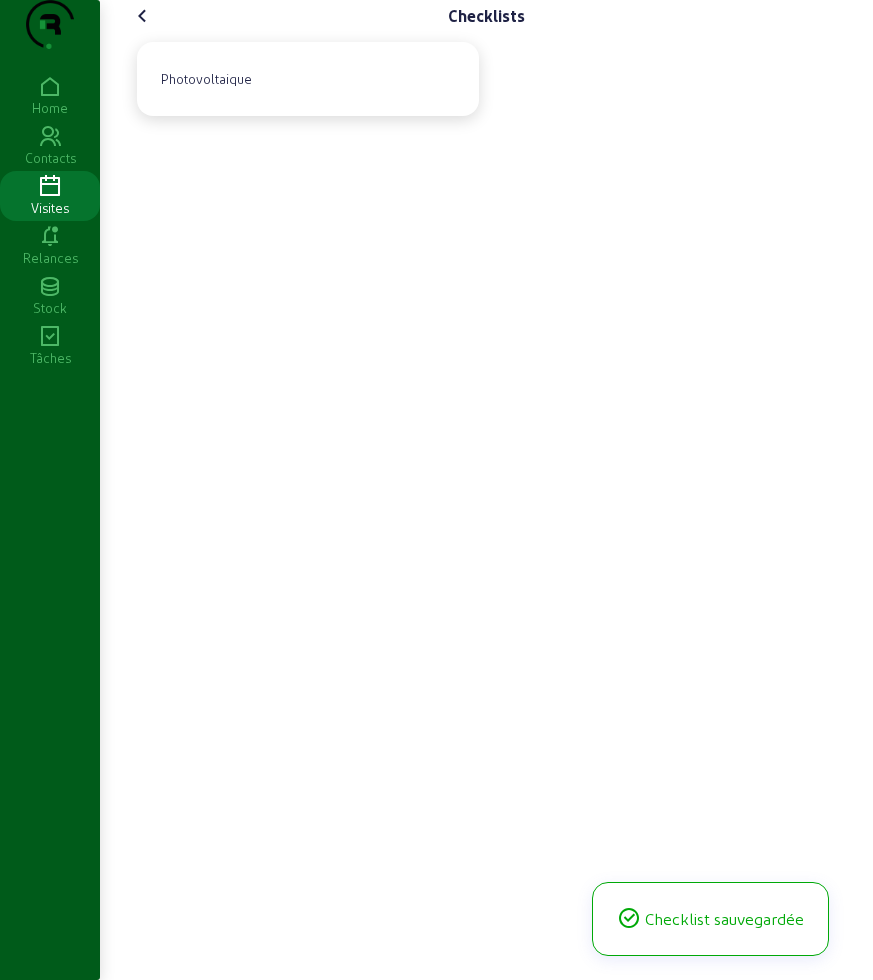 click 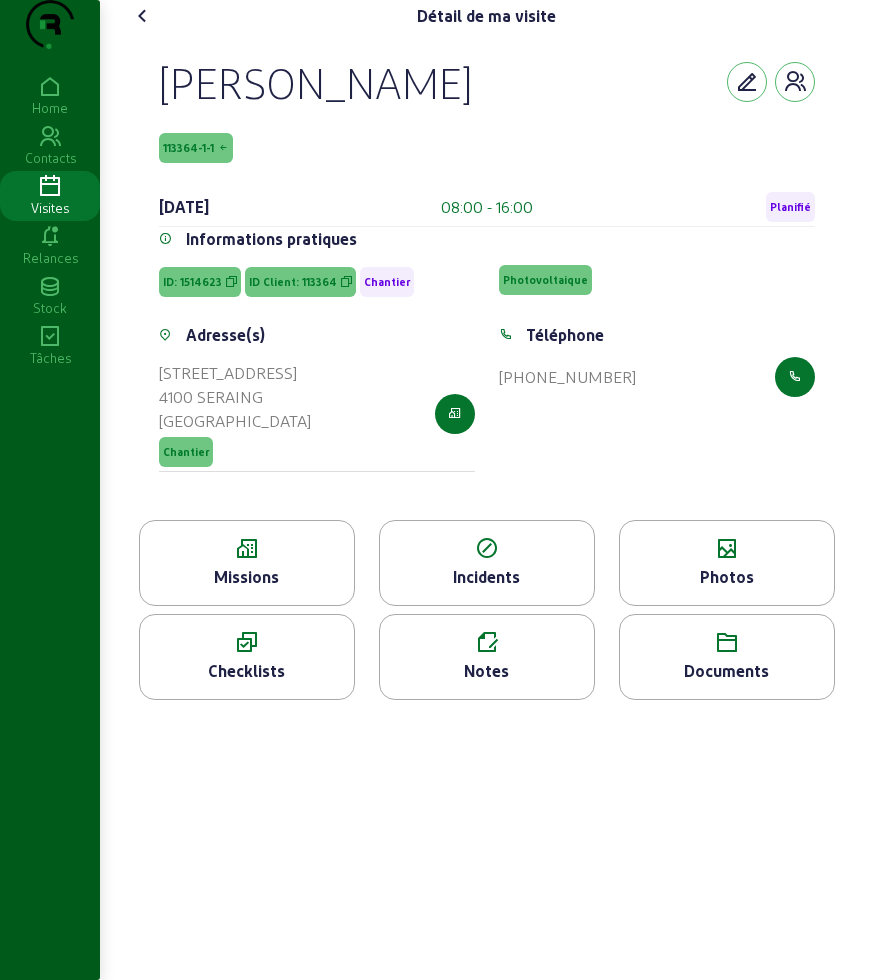click 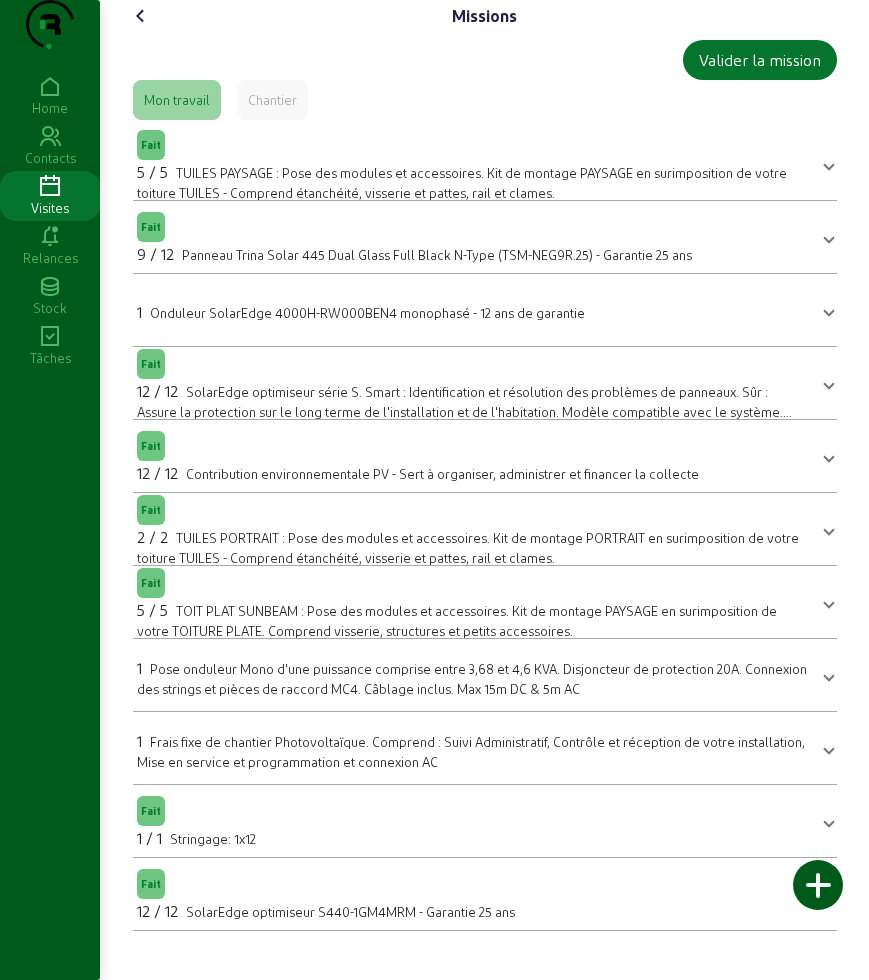 click on "SolarEdge optimiseur série S. Smart : Identification et résolution des problèmes de panneaux. Sûr : Assure la protection sur le long terme de l'installation et de l'habitation. Modèle compatible avec le système. S440 ou S500-1GM4MRM - Garantie 25 ans" at bounding box center [464, 410] 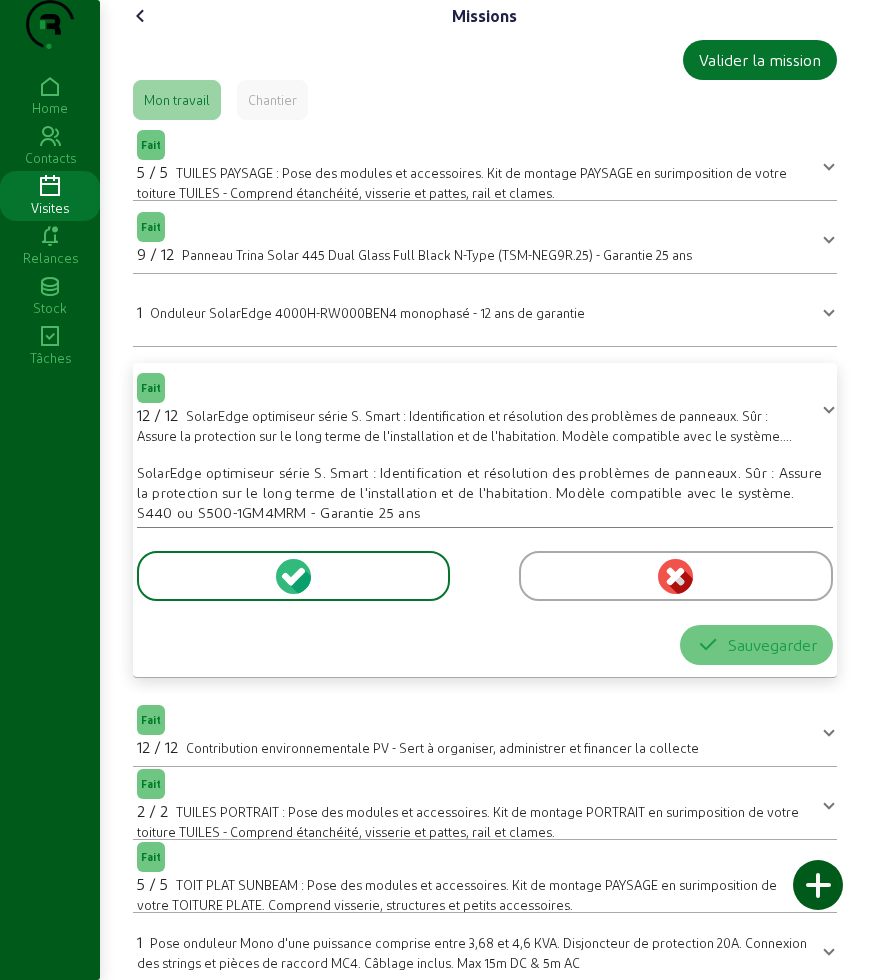 click on "Fait" at bounding box center (473, 386) 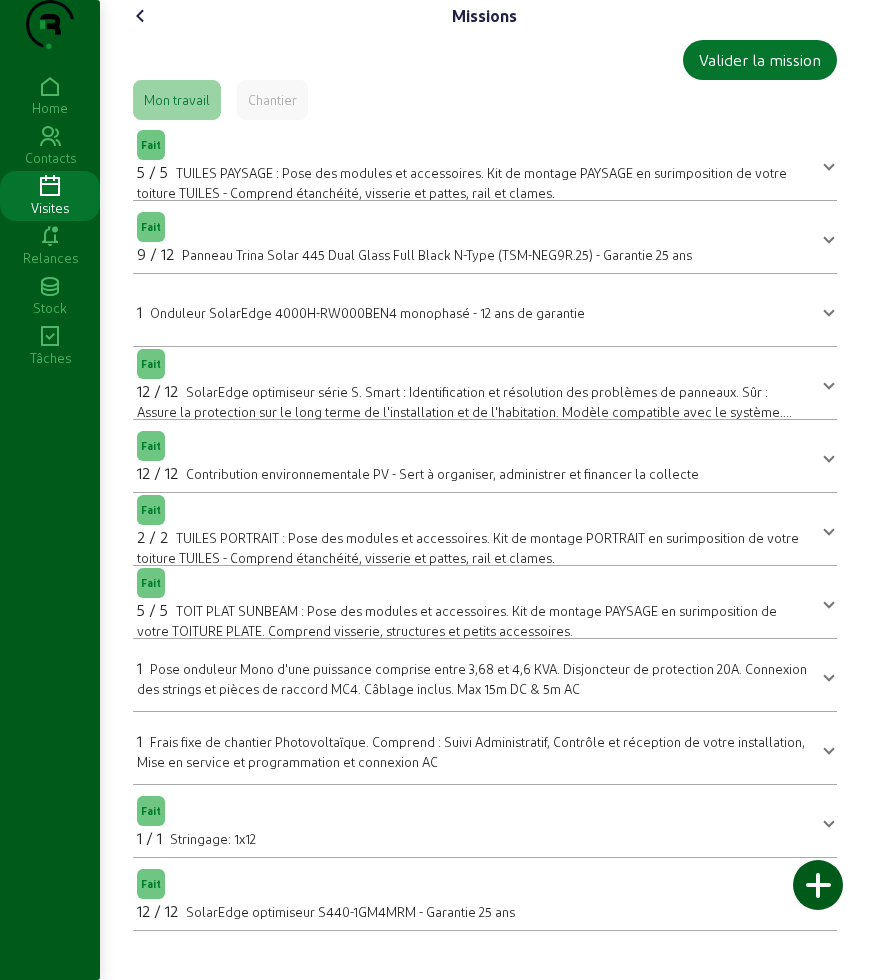 click on "2 / 2 TUILES PORTRAIT : Pose des modules et accessoires. Kit de montage PORTRAIT en surimposition de votre toiture TUILES - Comprend étanchéité, visserie et pattes, rail et clames." at bounding box center [473, 546] 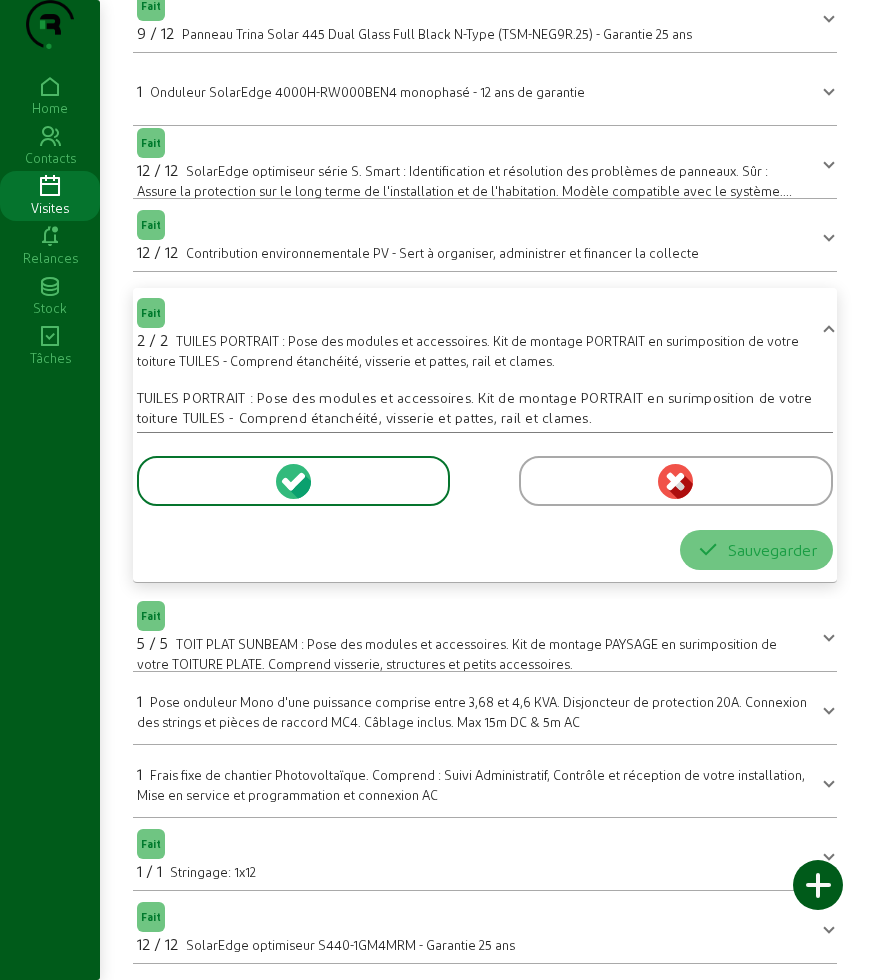 scroll, scrollTop: 250, scrollLeft: 0, axis: vertical 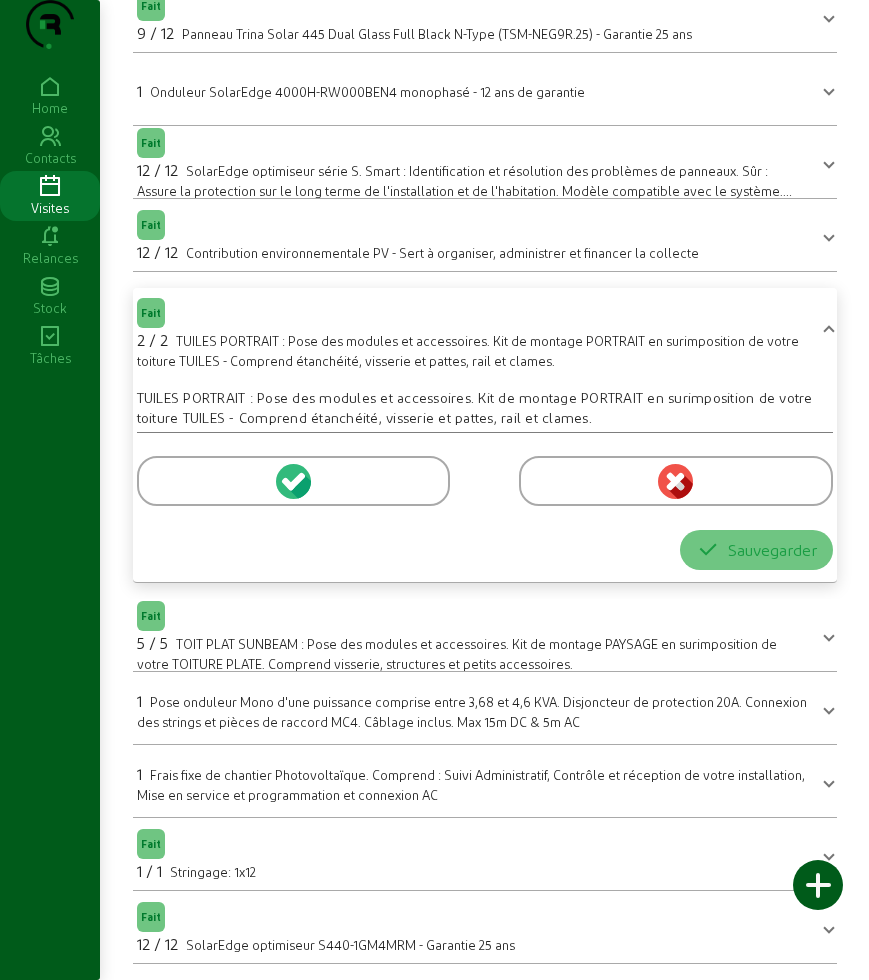 click at bounding box center [293, 481] 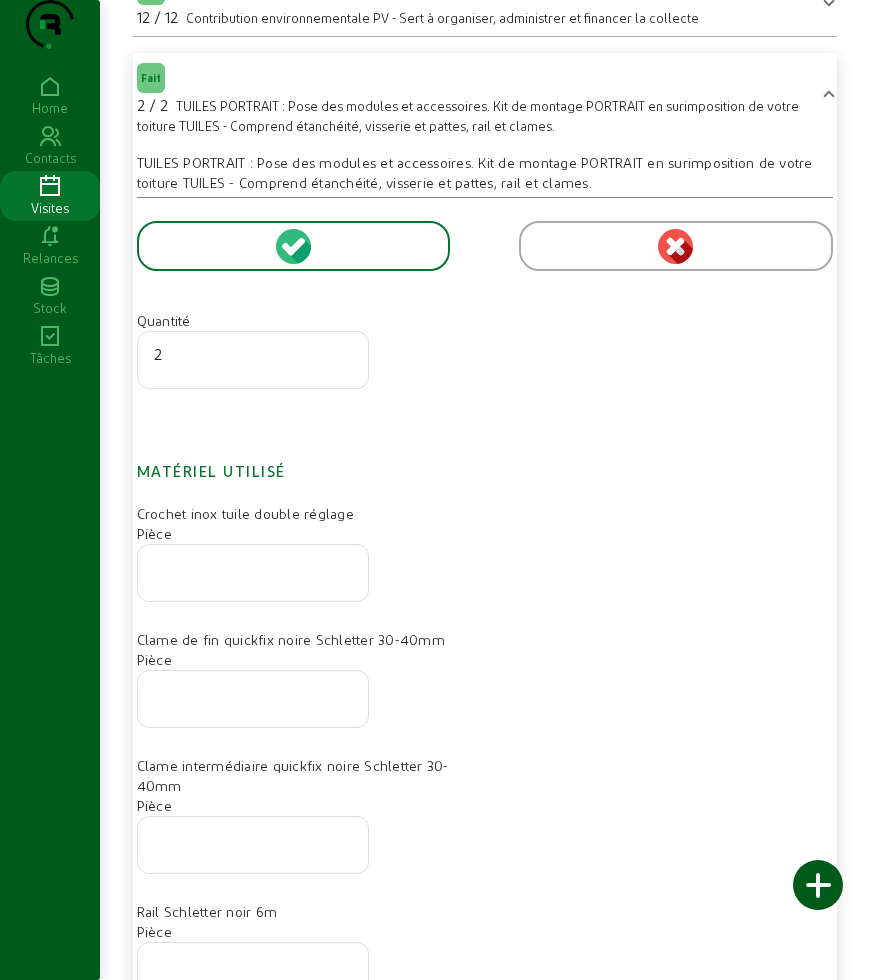scroll, scrollTop: 500, scrollLeft: 0, axis: vertical 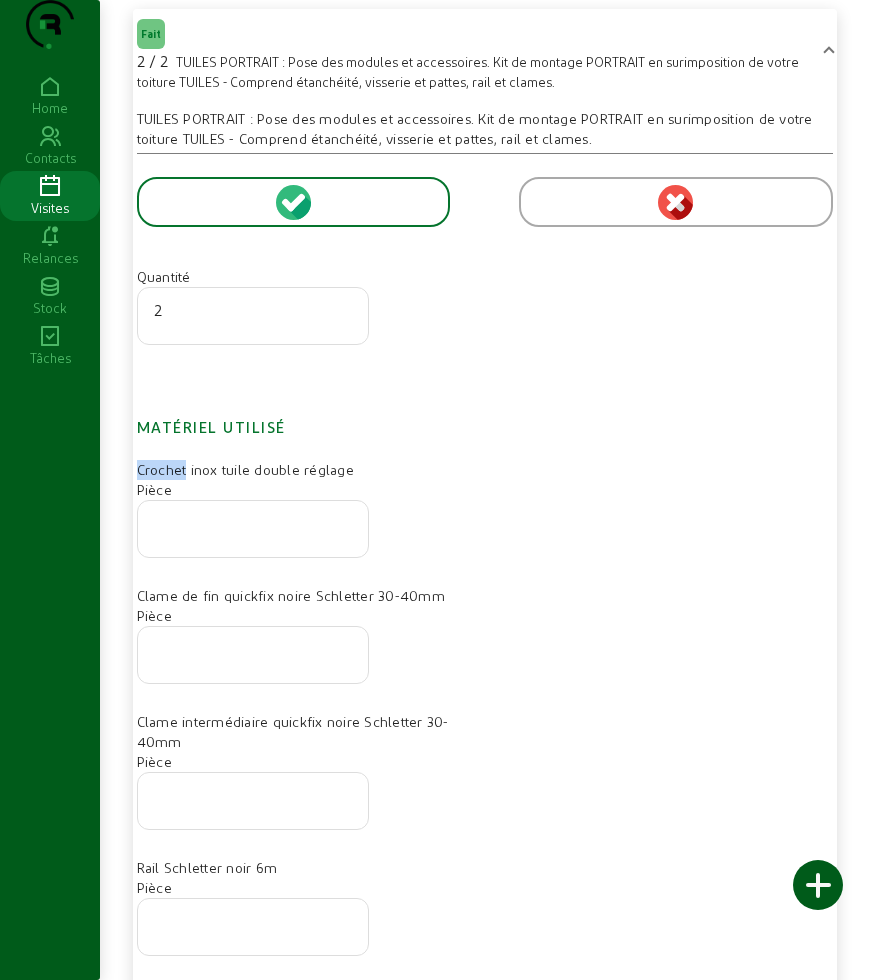 drag, startPoint x: 146, startPoint y: 509, endPoint x: 187, endPoint y: 508, distance: 41.01219 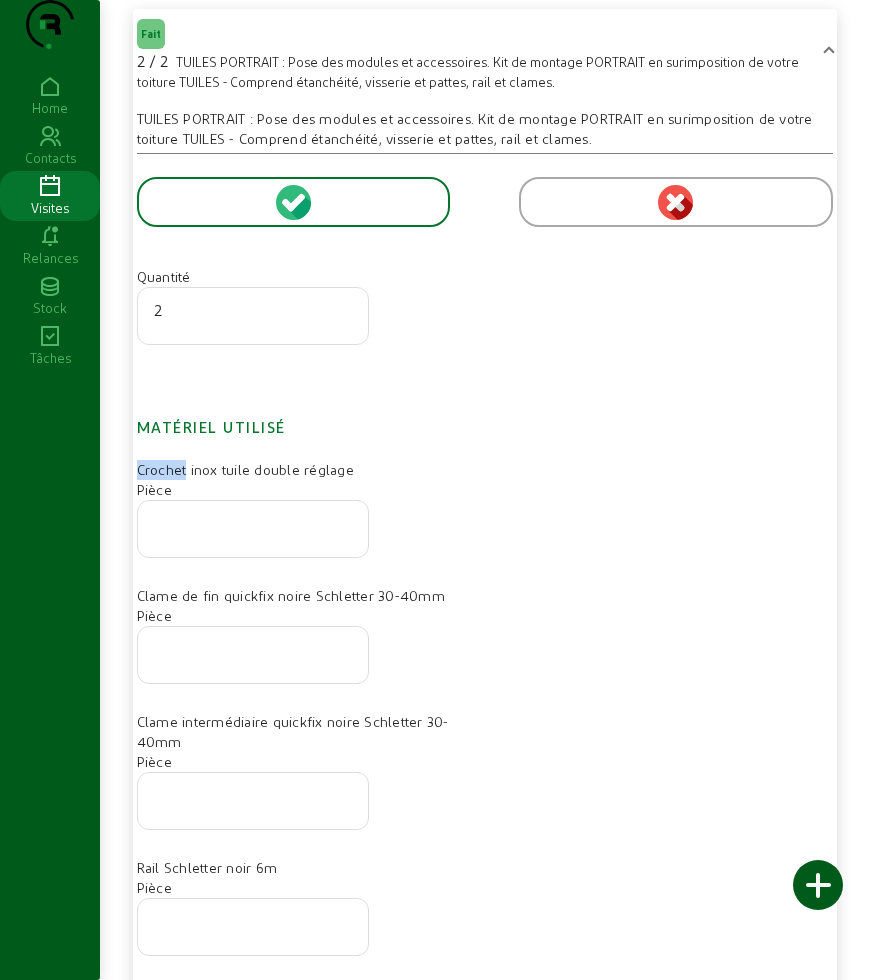 copy on "Crochet" 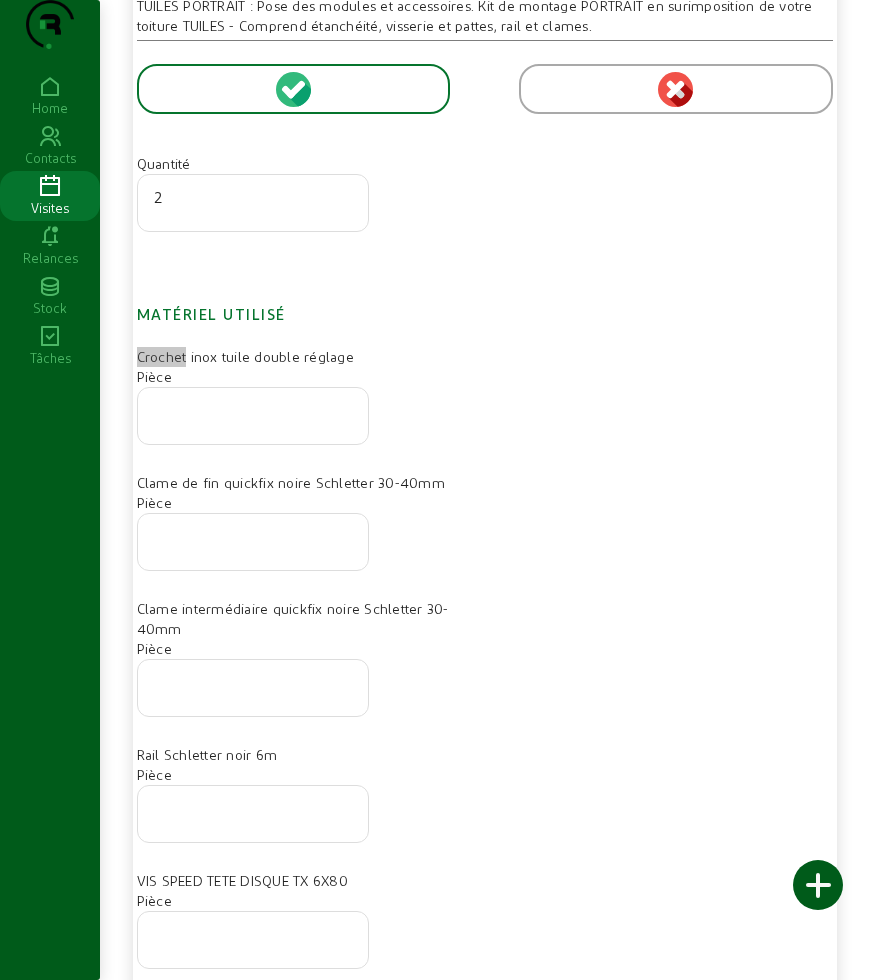 scroll, scrollTop: 625, scrollLeft: 0, axis: vertical 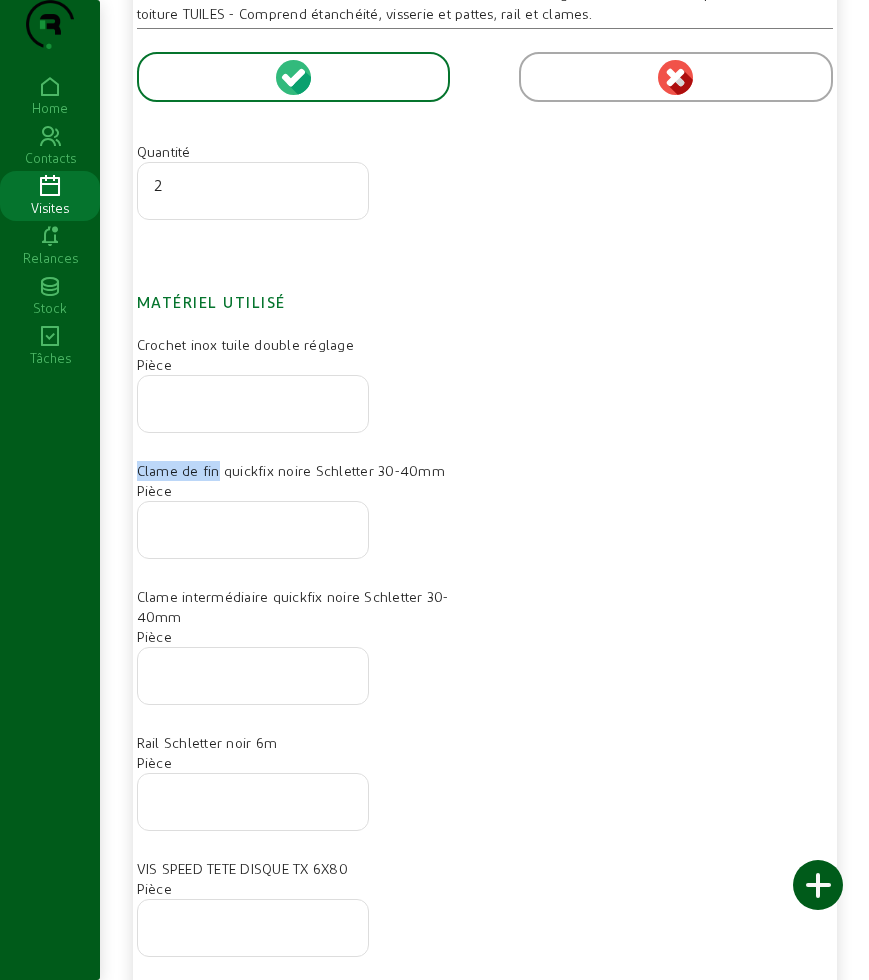 drag, startPoint x: 134, startPoint y: 514, endPoint x: 220, endPoint y: 515, distance: 86.00581 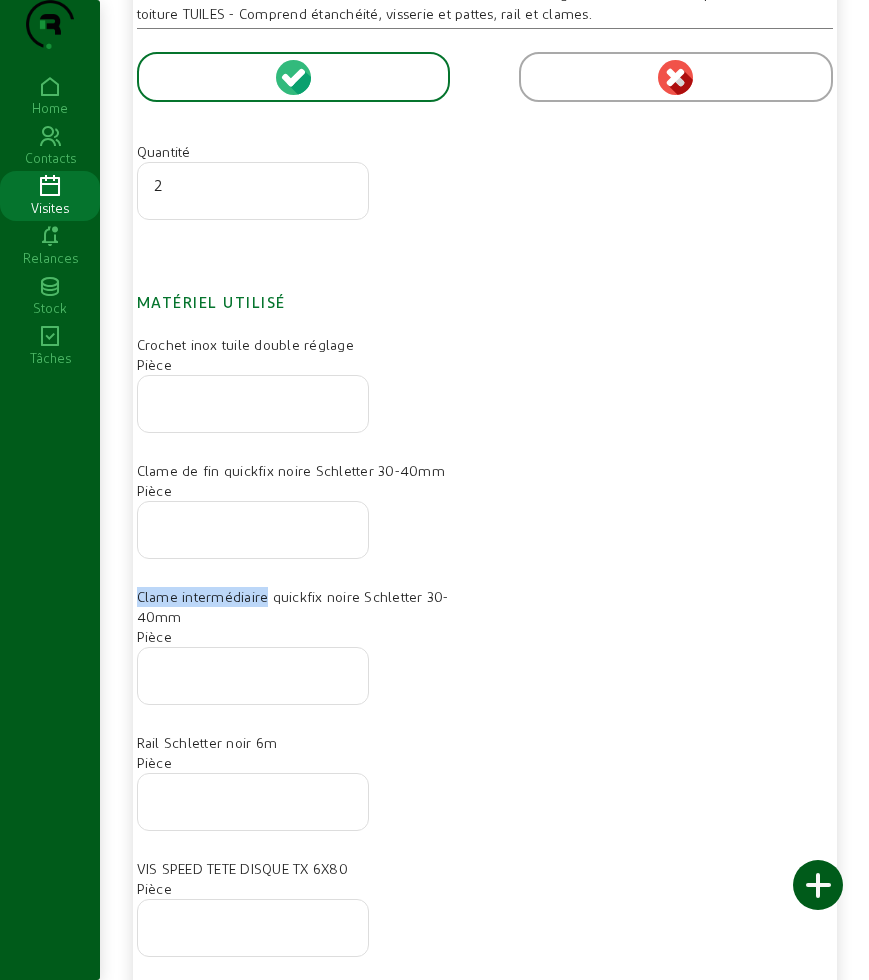 drag, startPoint x: 137, startPoint y: 630, endPoint x: 270, endPoint y: 637, distance: 133.18408 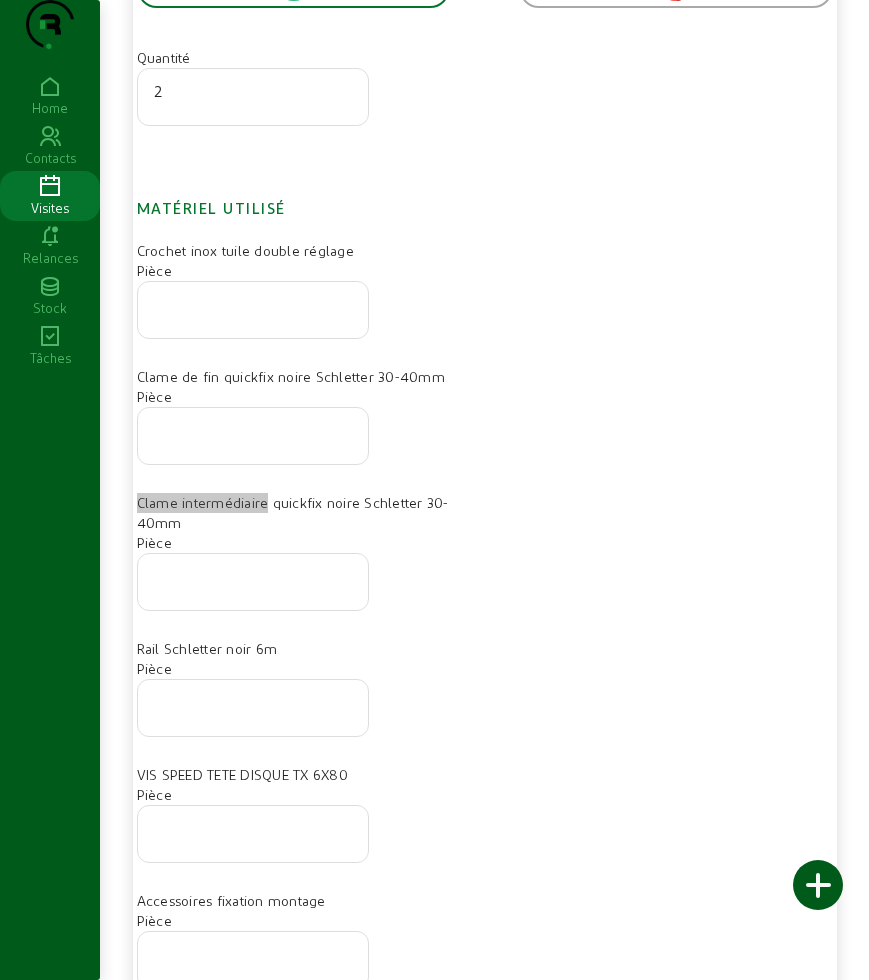 scroll, scrollTop: 875, scrollLeft: 0, axis: vertical 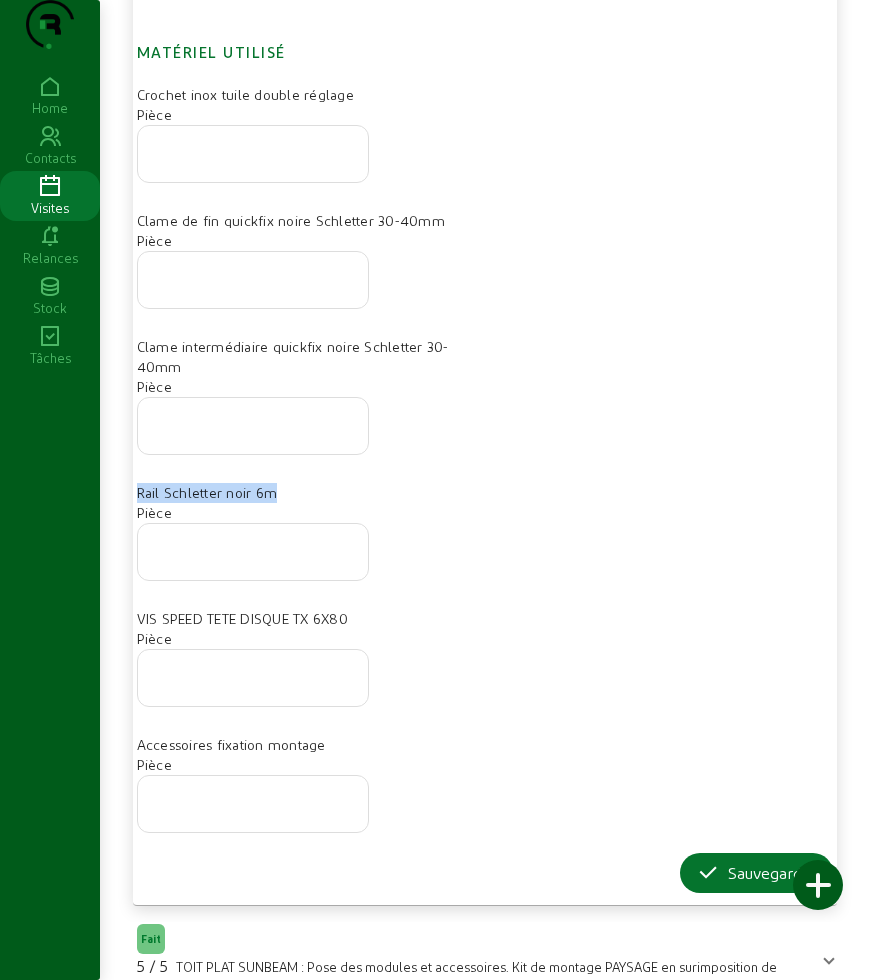 drag, startPoint x: 136, startPoint y: 522, endPoint x: 305, endPoint y: 530, distance: 169.18924 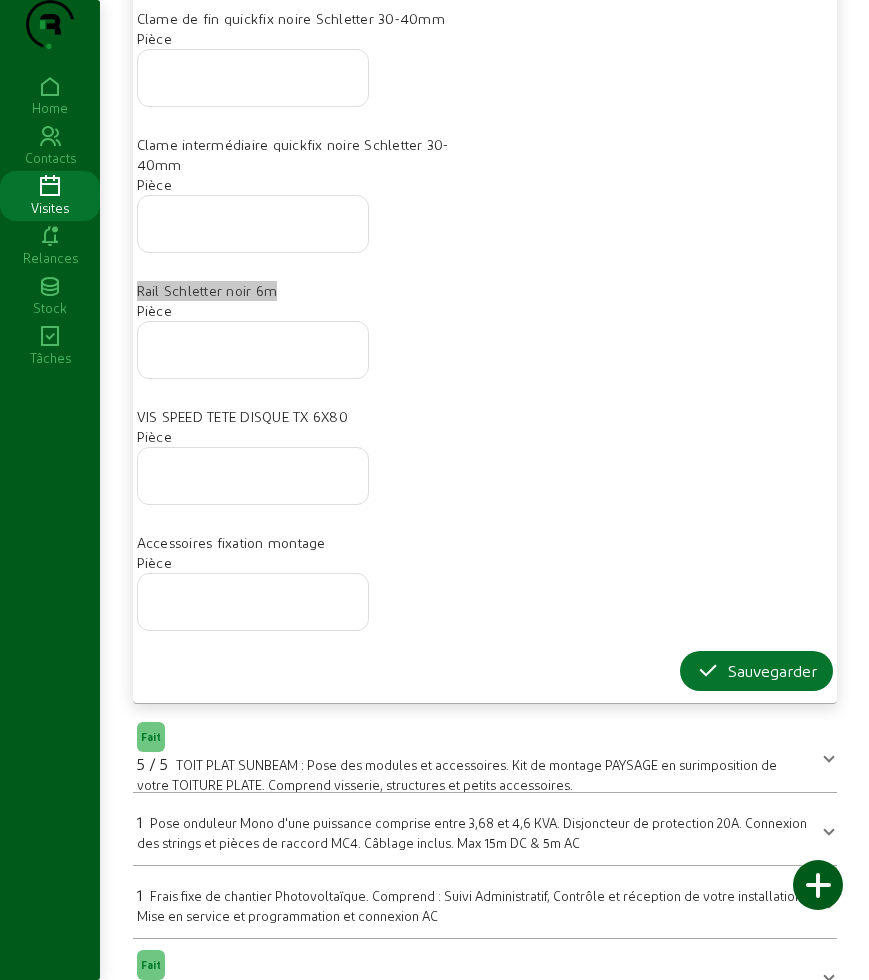 scroll, scrollTop: 1125, scrollLeft: 0, axis: vertical 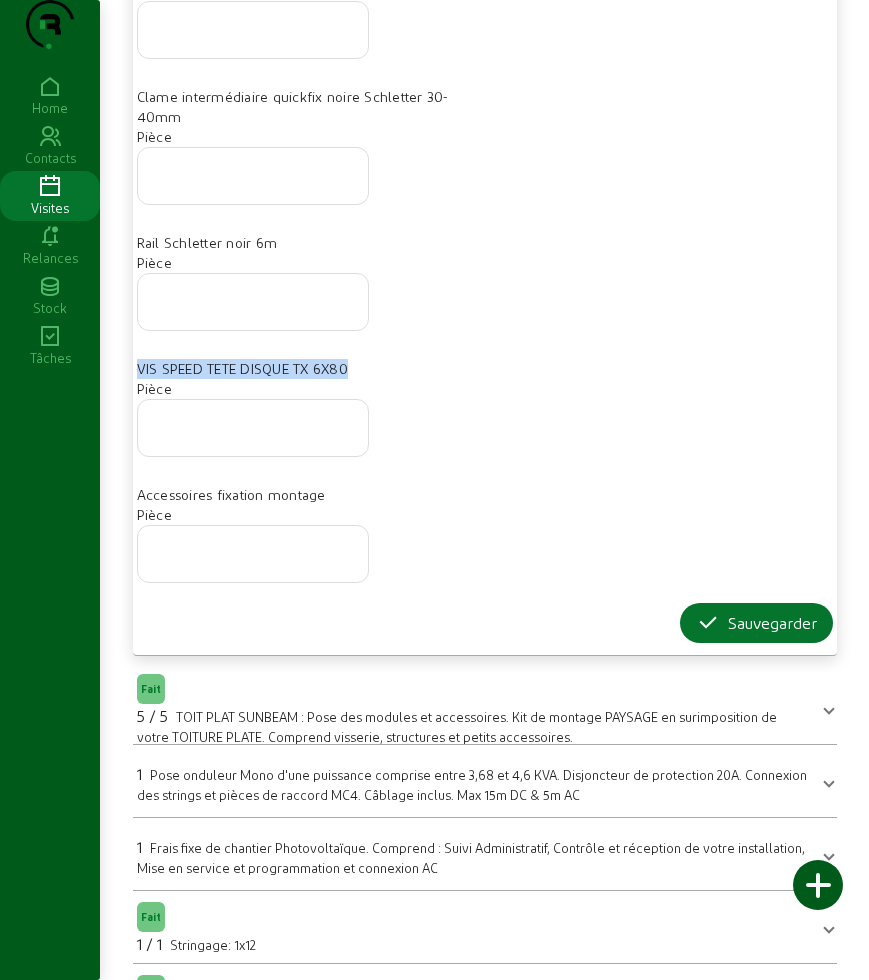 drag, startPoint x: 138, startPoint y: 407, endPoint x: 357, endPoint y: 403, distance: 219.03653 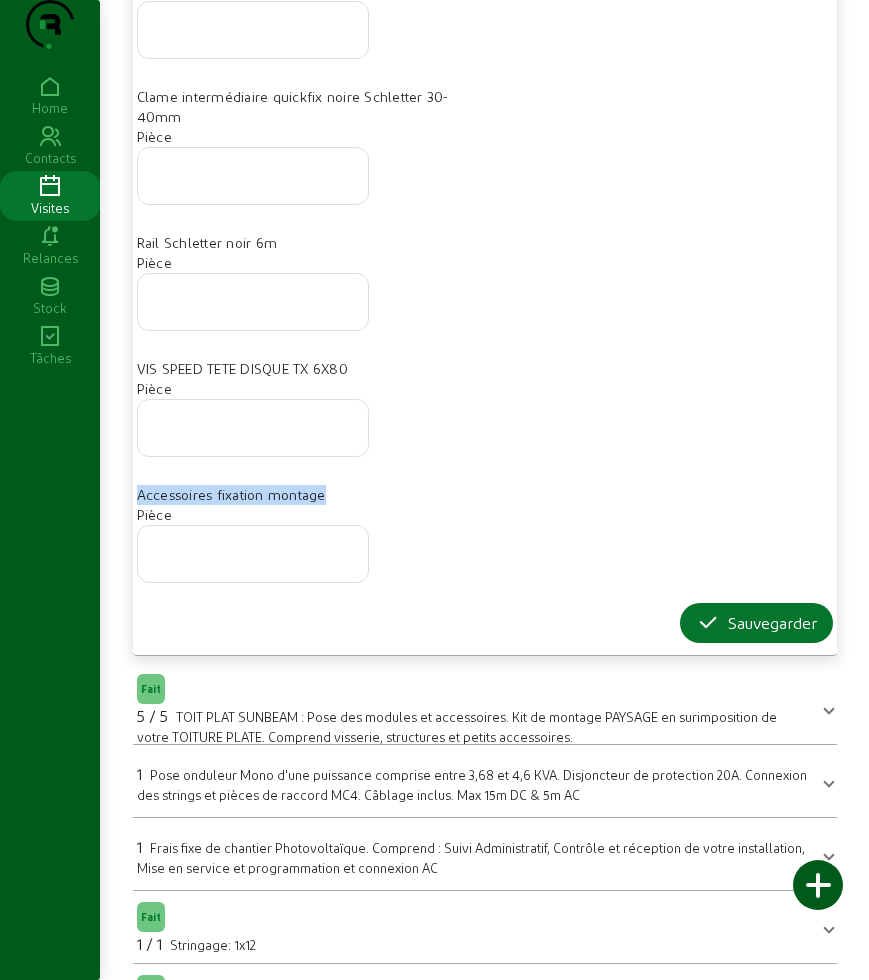 drag, startPoint x: 135, startPoint y: 535, endPoint x: 325, endPoint y: 536, distance: 190.00262 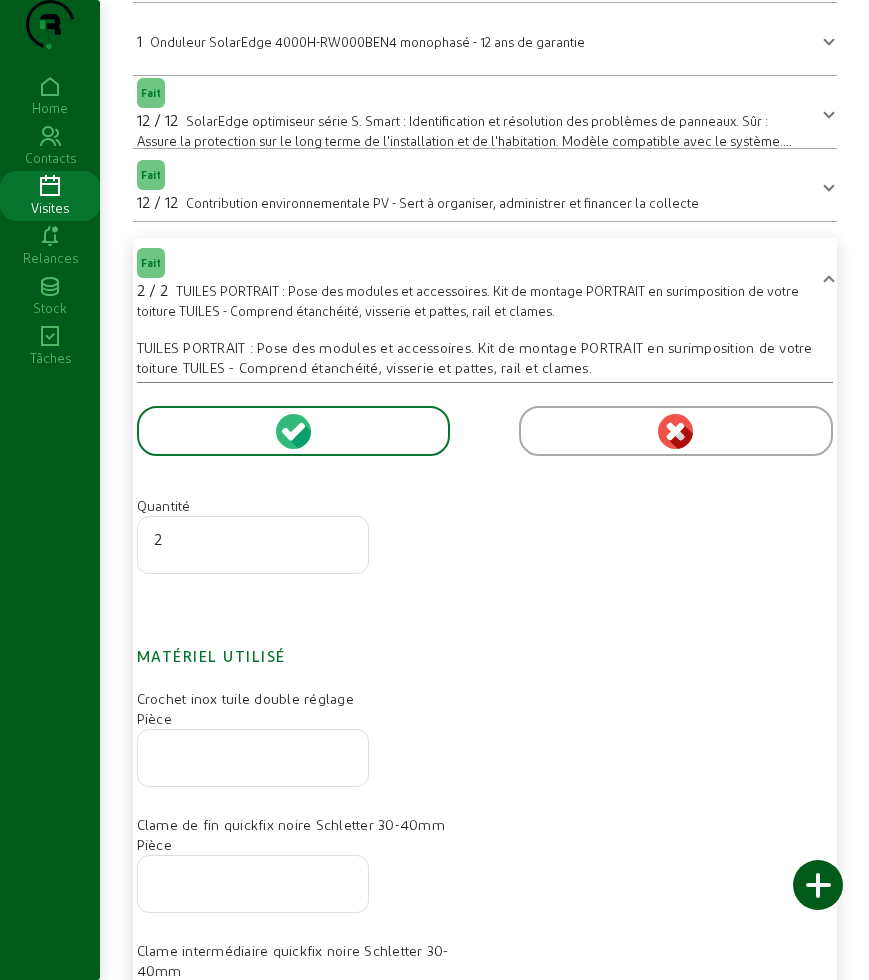 scroll, scrollTop: 250, scrollLeft: 0, axis: vertical 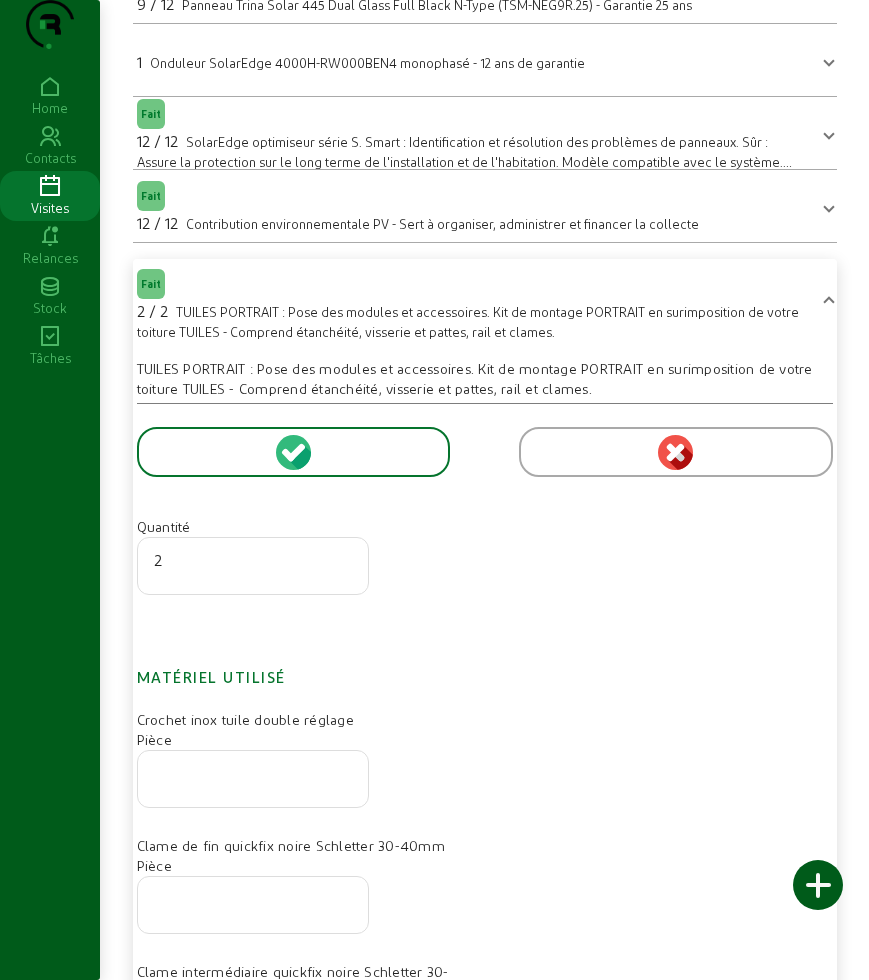 click on "2 / 2 TUILES PORTRAIT : Pose des modules et accessoires. Kit de montage PORTRAIT en surimposition de votre toiture TUILES - Comprend étanchéité, visserie et pattes, rail et clames." at bounding box center (473, 320) 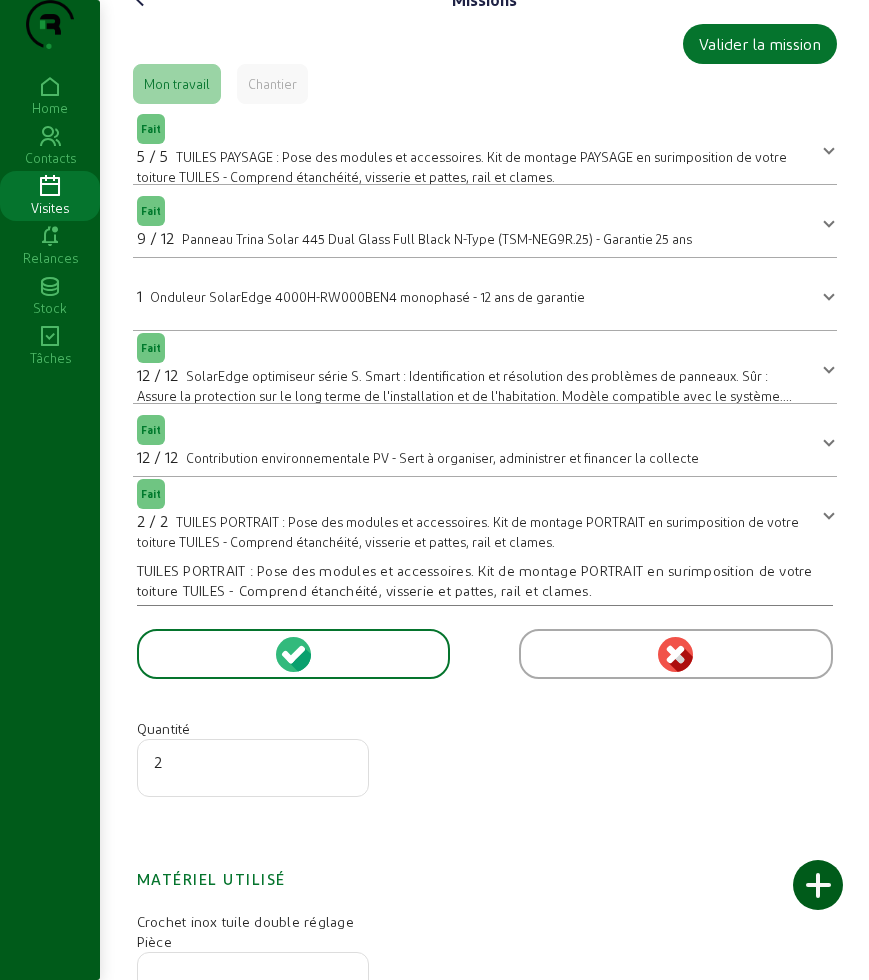 scroll, scrollTop: 7, scrollLeft: 0, axis: vertical 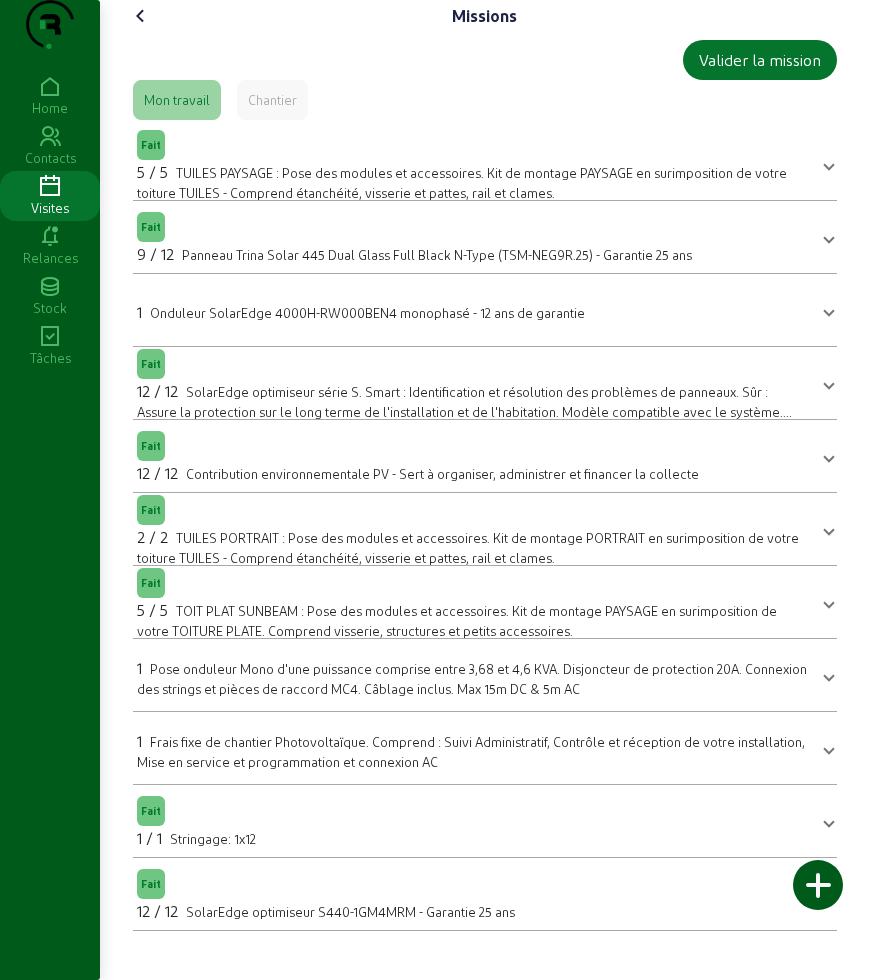 click on "5 / 5 TOIT PLAT SUNBEAM : Pose des modules et accessoires. Kit de montage PAYSAGE en surimposition de votre TOITURE PLATE. Comprend visserie, structures et petits accessoires." at bounding box center (473, 619) 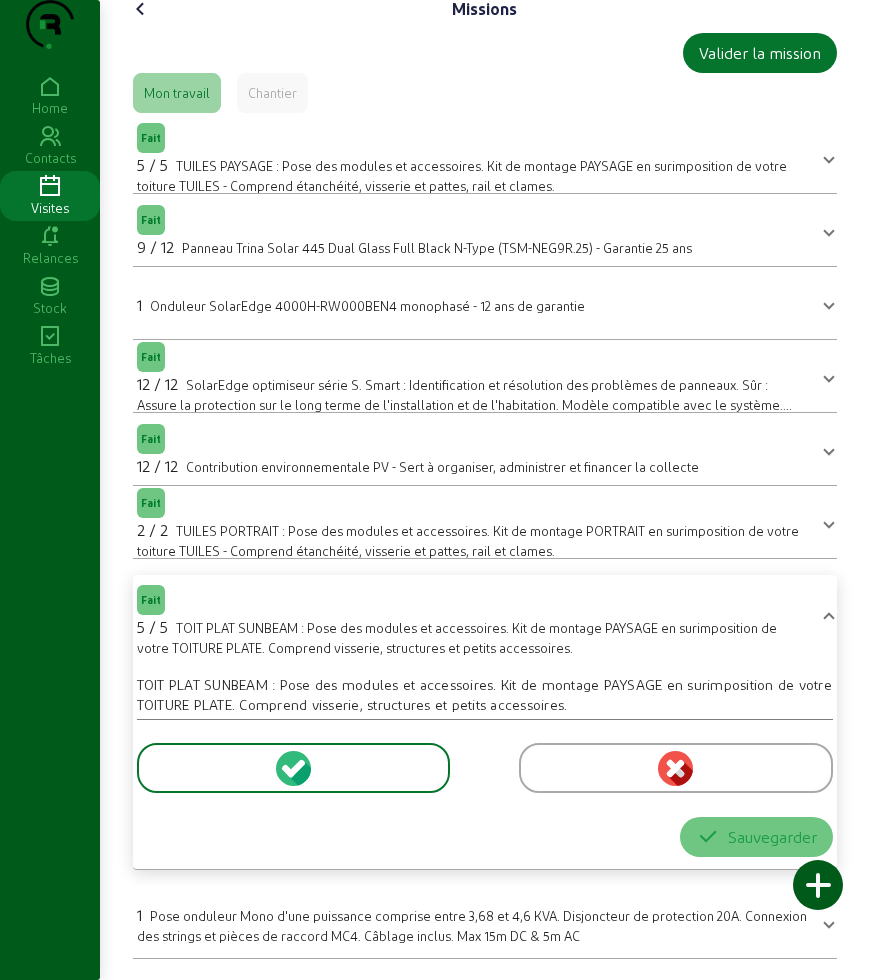 drag, startPoint x: 198, startPoint y: 811, endPoint x: 198, endPoint y: 798, distance: 13 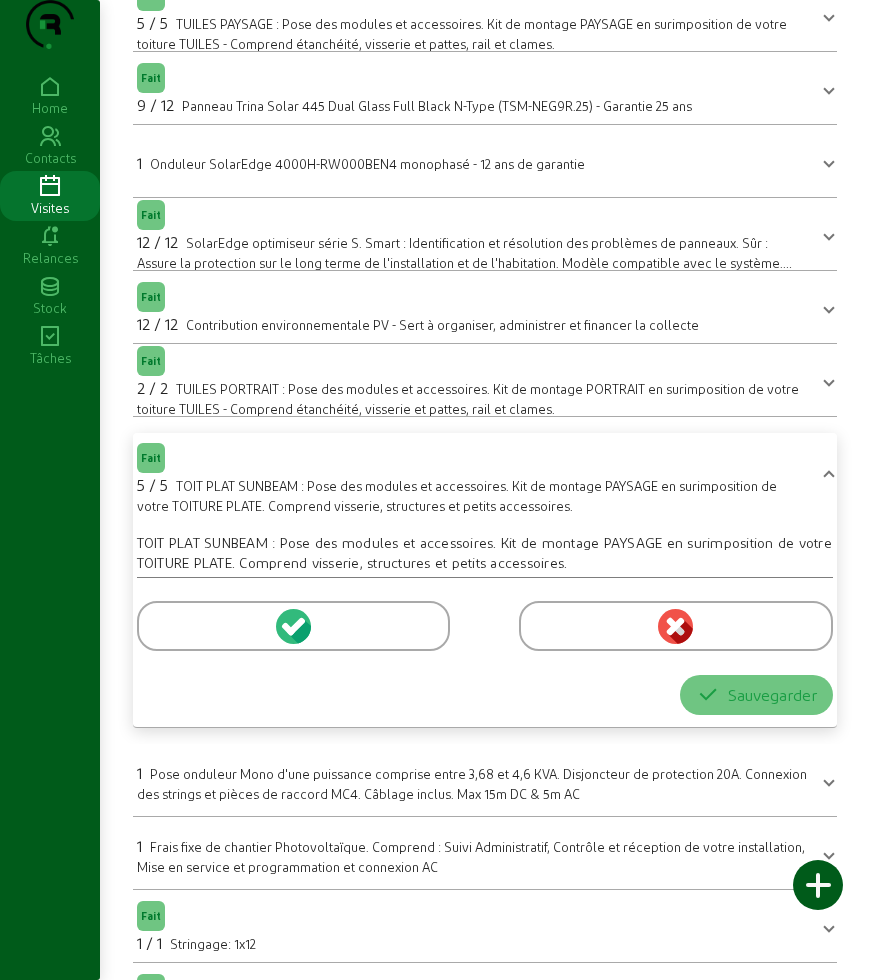 scroll, scrollTop: 257, scrollLeft: 0, axis: vertical 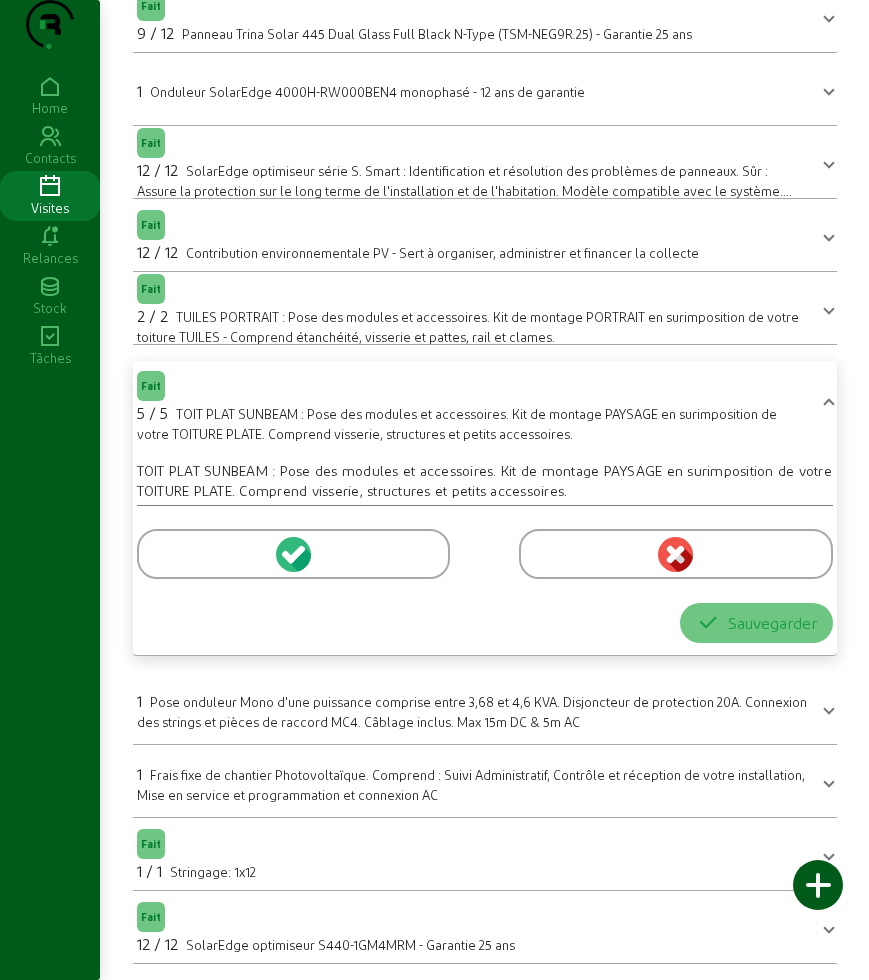 click at bounding box center (293, 554) 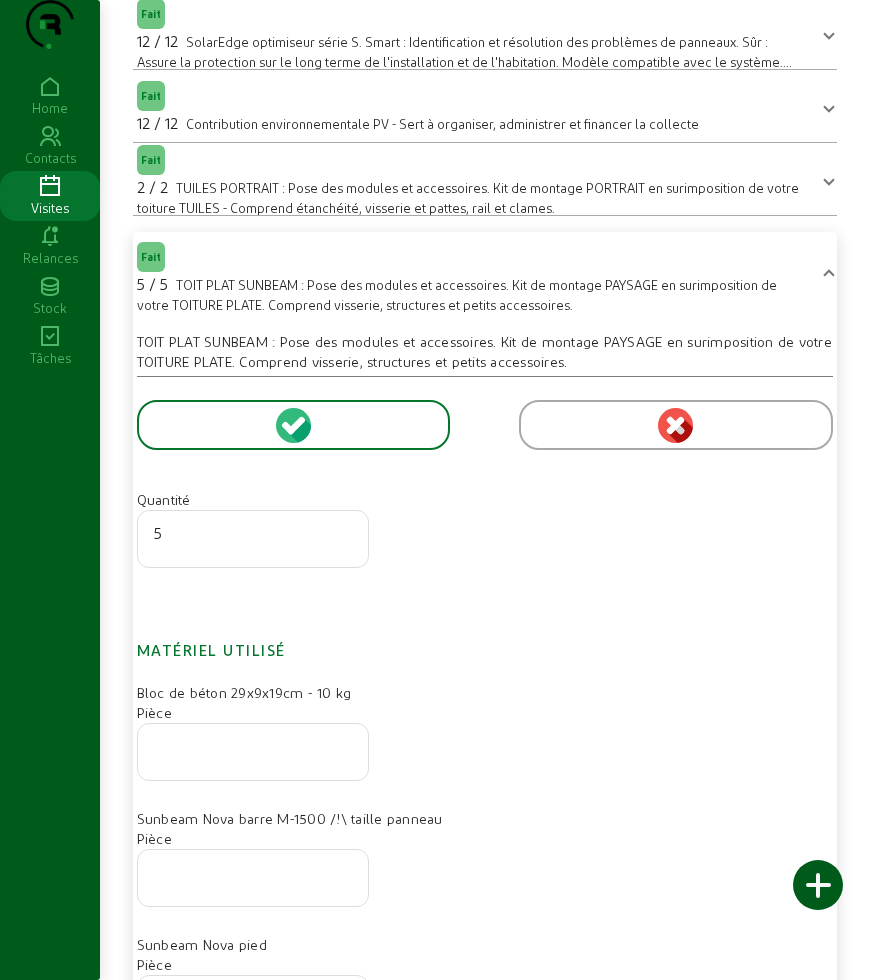 scroll, scrollTop: 507, scrollLeft: 0, axis: vertical 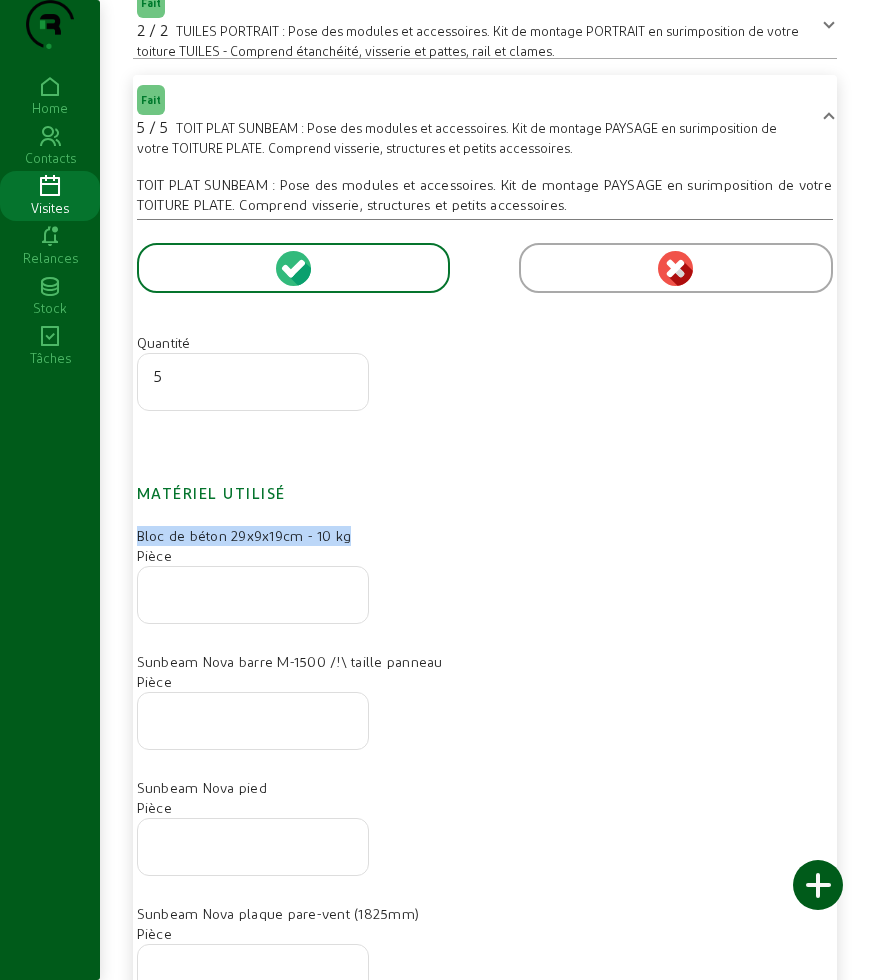 drag, startPoint x: 132, startPoint y: 574, endPoint x: 374, endPoint y: 564, distance: 242.20653 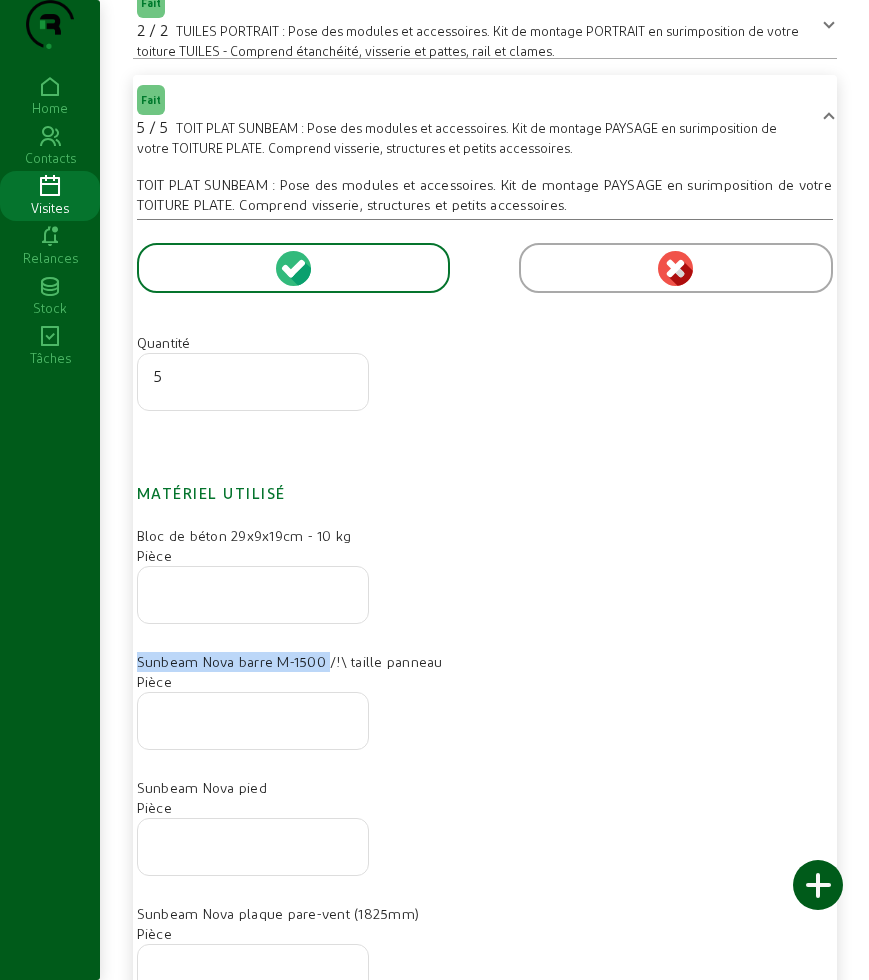drag, startPoint x: 135, startPoint y: 701, endPoint x: 327, endPoint y: 697, distance: 192.04166 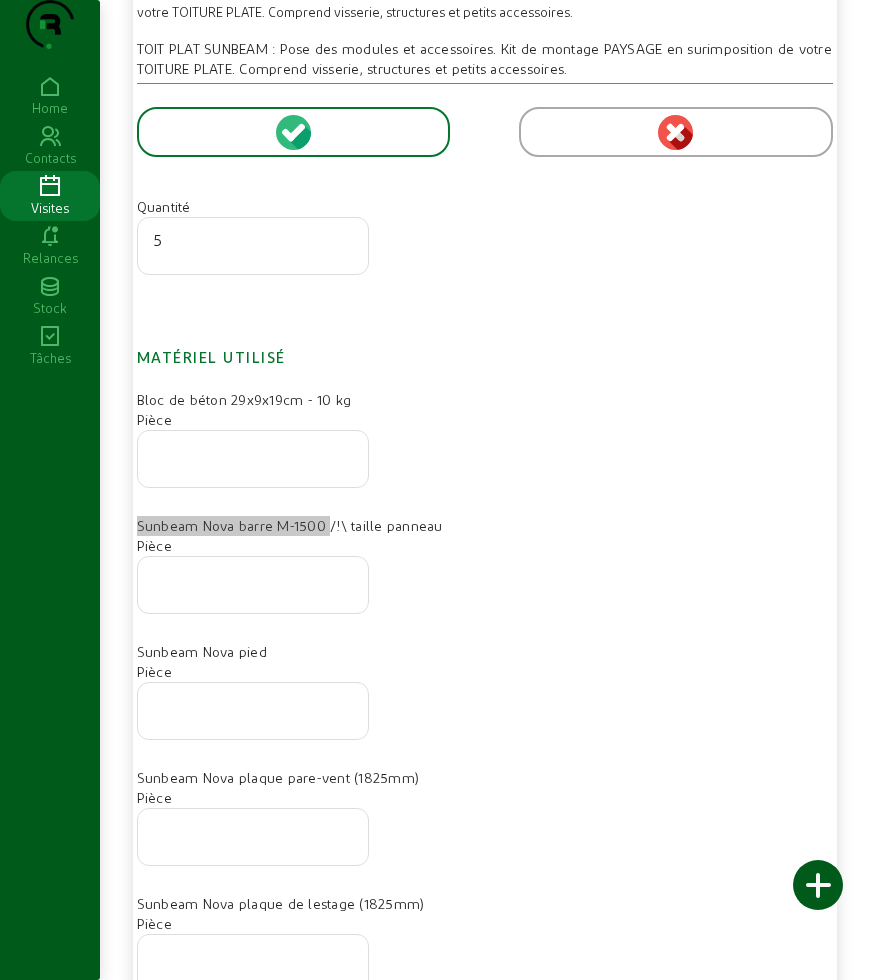 scroll, scrollTop: 757, scrollLeft: 0, axis: vertical 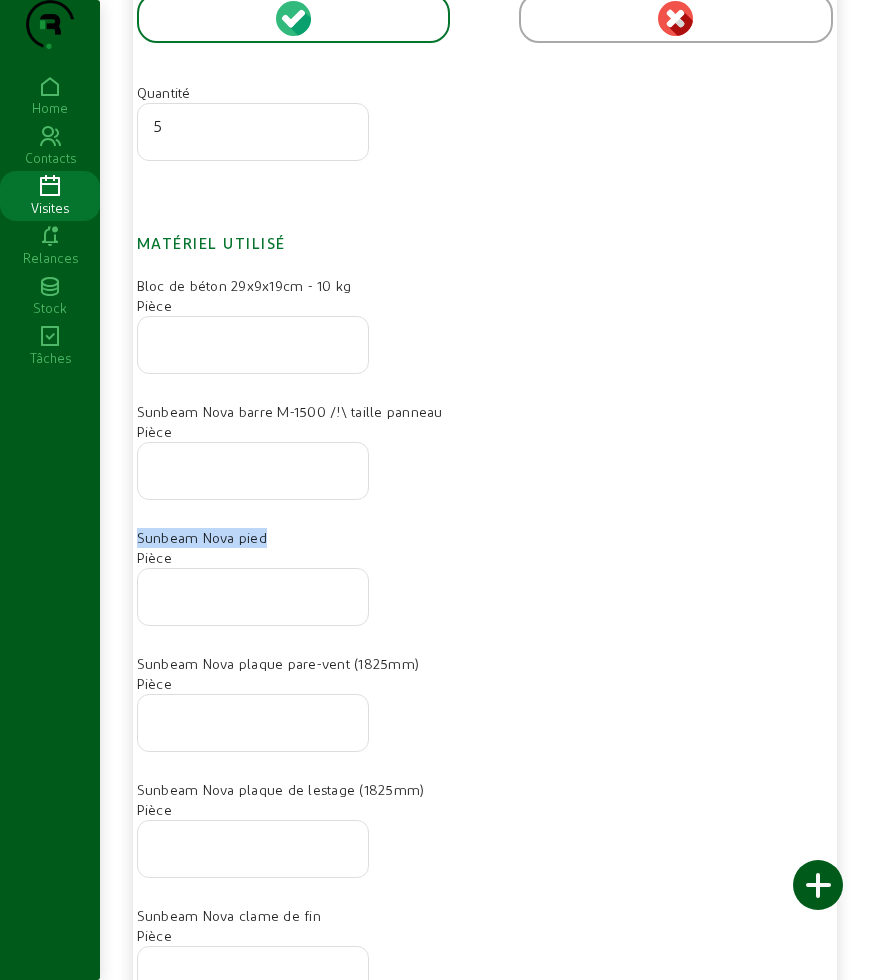drag, startPoint x: 138, startPoint y: 573, endPoint x: 323, endPoint y: 573, distance: 185 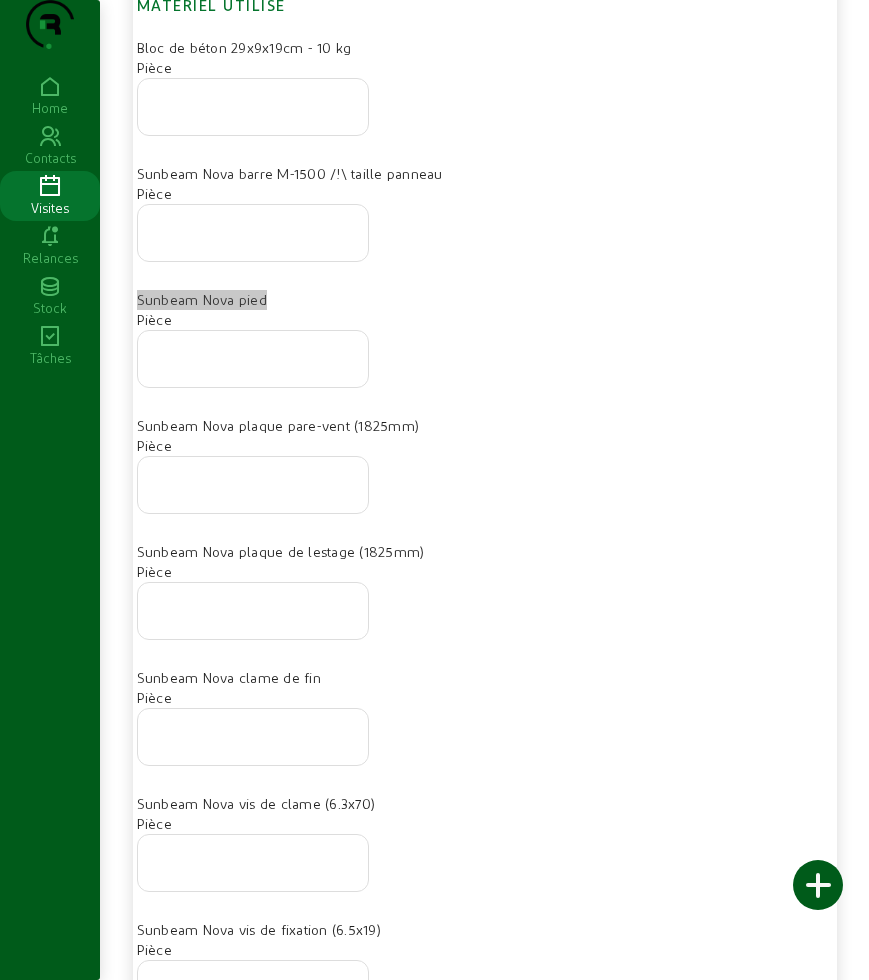 scroll, scrollTop: 1007, scrollLeft: 0, axis: vertical 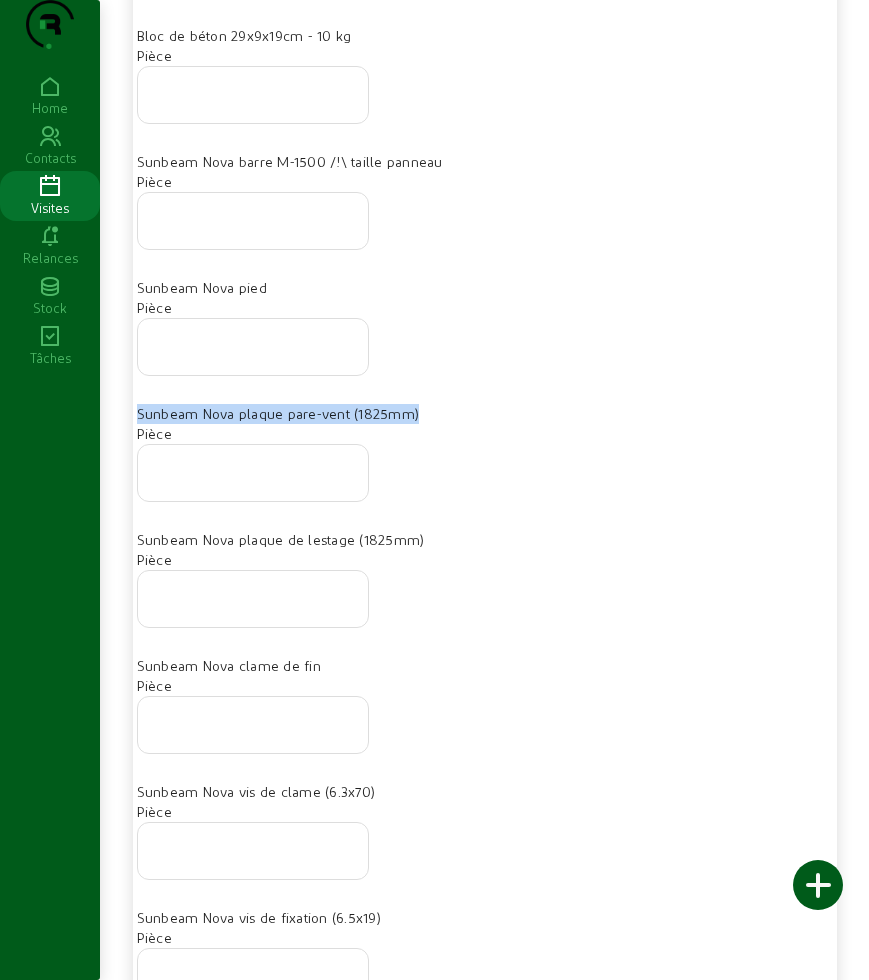 drag, startPoint x: 140, startPoint y: 456, endPoint x: 431, endPoint y: 456, distance: 291 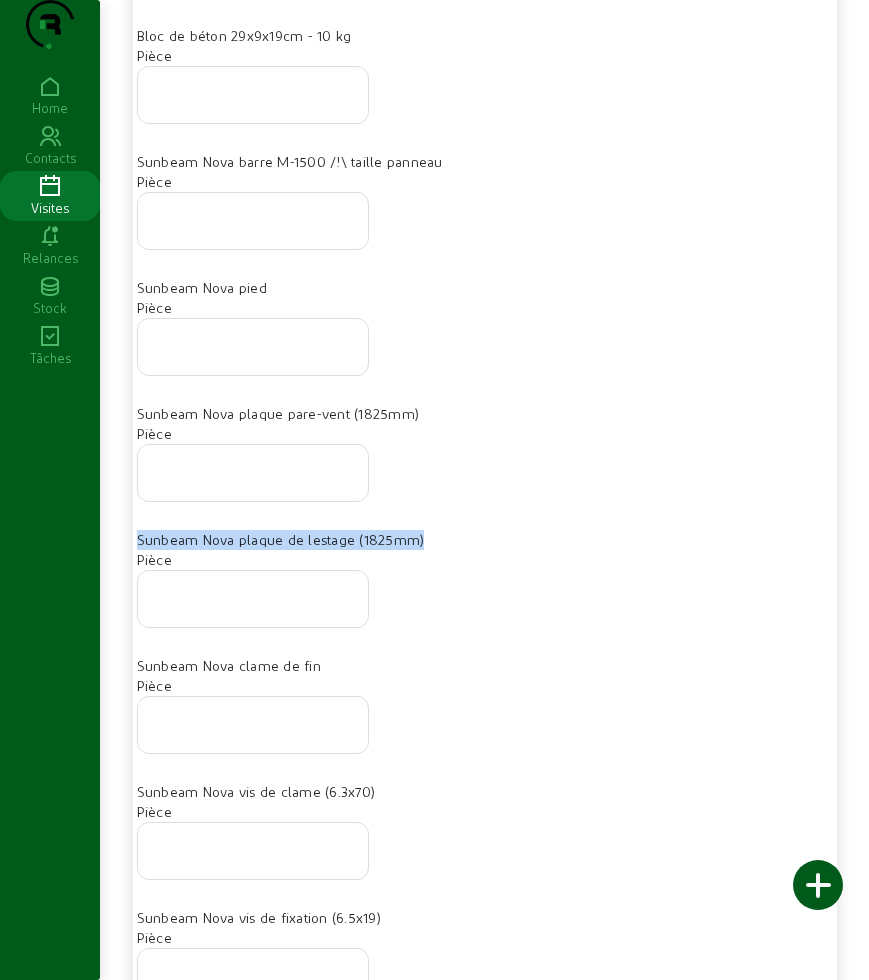 drag, startPoint x: 129, startPoint y: 579, endPoint x: 429, endPoint y: 577, distance: 300.00665 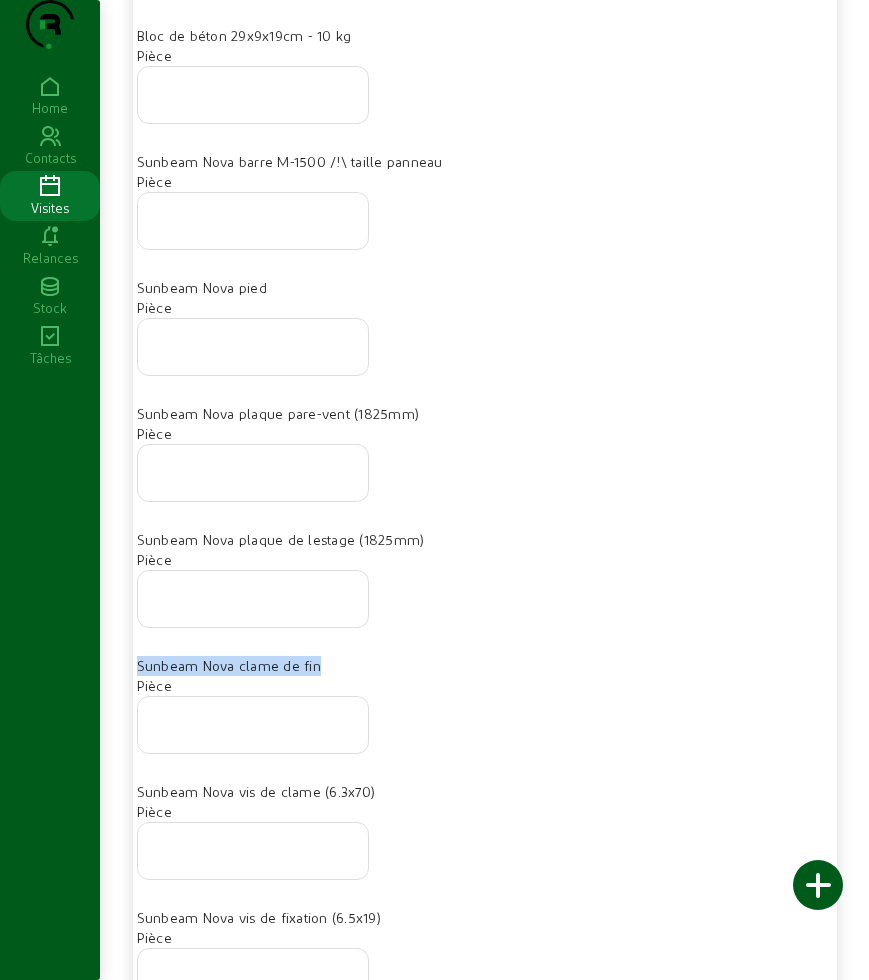 drag, startPoint x: 136, startPoint y: 694, endPoint x: 327, endPoint y: 705, distance: 191.3165 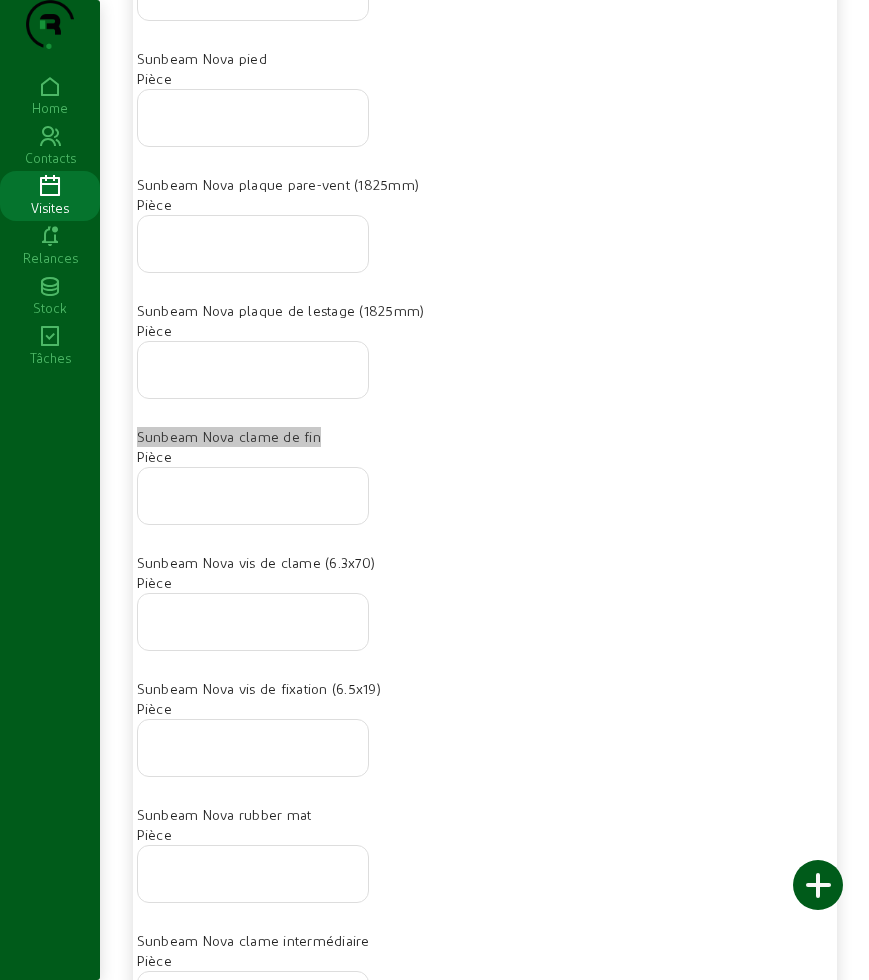 scroll, scrollTop: 1257, scrollLeft: 0, axis: vertical 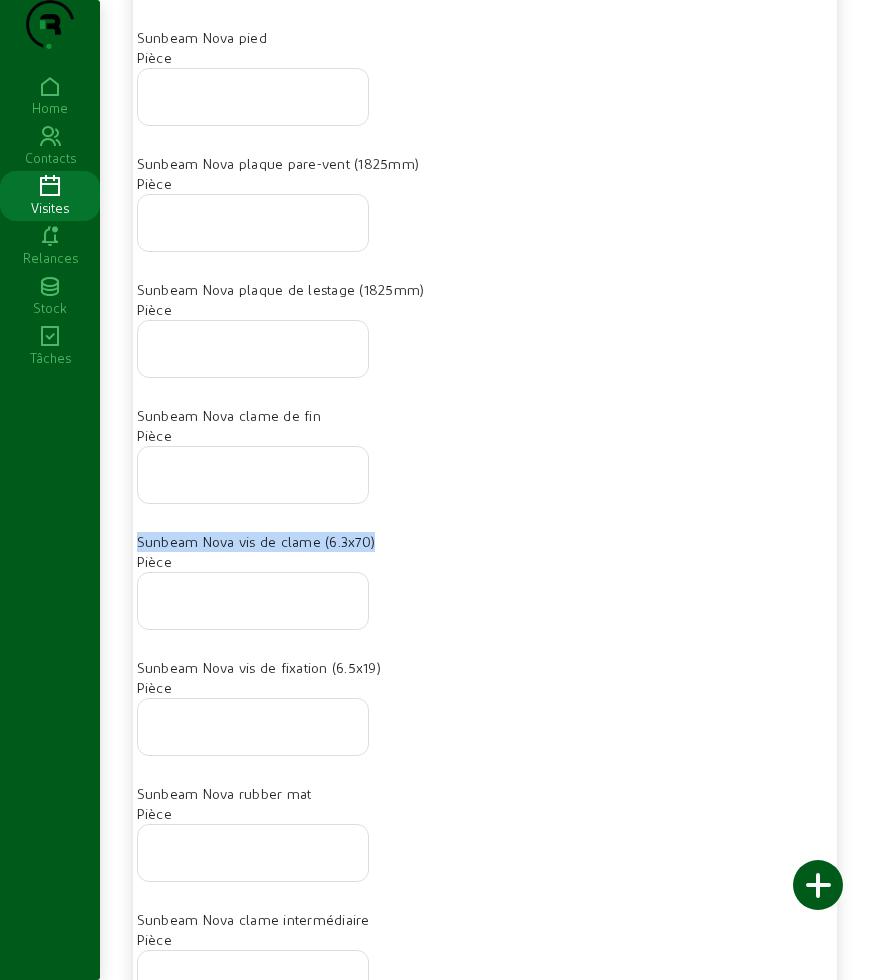 drag, startPoint x: 132, startPoint y: 583, endPoint x: 389, endPoint y: 575, distance: 257.12448 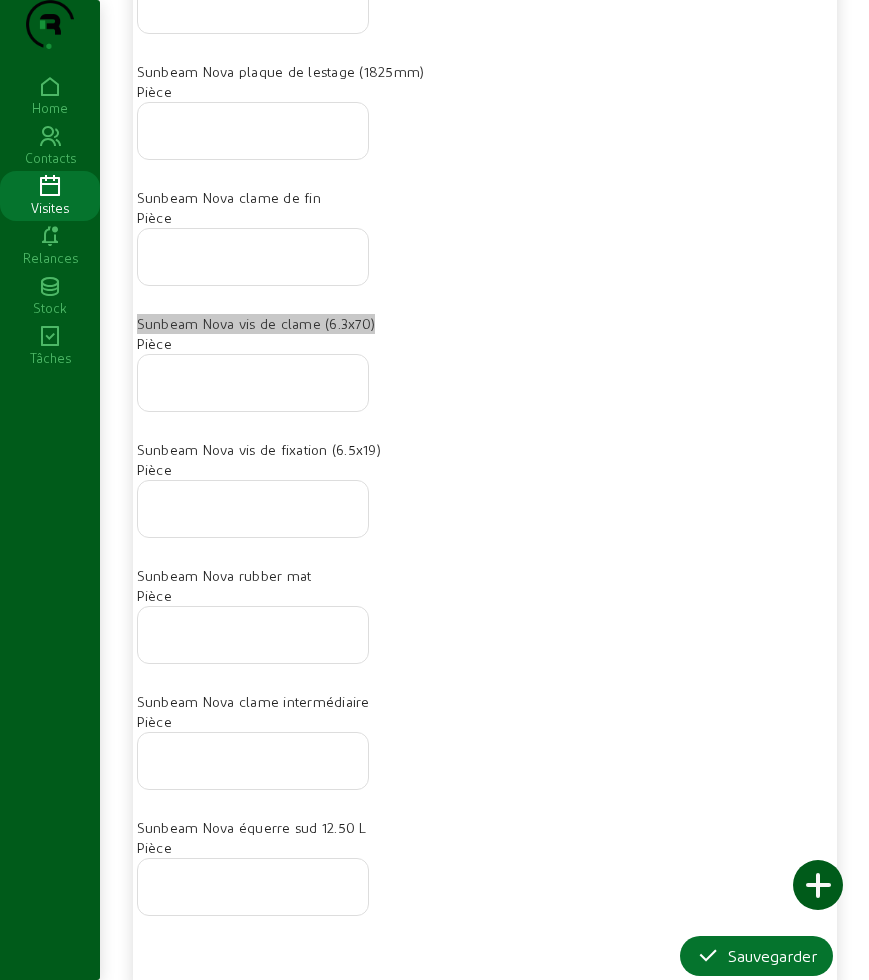scroll, scrollTop: 1507, scrollLeft: 0, axis: vertical 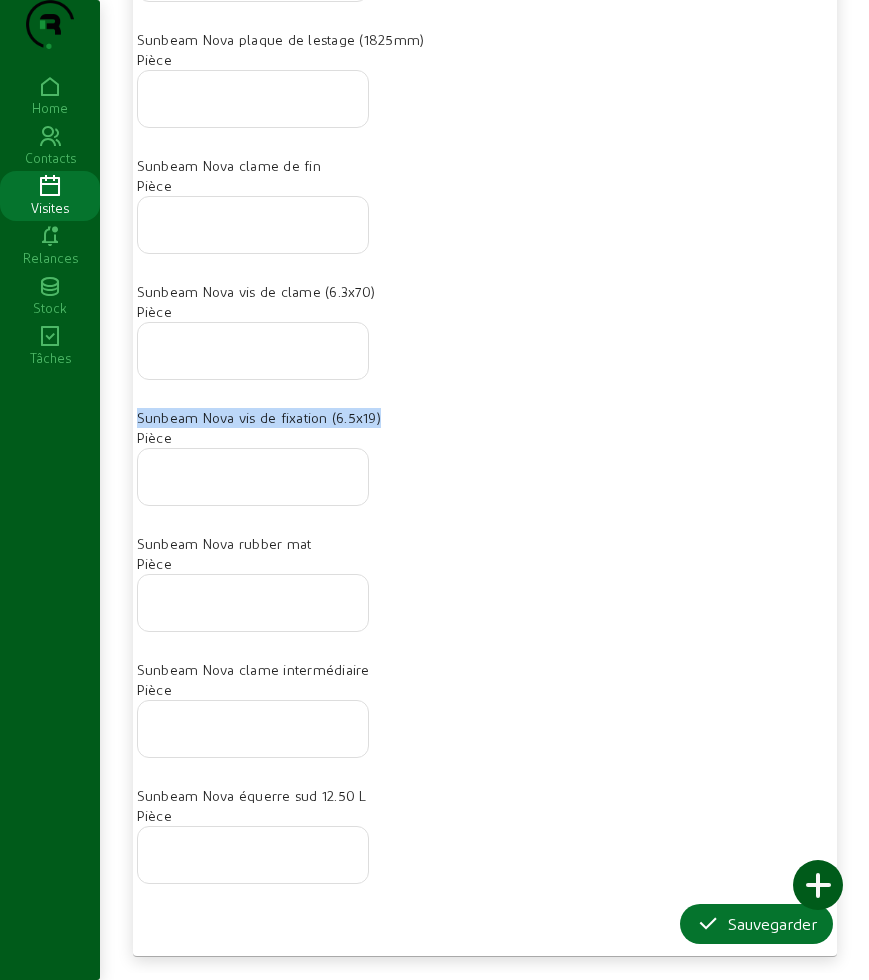 drag, startPoint x: 133, startPoint y: 455, endPoint x: 385, endPoint y: 466, distance: 252.23996 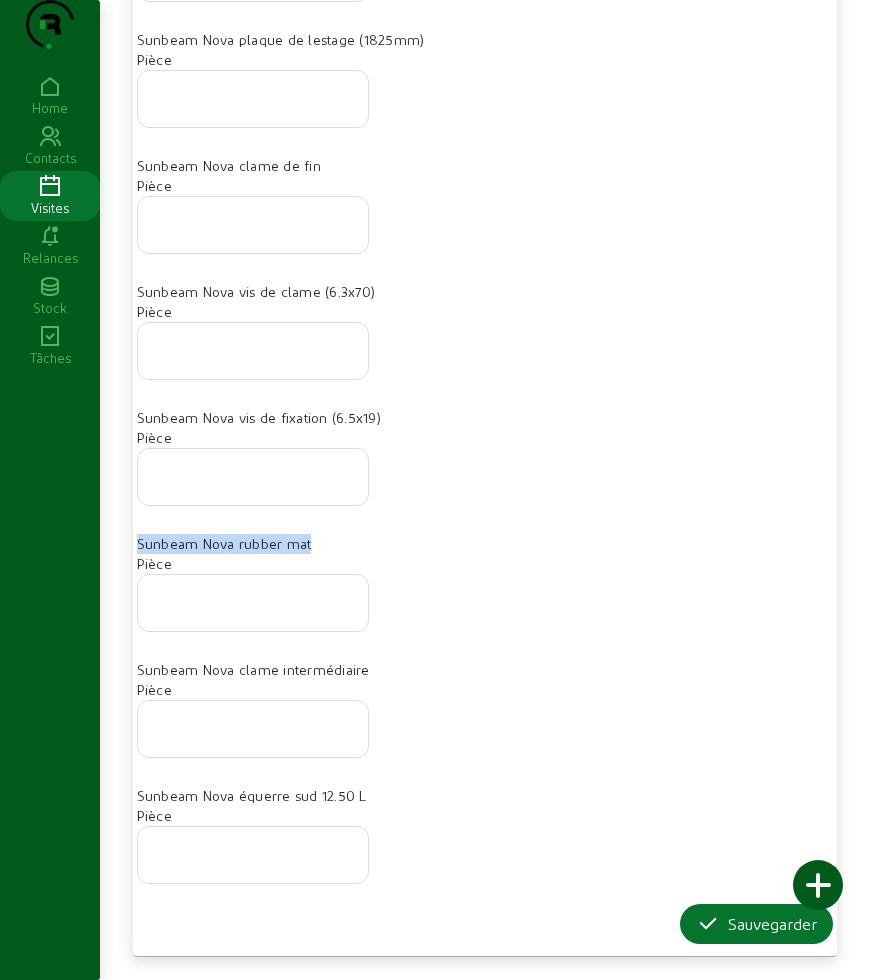 drag, startPoint x: 133, startPoint y: 587, endPoint x: 318, endPoint y: 575, distance: 185.38878 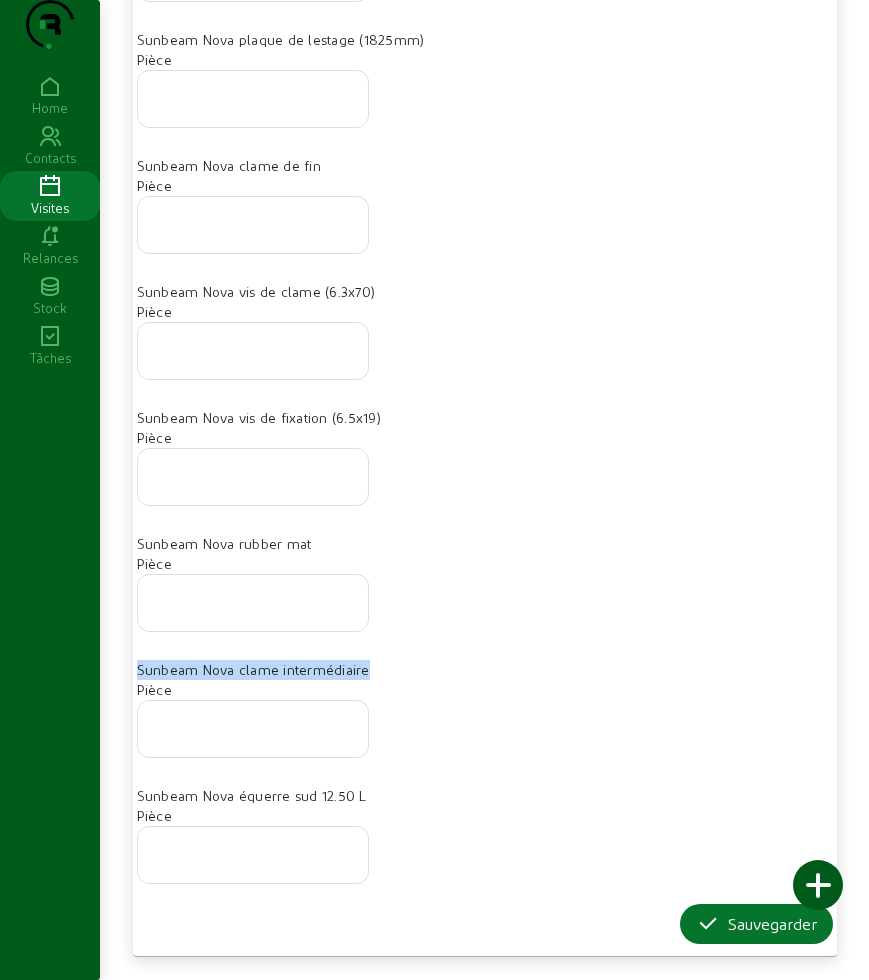 drag, startPoint x: 136, startPoint y: 703, endPoint x: 413, endPoint y: 708, distance: 277.04514 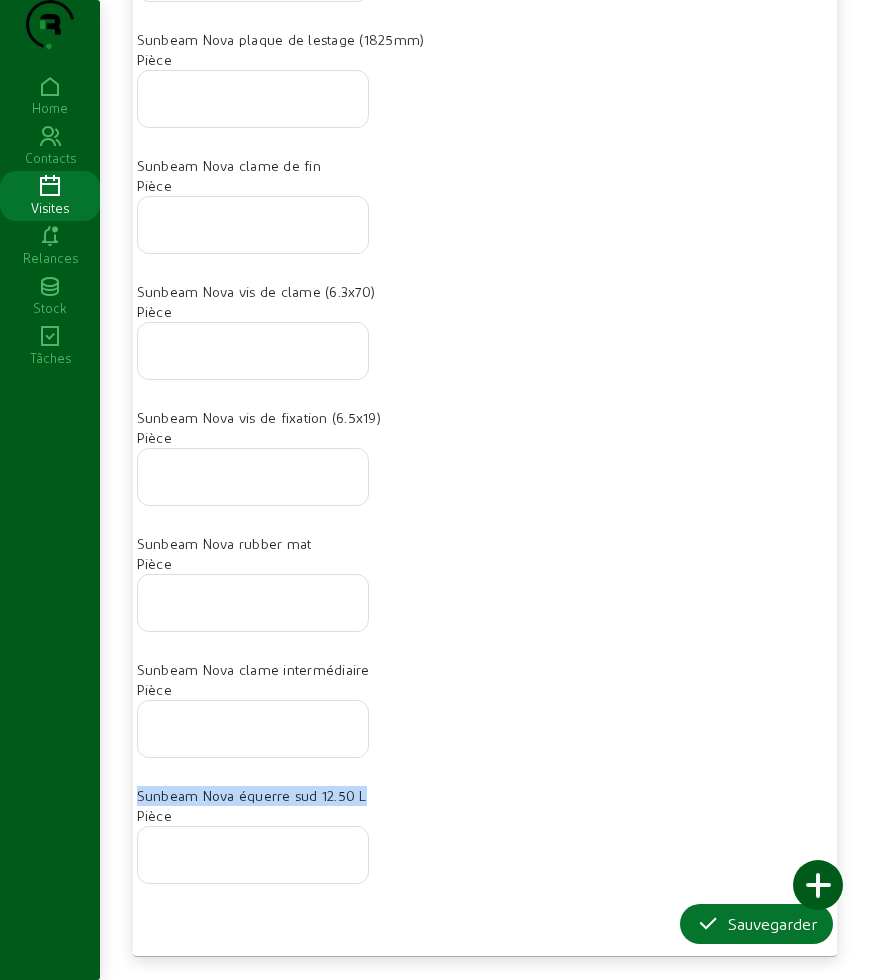 drag, startPoint x: 131, startPoint y: 828, endPoint x: 401, endPoint y: 829, distance: 270.00186 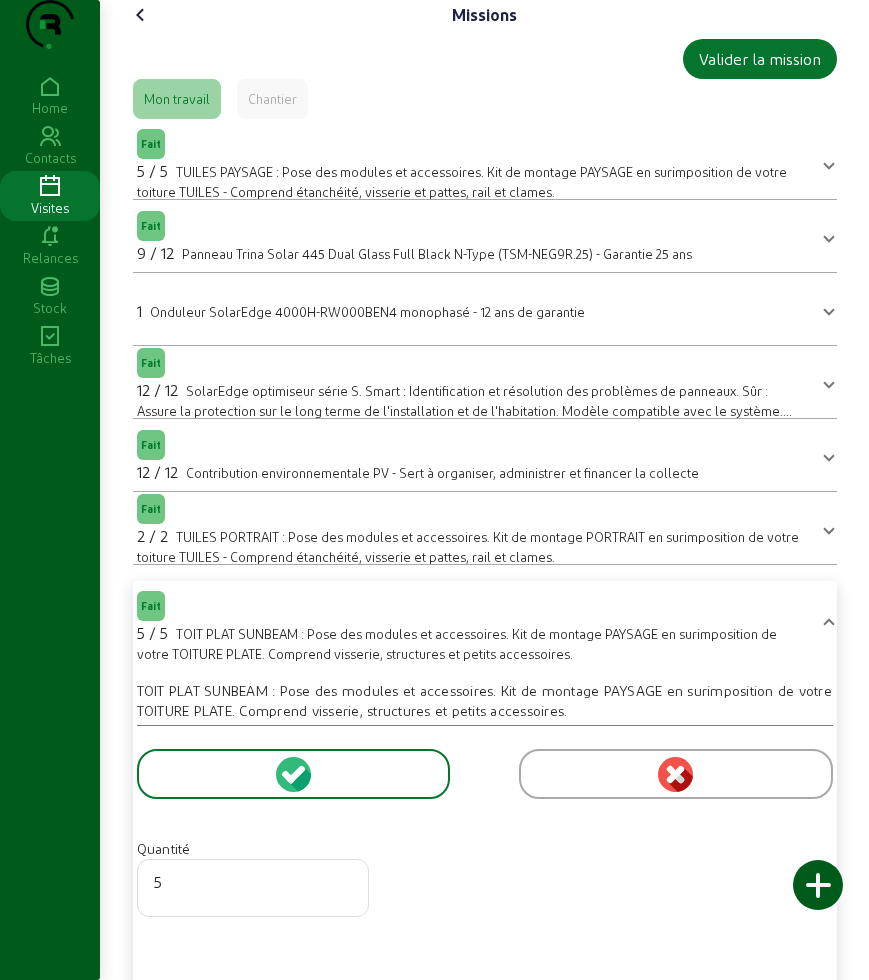 scroll, scrollTop: 0, scrollLeft: 0, axis: both 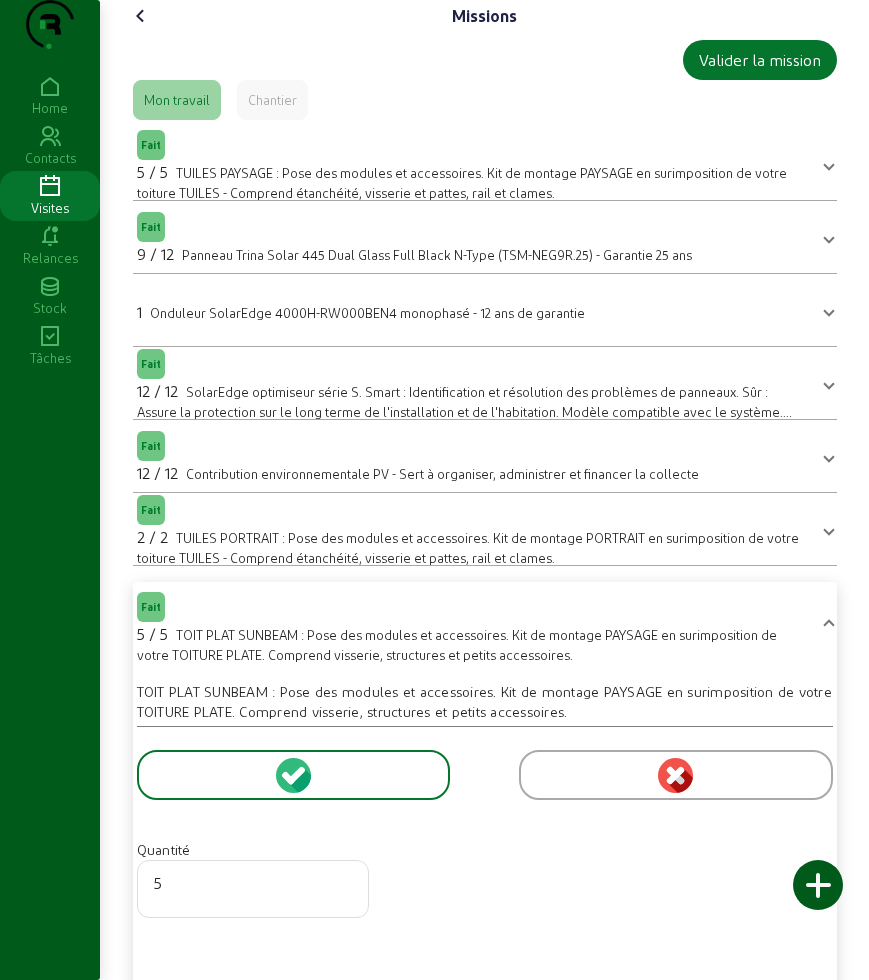 click 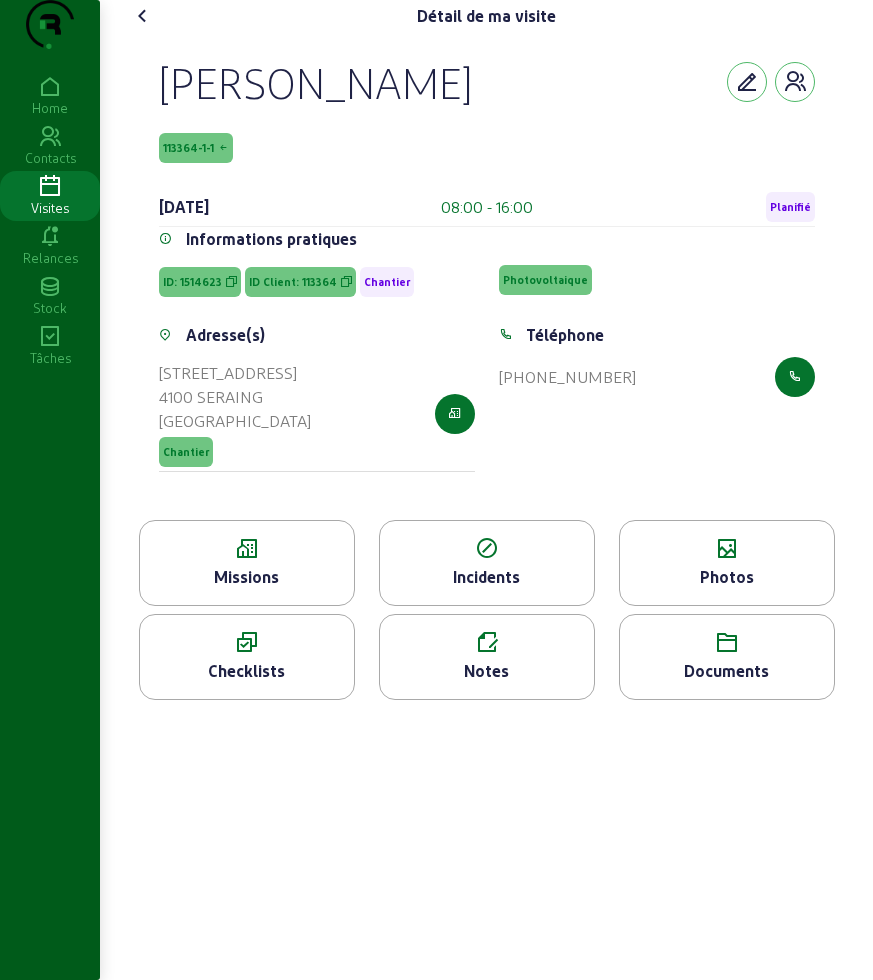 click 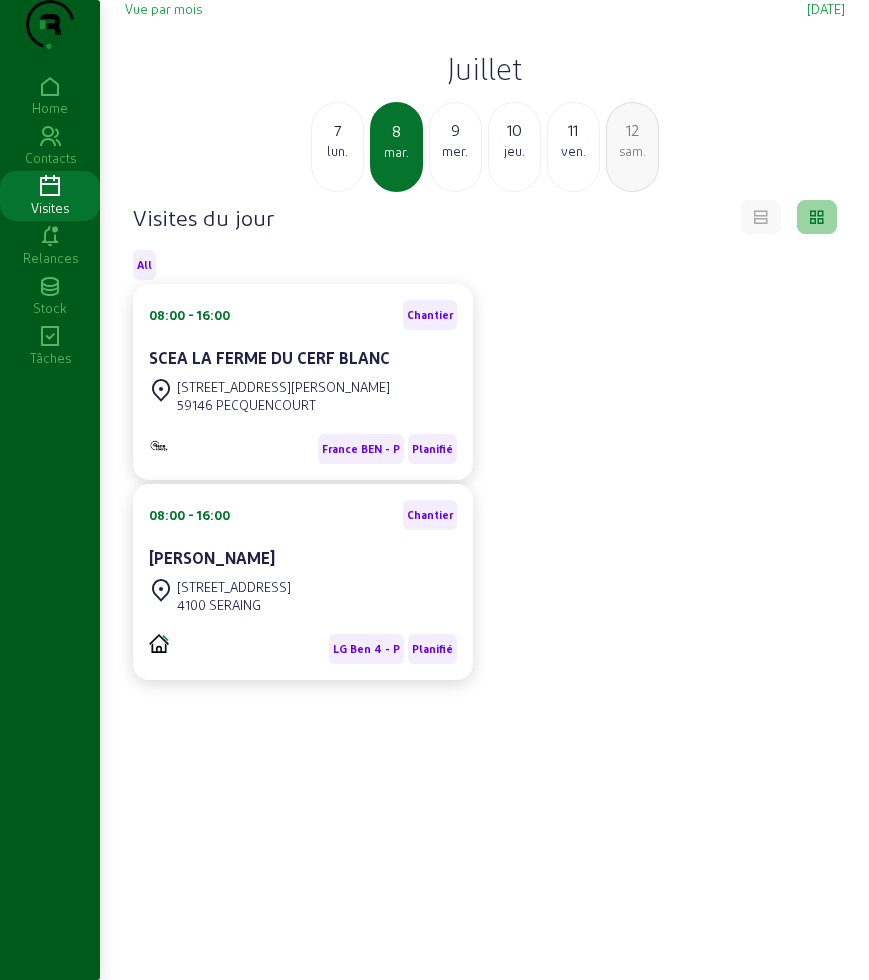 click on "Juillet" 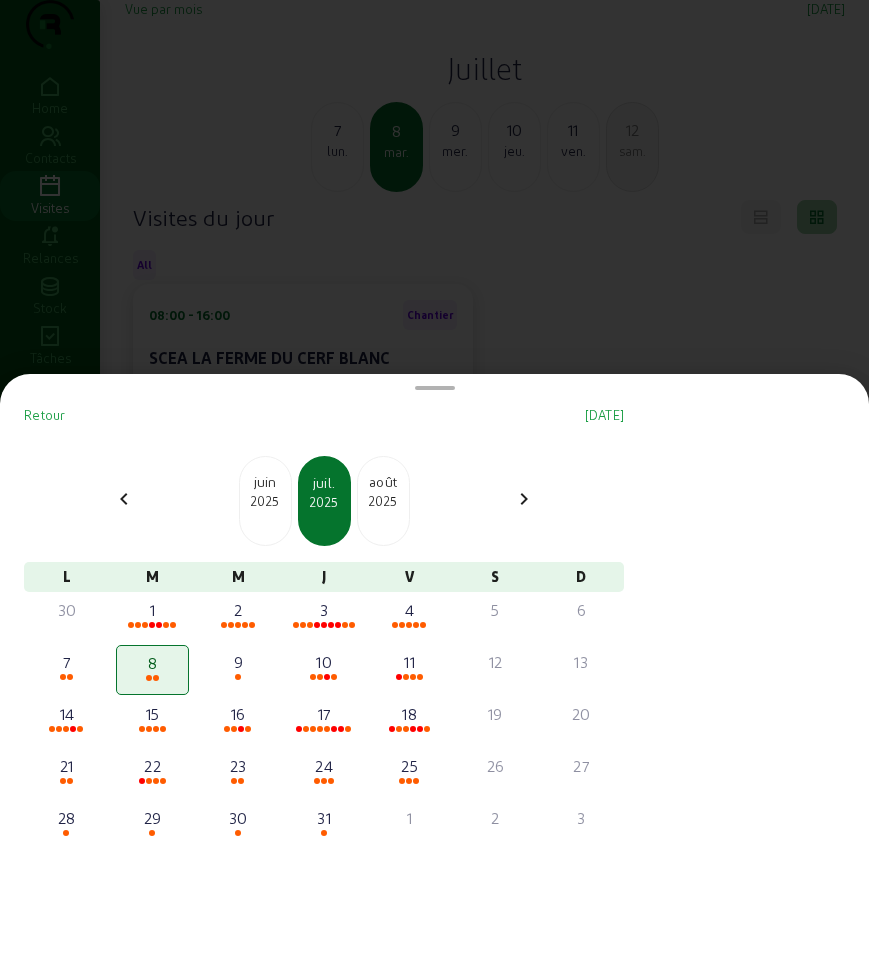 click on "[DATE]" at bounding box center (265, 501) 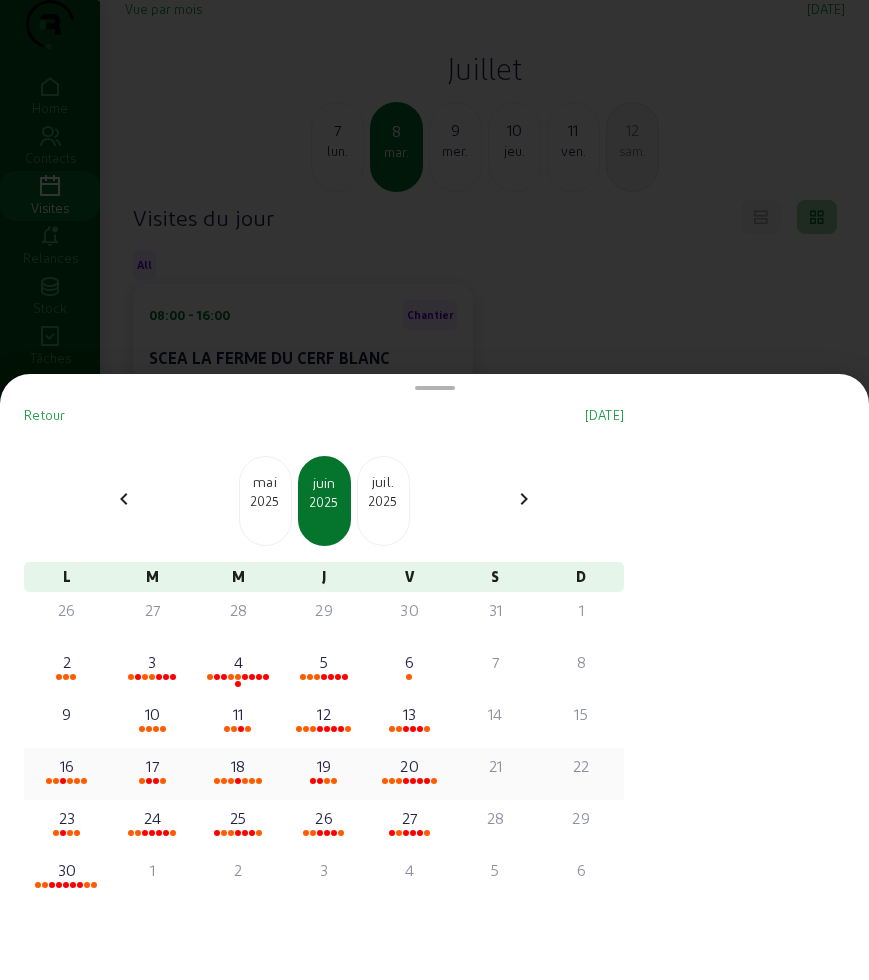 click on "20" at bounding box center [410, 766] 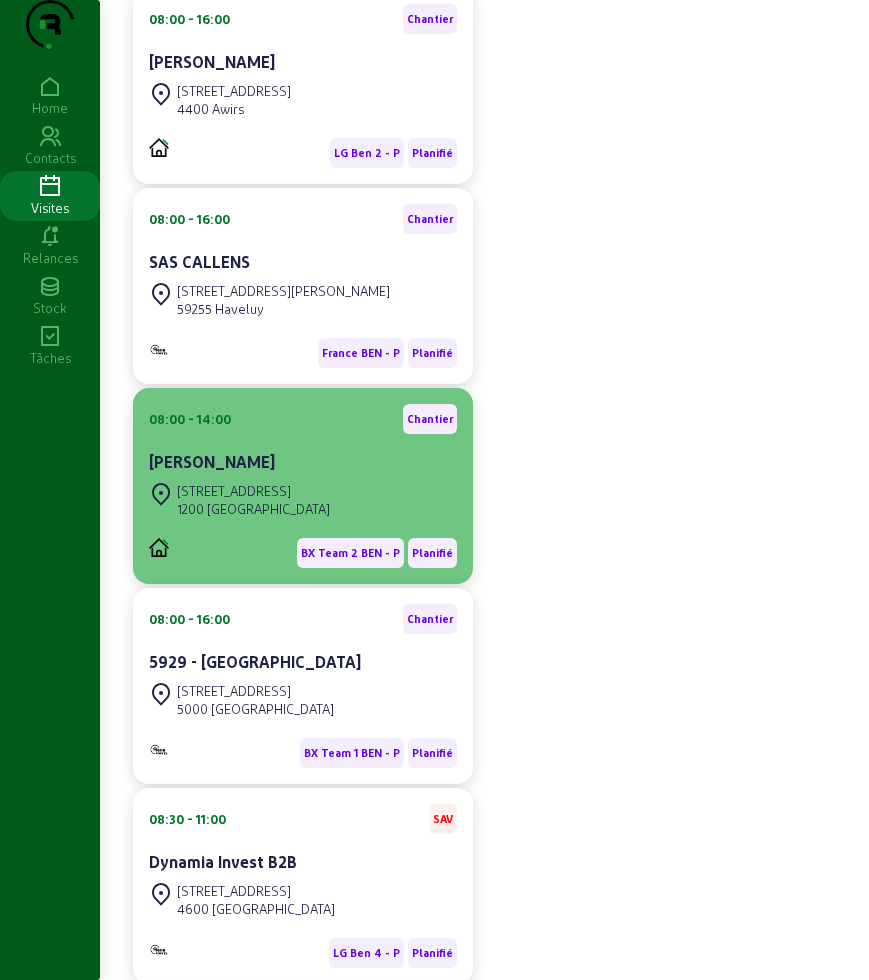 scroll, scrollTop: 500, scrollLeft: 0, axis: vertical 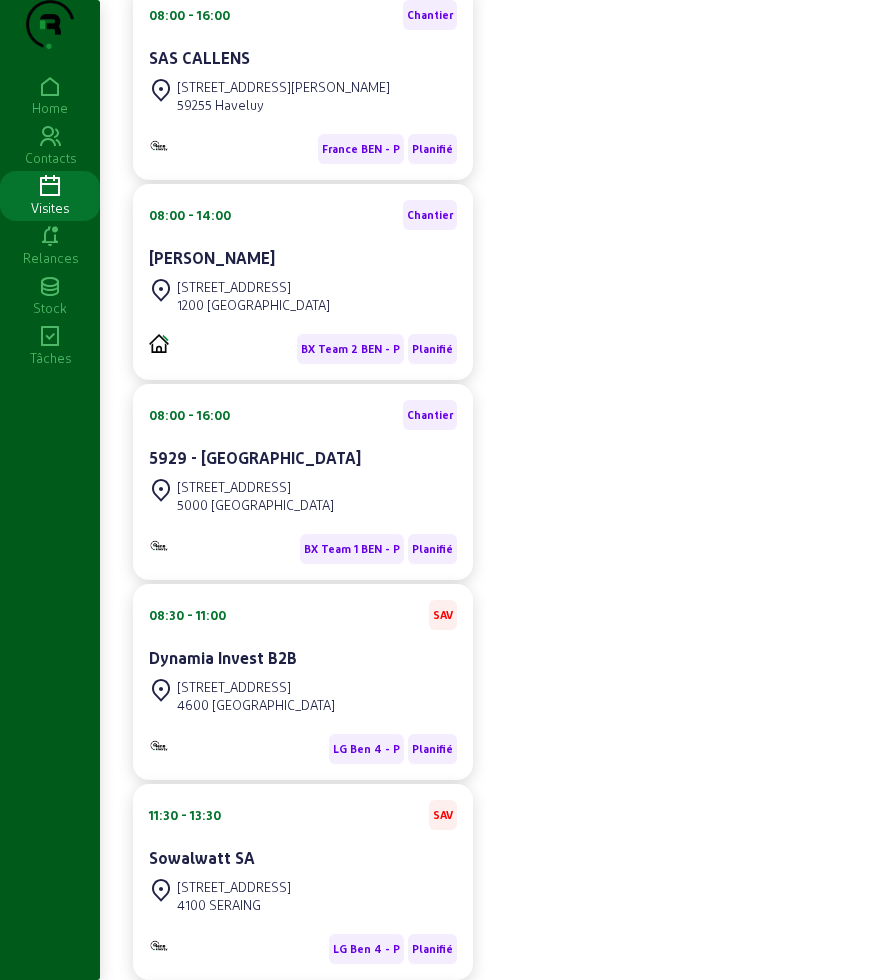 drag, startPoint x: 324, startPoint y: 607, endPoint x: 378, endPoint y: 524, distance: 99.0202 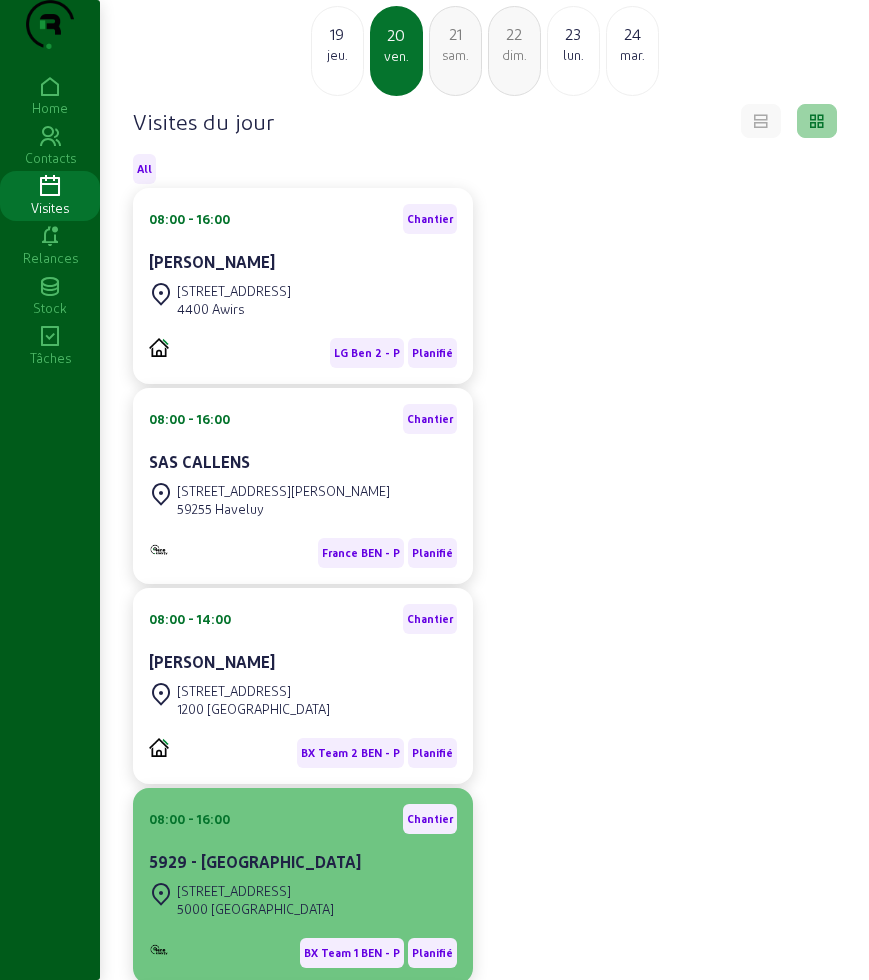 scroll, scrollTop: 250, scrollLeft: 0, axis: vertical 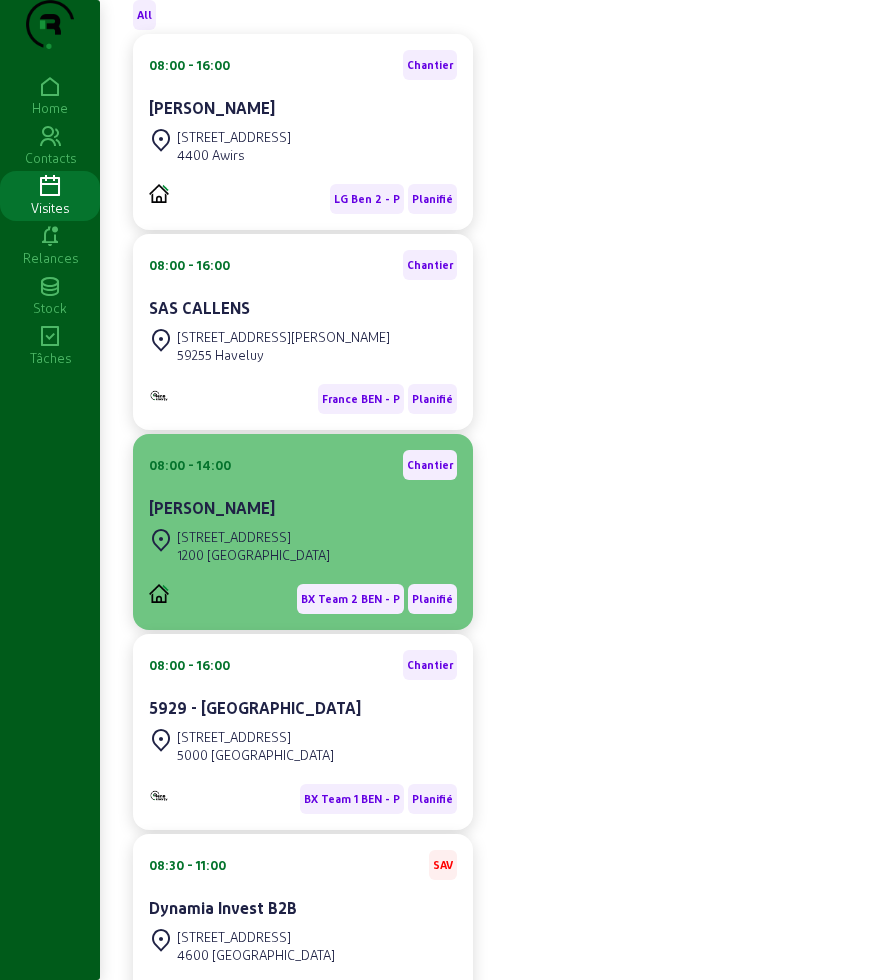 click on "BX Team 2 BEN - P Planifié" 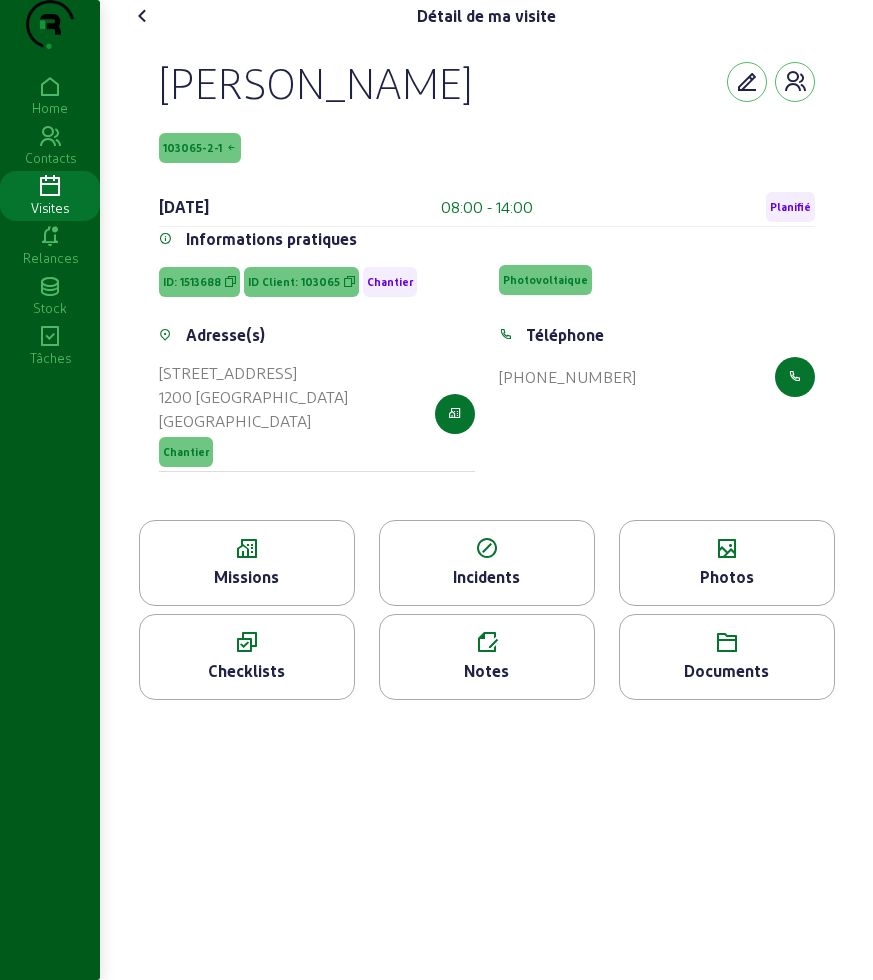 click 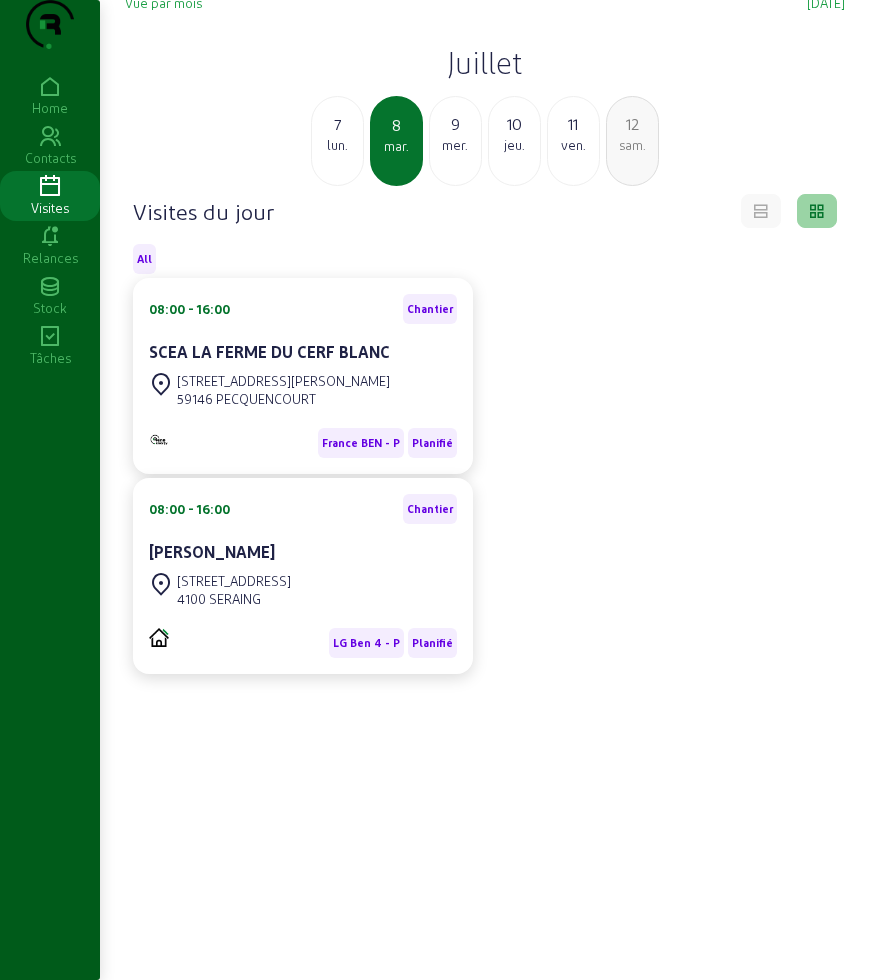 scroll, scrollTop: 0, scrollLeft: 0, axis: both 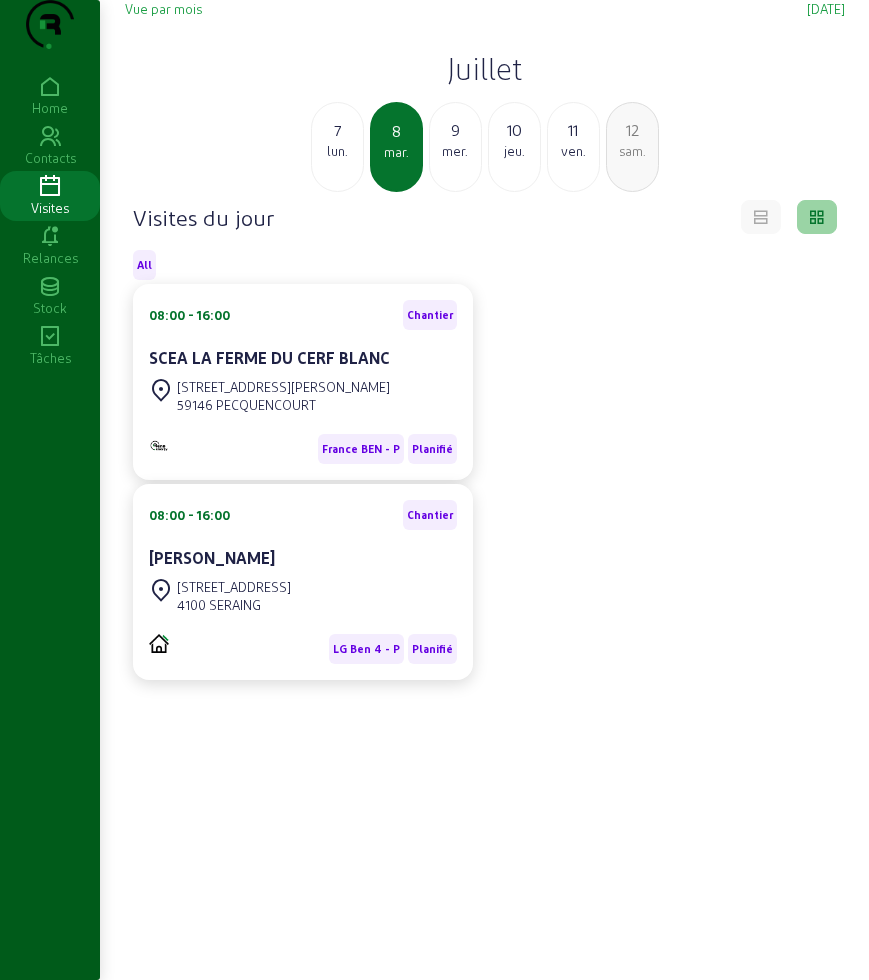 click on "Juillet" 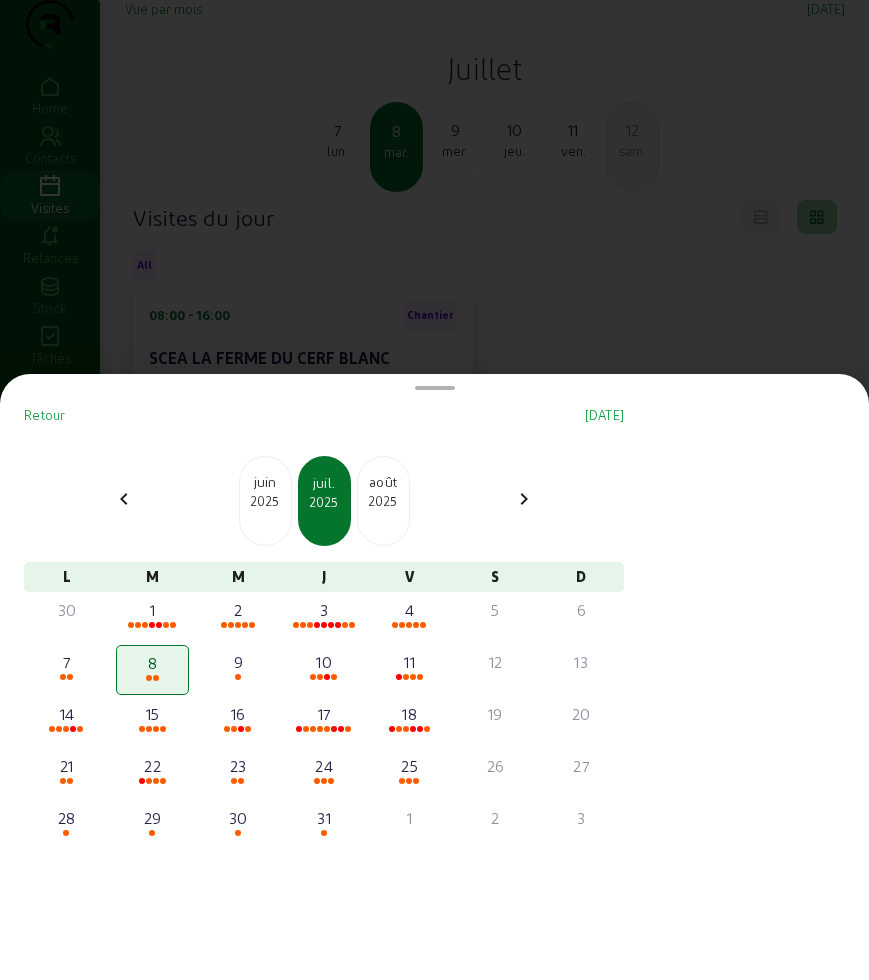 click on "2025" at bounding box center (265, 501) 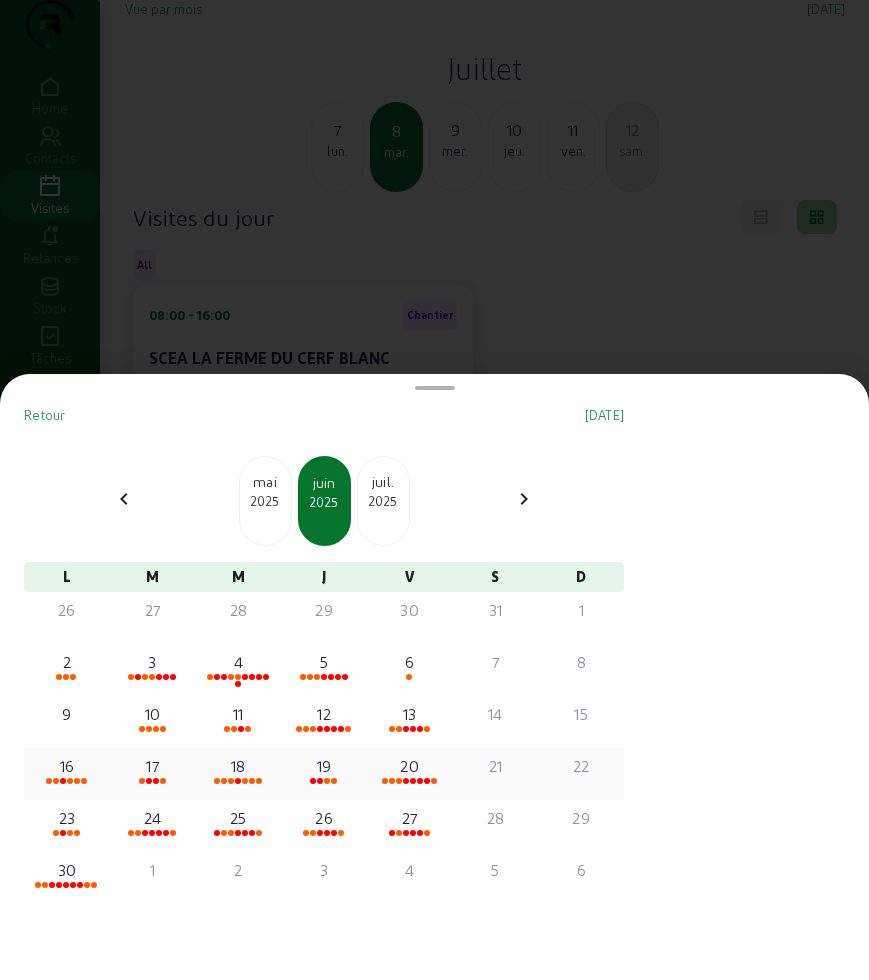 click on "20" at bounding box center [410, 766] 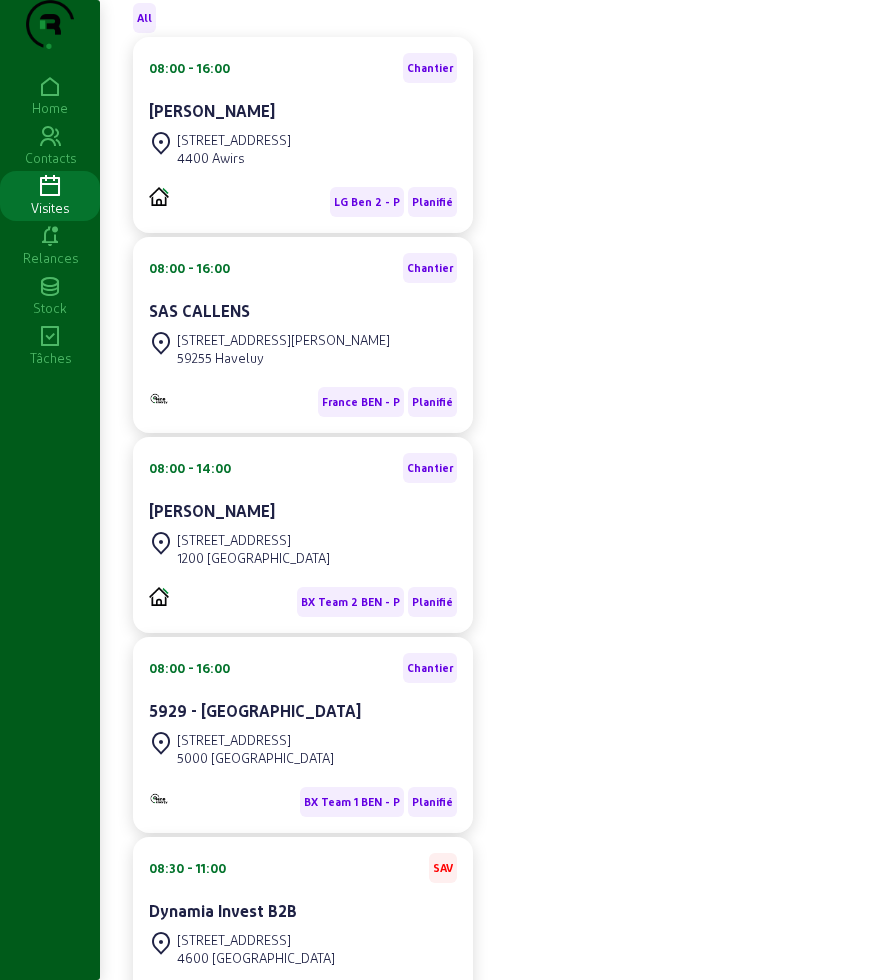 scroll, scrollTop: 250, scrollLeft: 0, axis: vertical 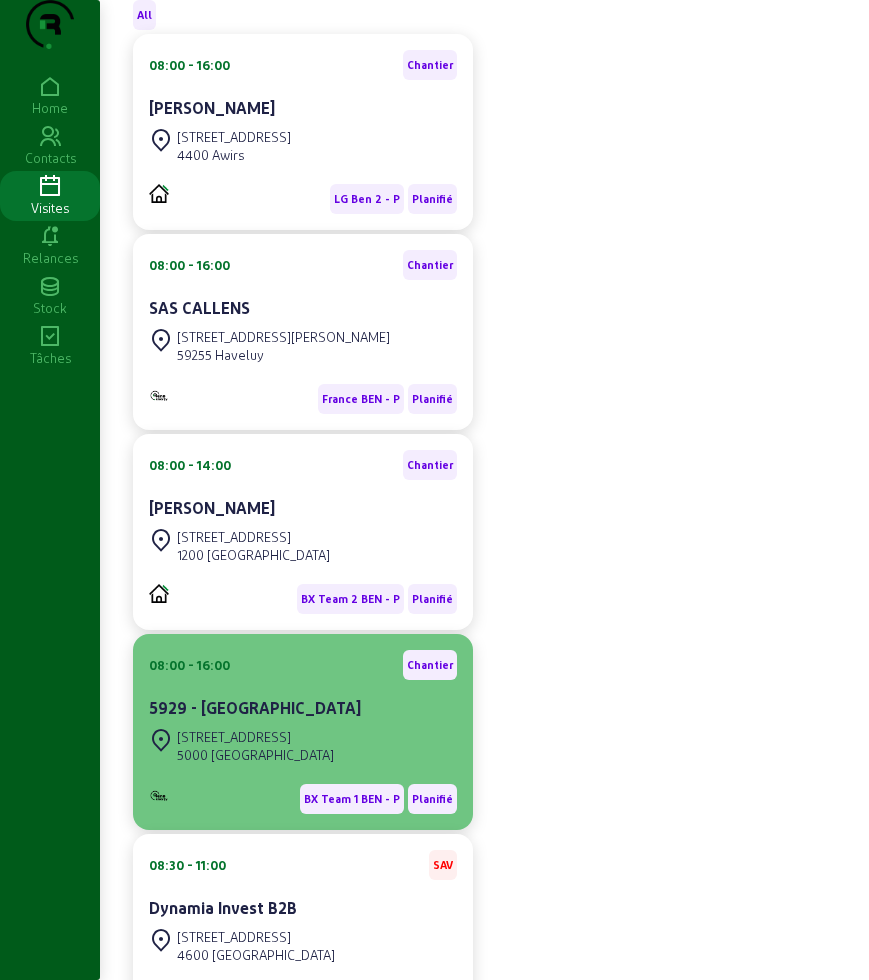 click on "[STREET_ADDRESS]" 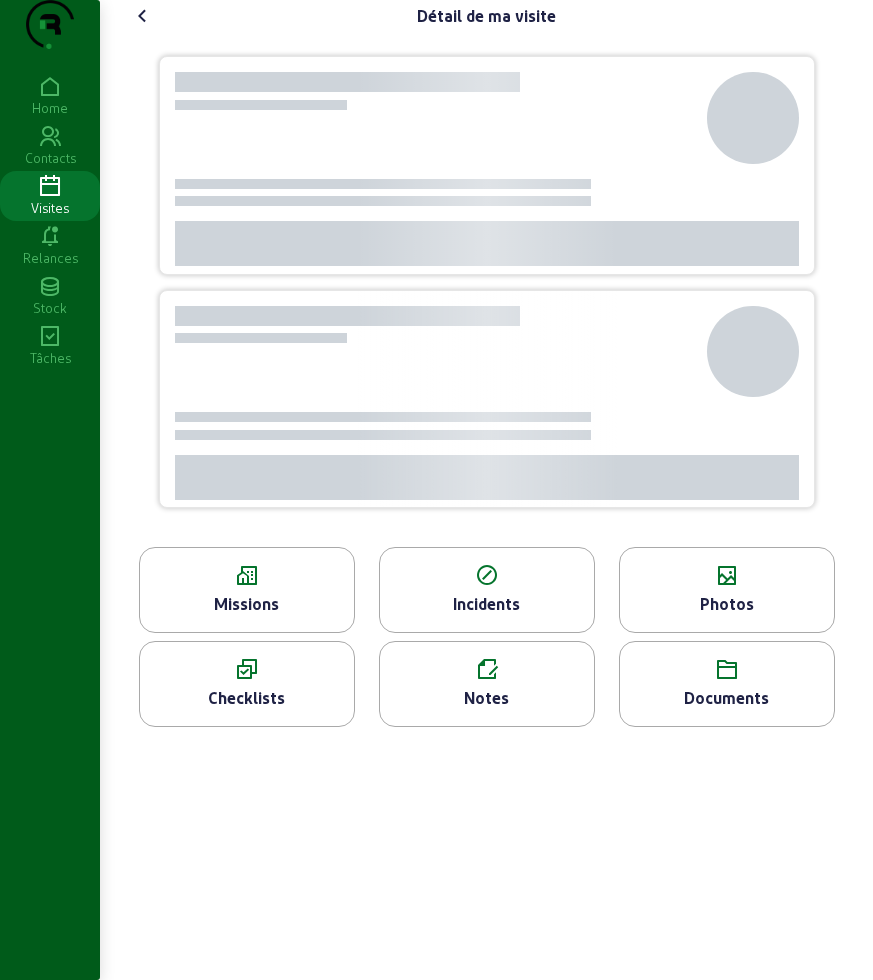 click on "Missions" 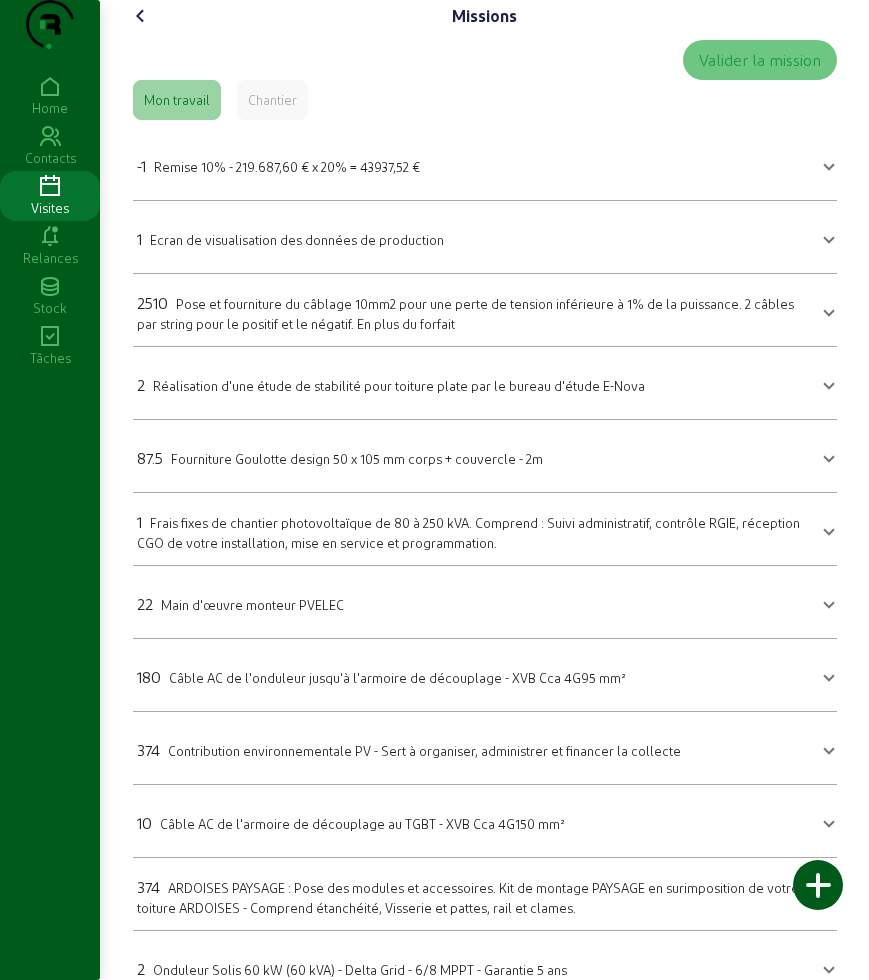 scroll, scrollTop: 375, scrollLeft: 0, axis: vertical 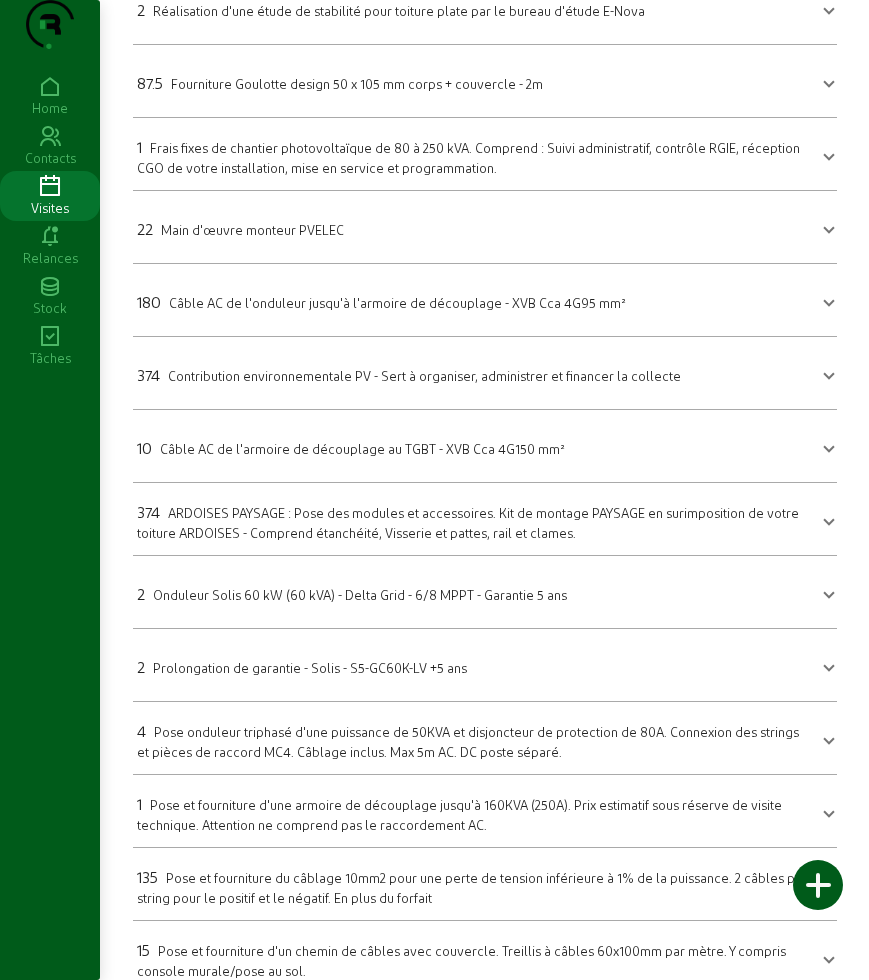 click on "ARDOISES PAYSAGE : Pose des modules et accessoires. Kit de montage PAYSAGE en surimposition de votre toiture ARDOISES - Comprend étanchéité, Visserie et pattes, rail et clames." at bounding box center (468, 522) 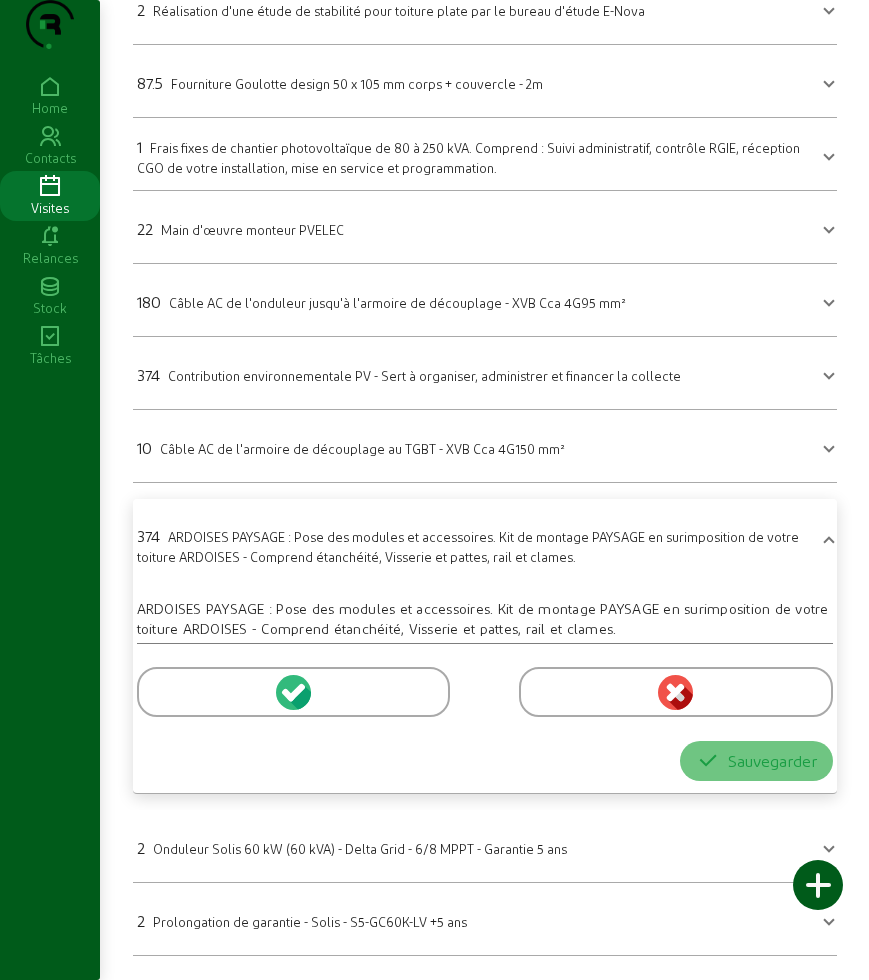 scroll, scrollTop: 625, scrollLeft: 0, axis: vertical 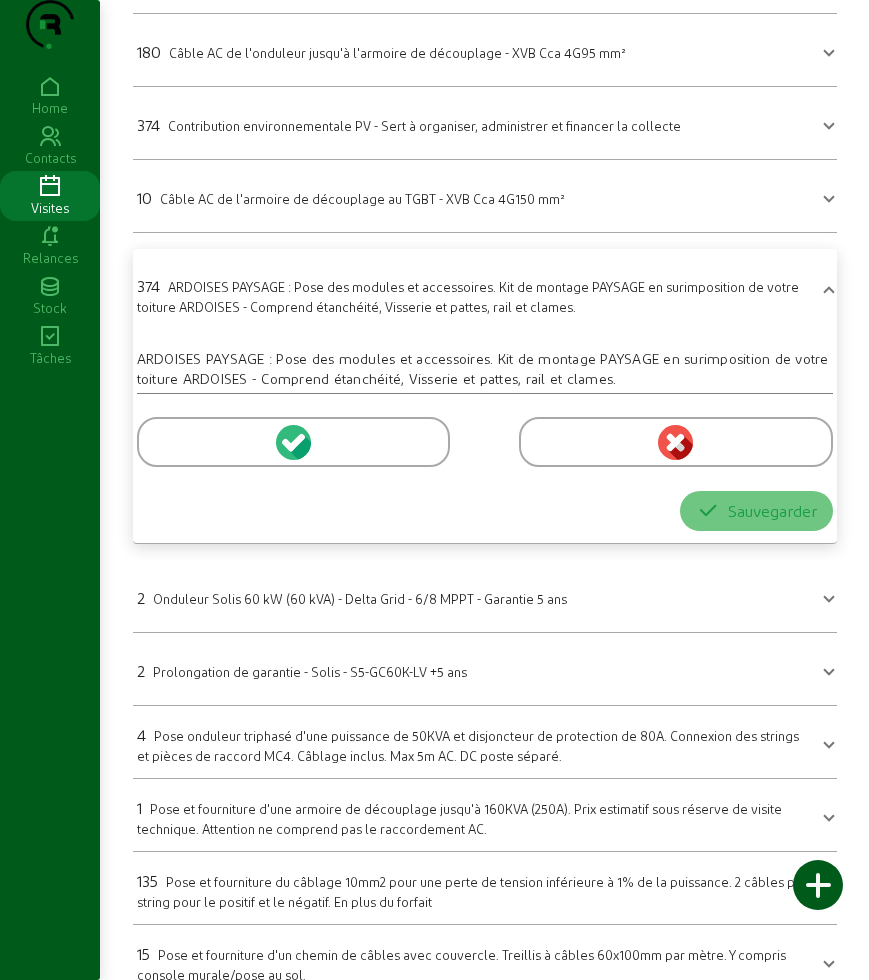 click at bounding box center [293, 442] 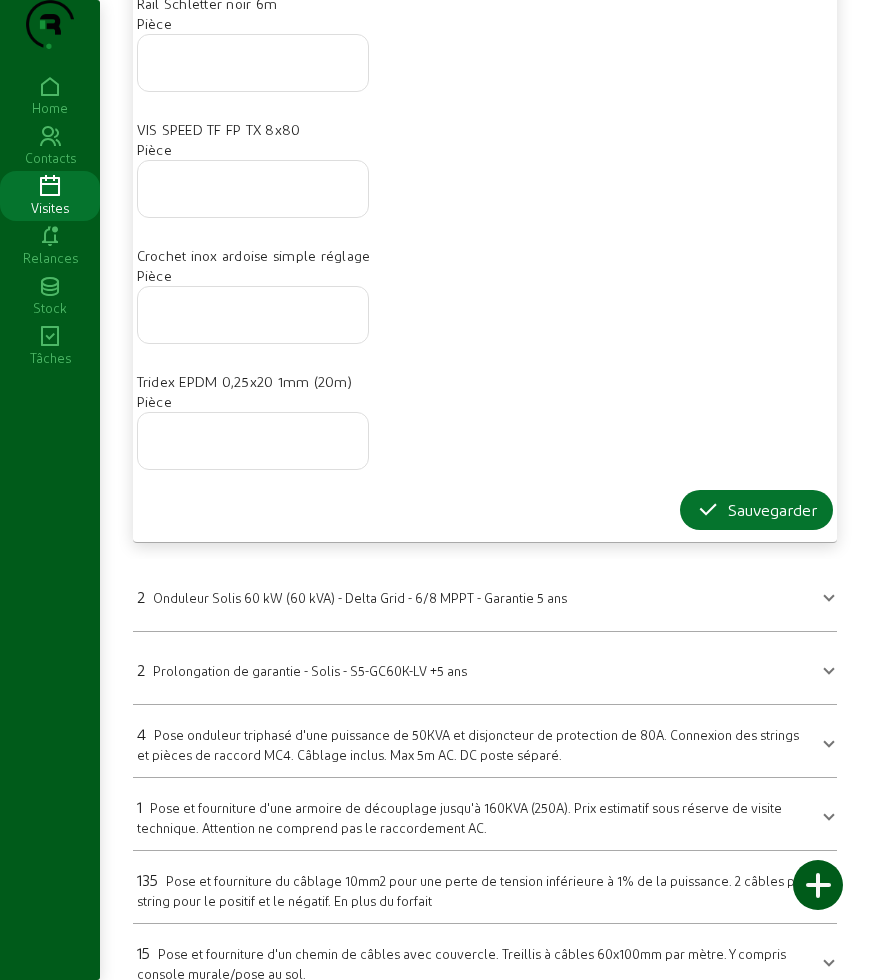 scroll, scrollTop: 1625, scrollLeft: 0, axis: vertical 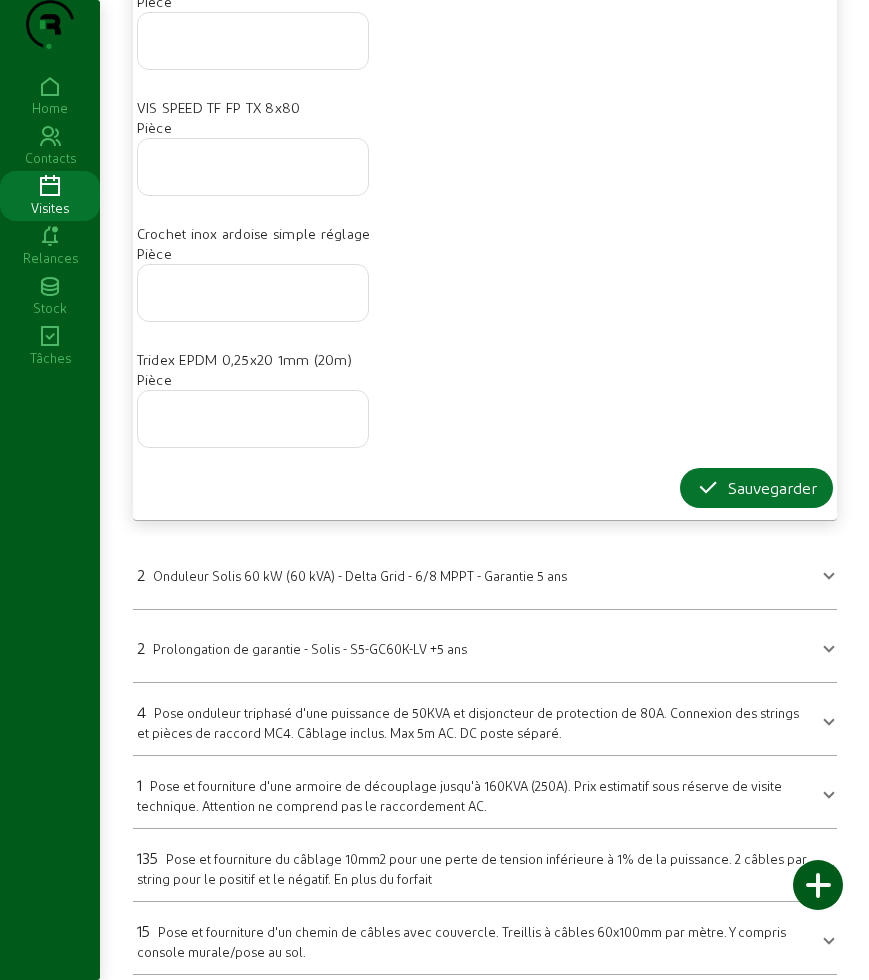 drag, startPoint x: 120, startPoint y: 396, endPoint x: 349, endPoint y: 393, distance: 229.01965 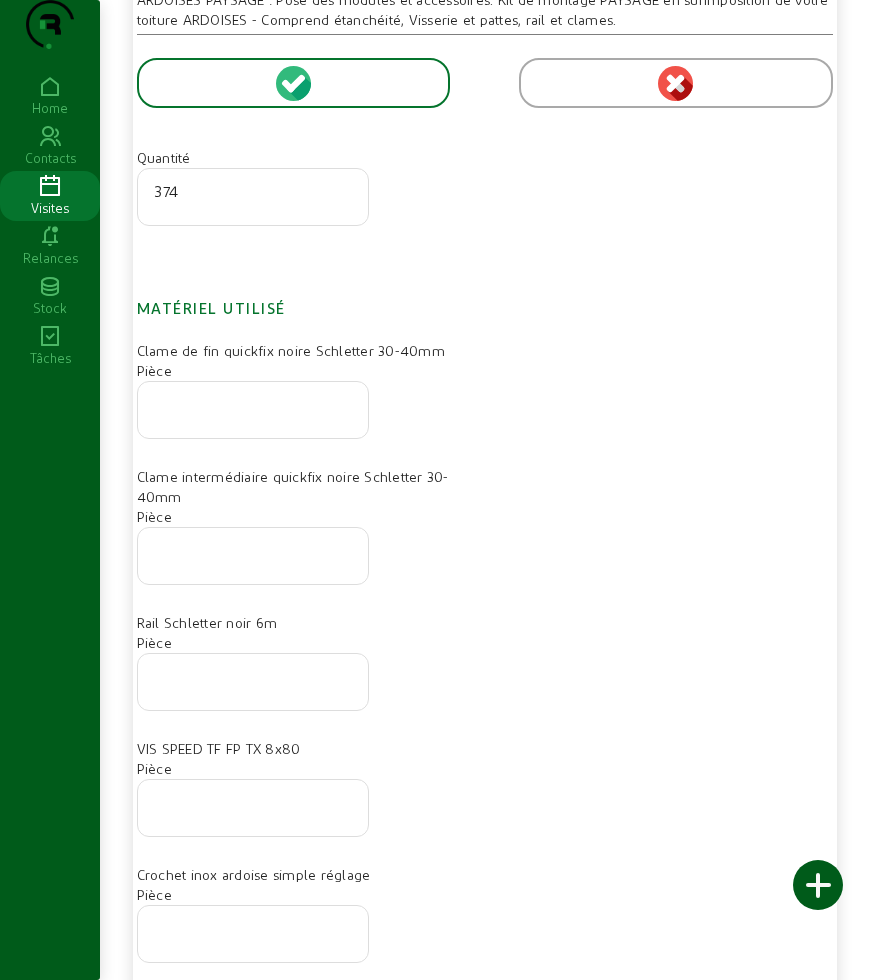 scroll, scrollTop: 875, scrollLeft: 0, axis: vertical 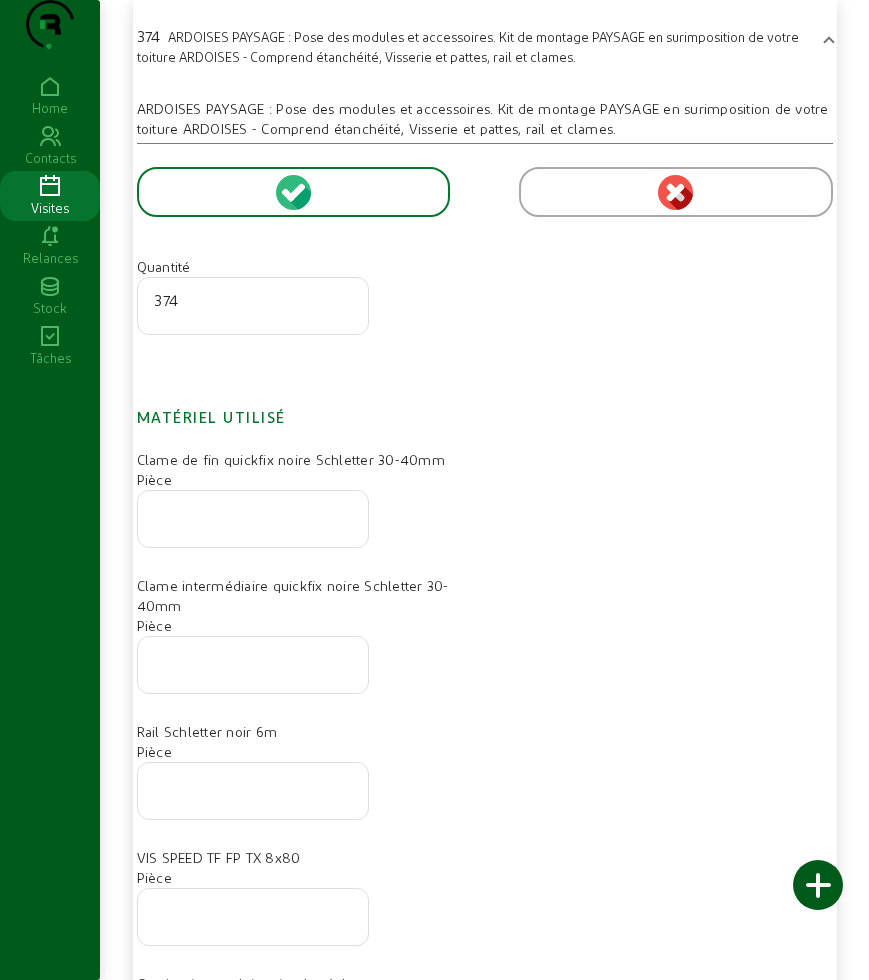 click at bounding box center [293, 192] 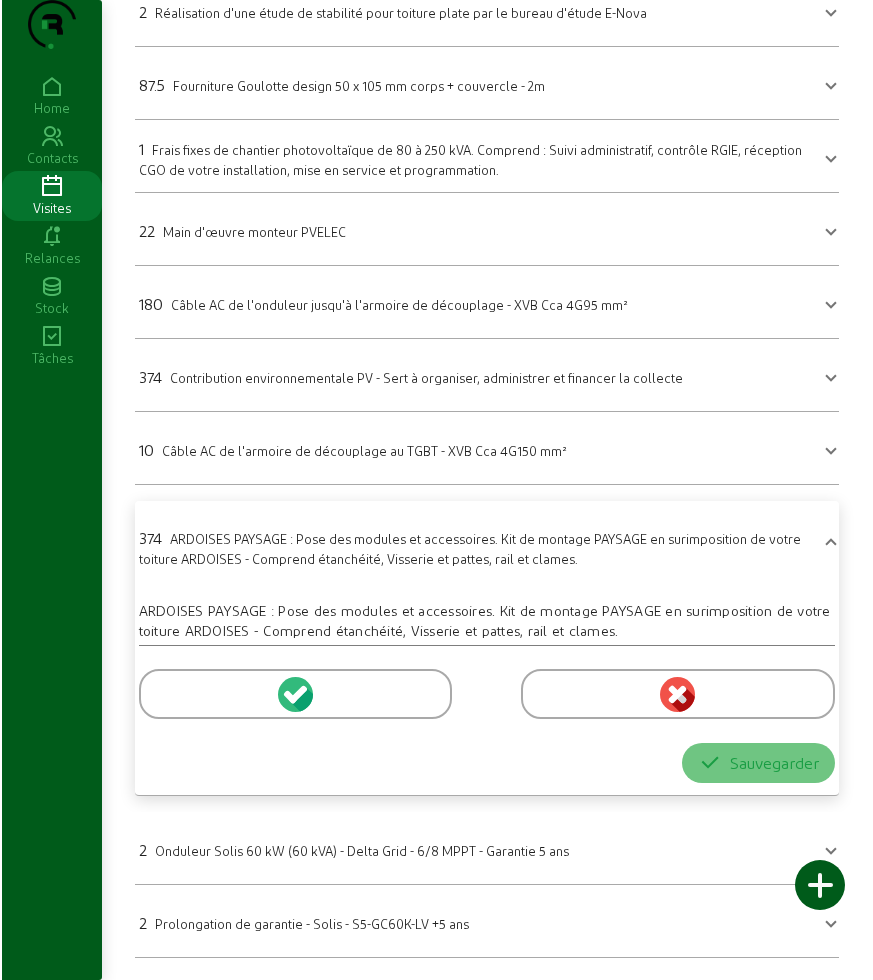 scroll, scrollTop: 0, scrollLeft: 0, axis: both 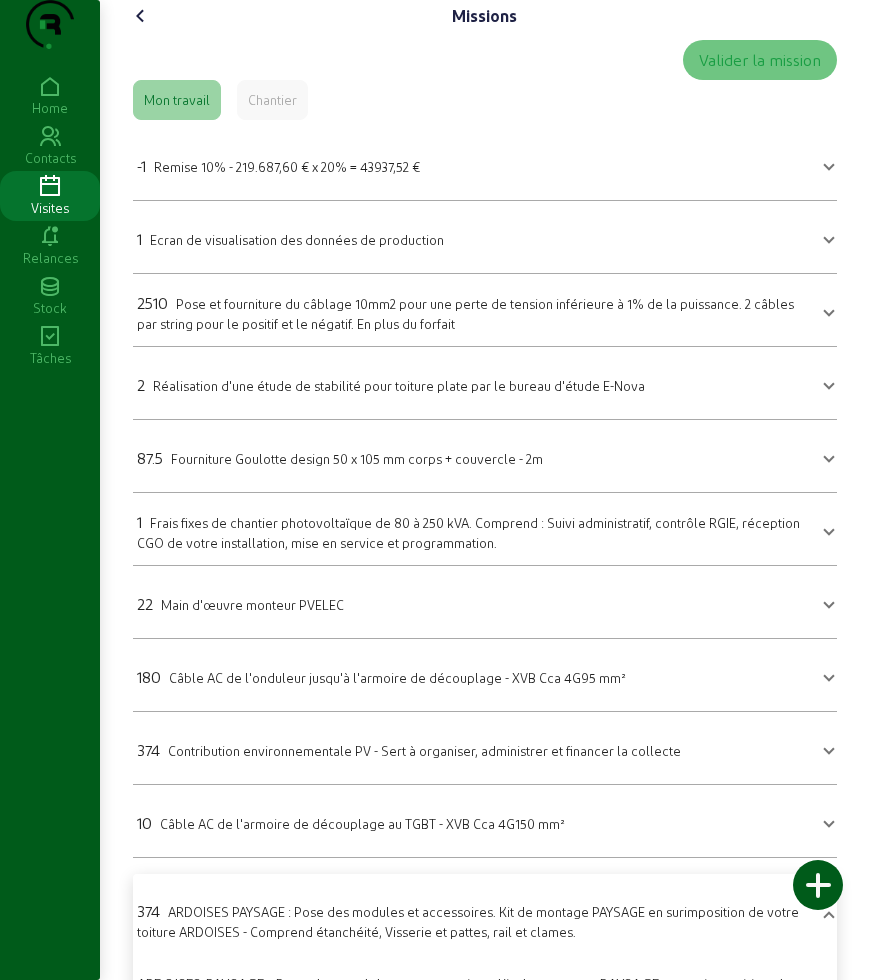 click 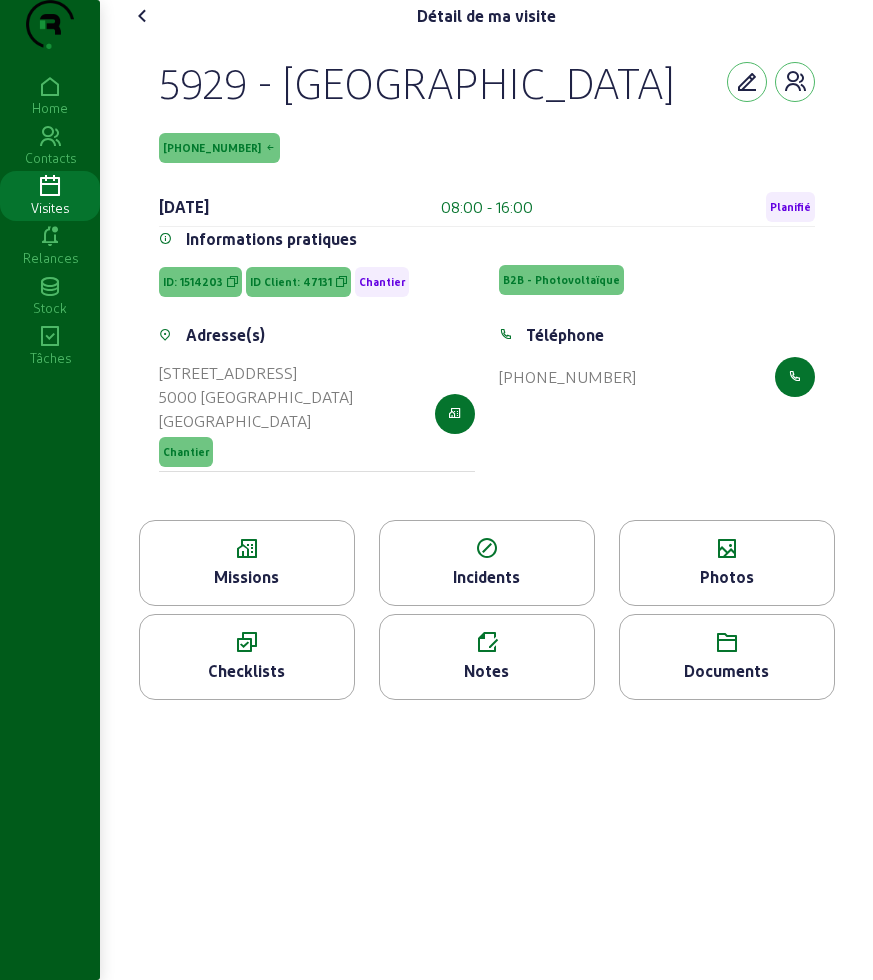 drag, startPoint x: 151, startPoint y: 131, endPoint x: 709, endPoint y: 127, distance: 558.01434 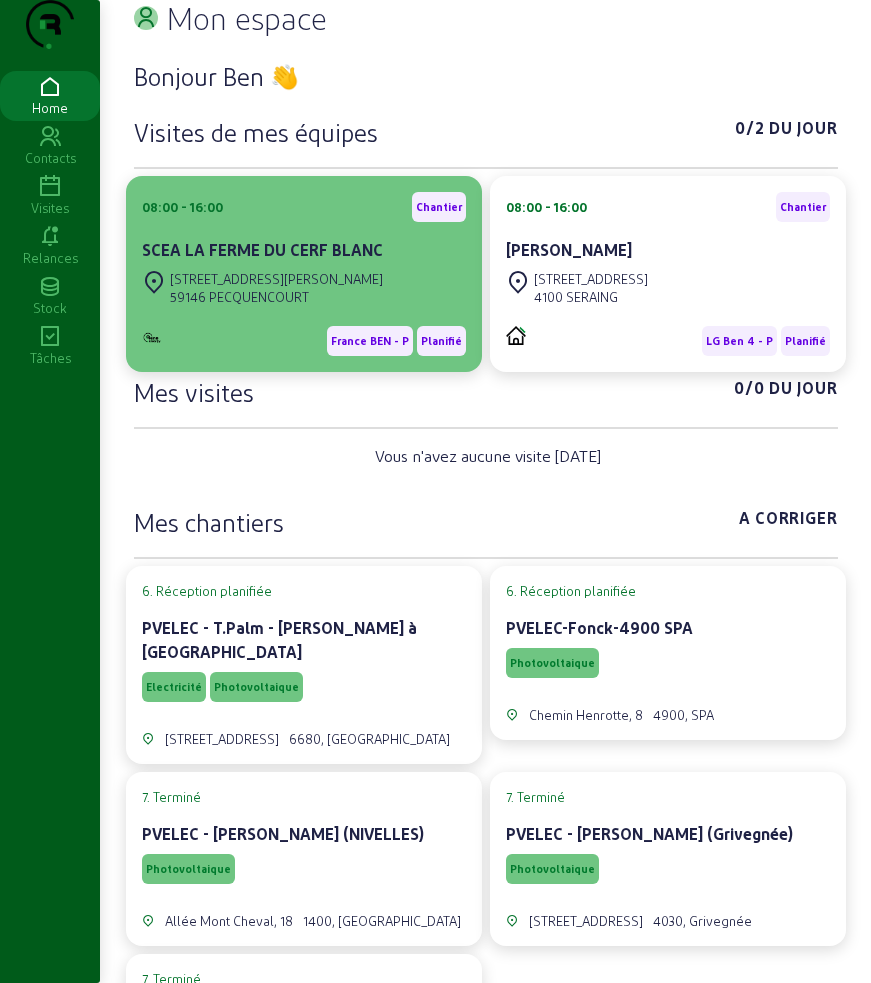 scroll, scrollTop: 0, scrollLeft: 0, axis: both 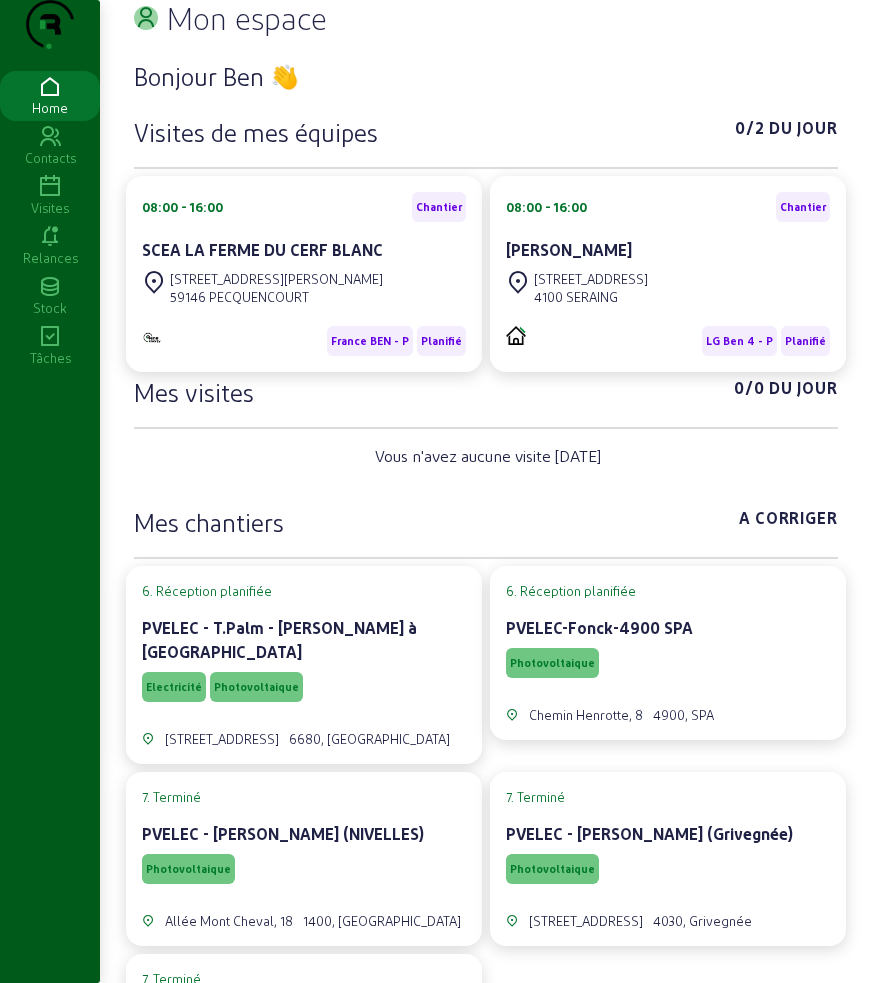 click 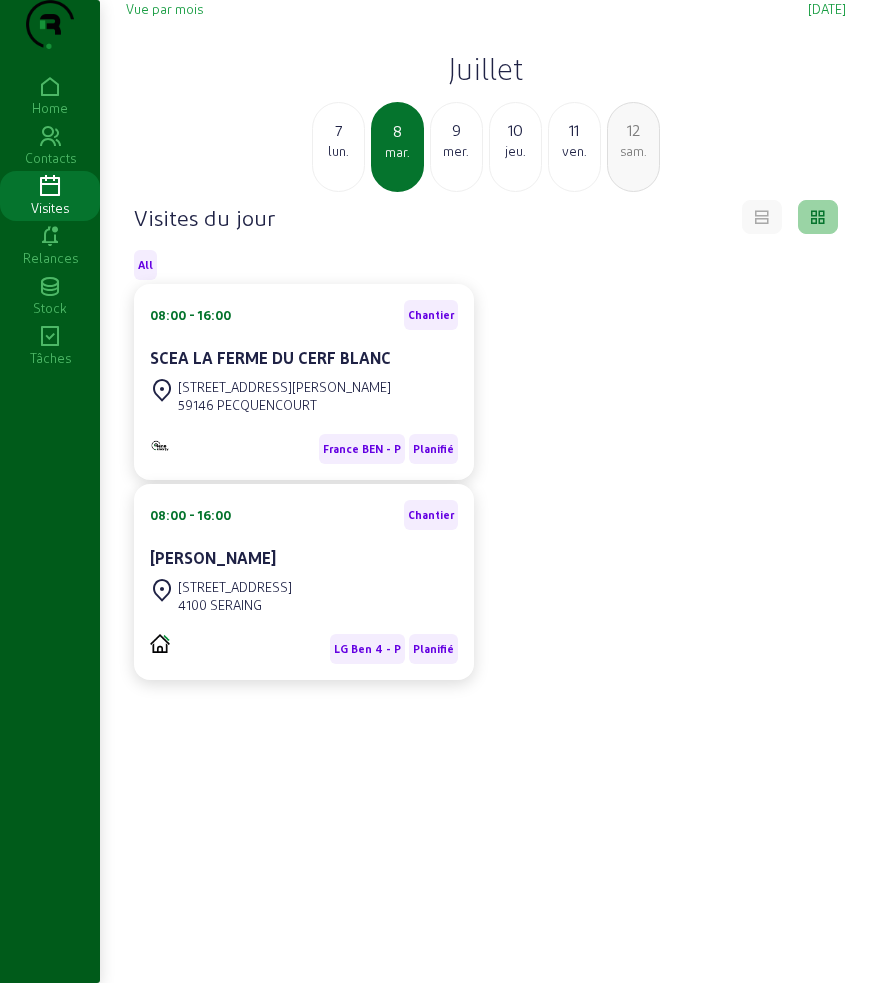 click on "LG Ben 4 - P Planifié" 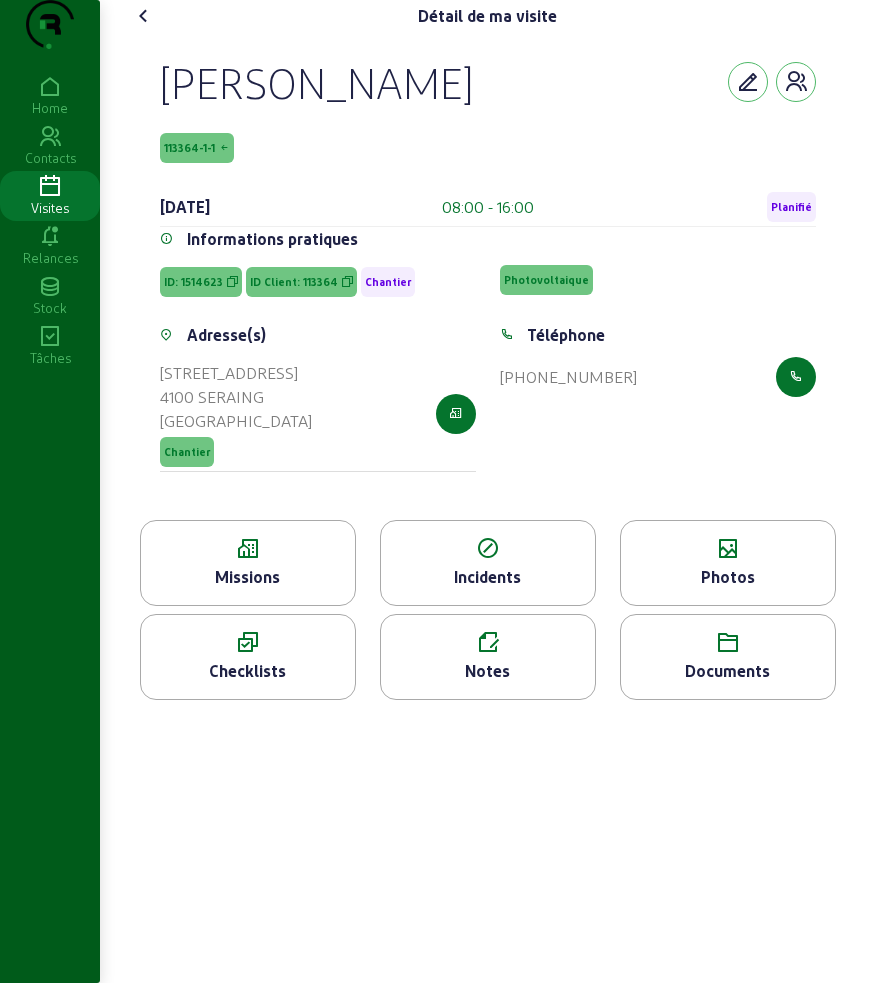 click 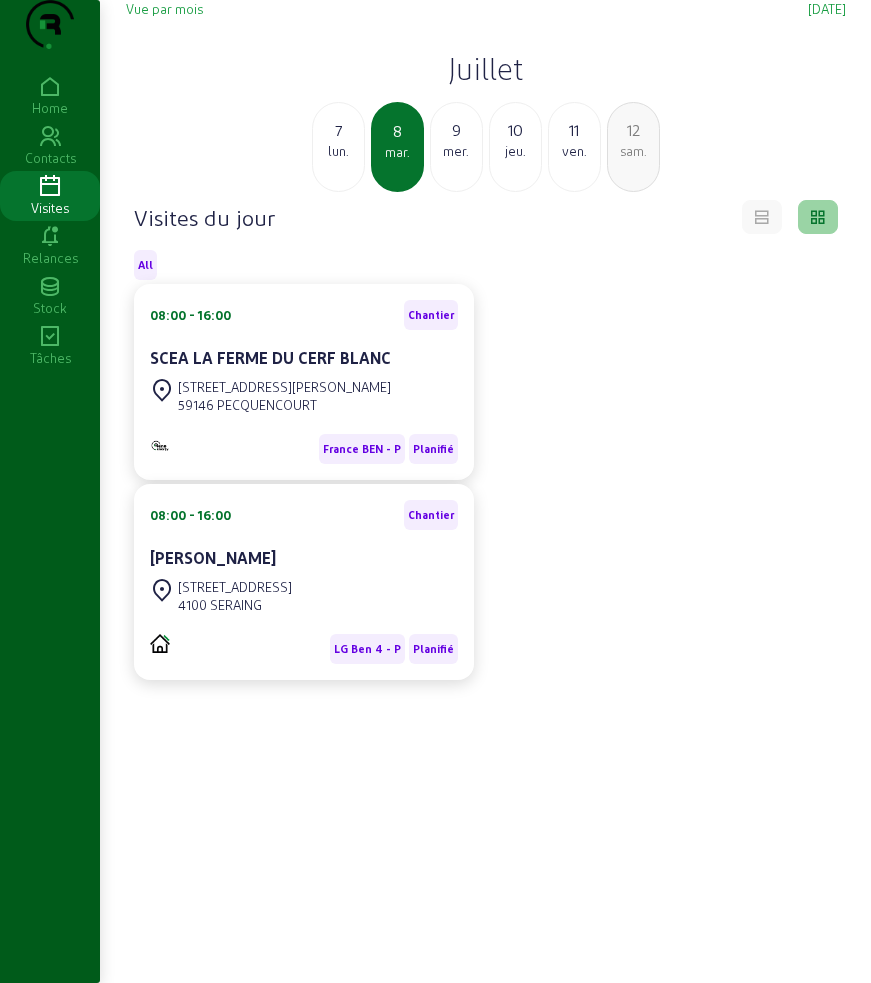 click on "Juillet" 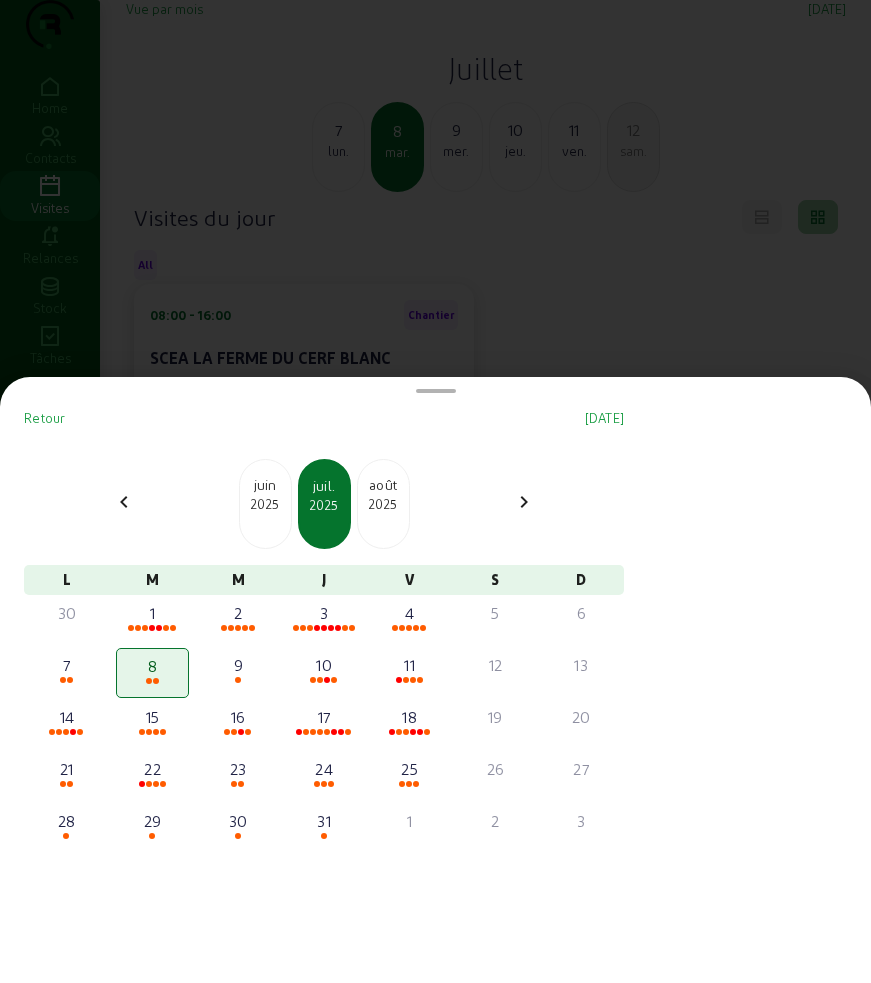click on "2025" at bounding box center [265, 504] 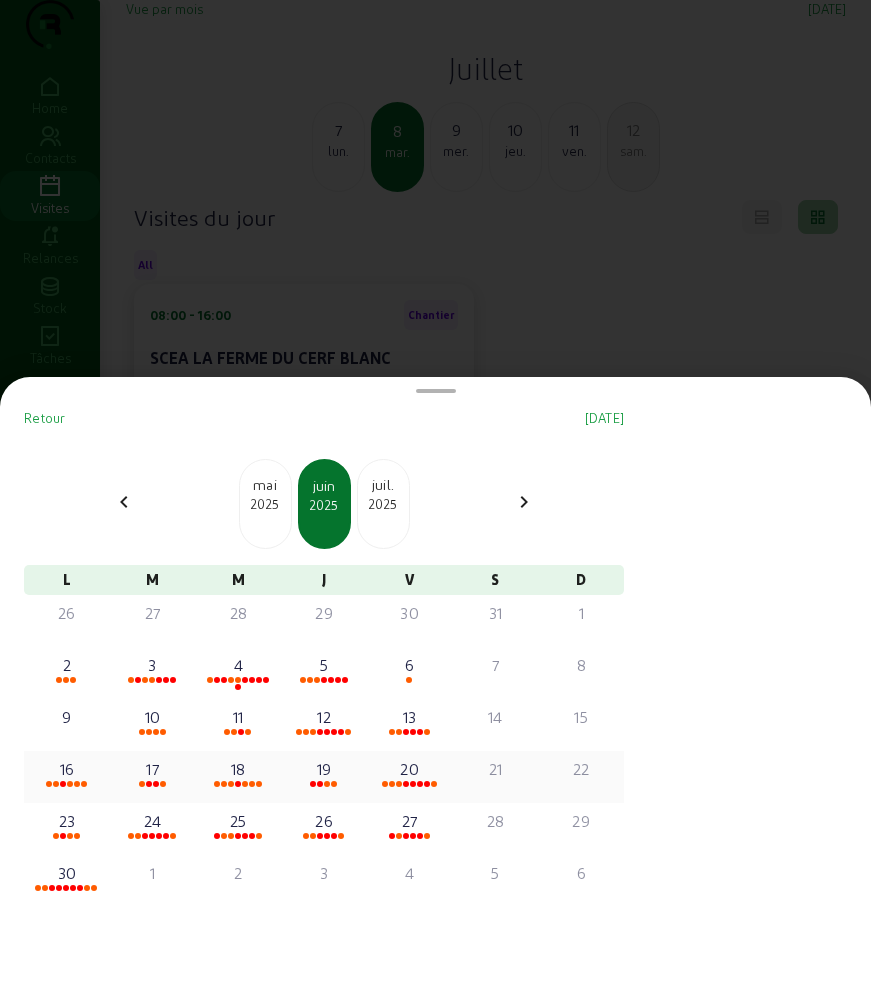 click on "20" at bounding box center [410, 769] 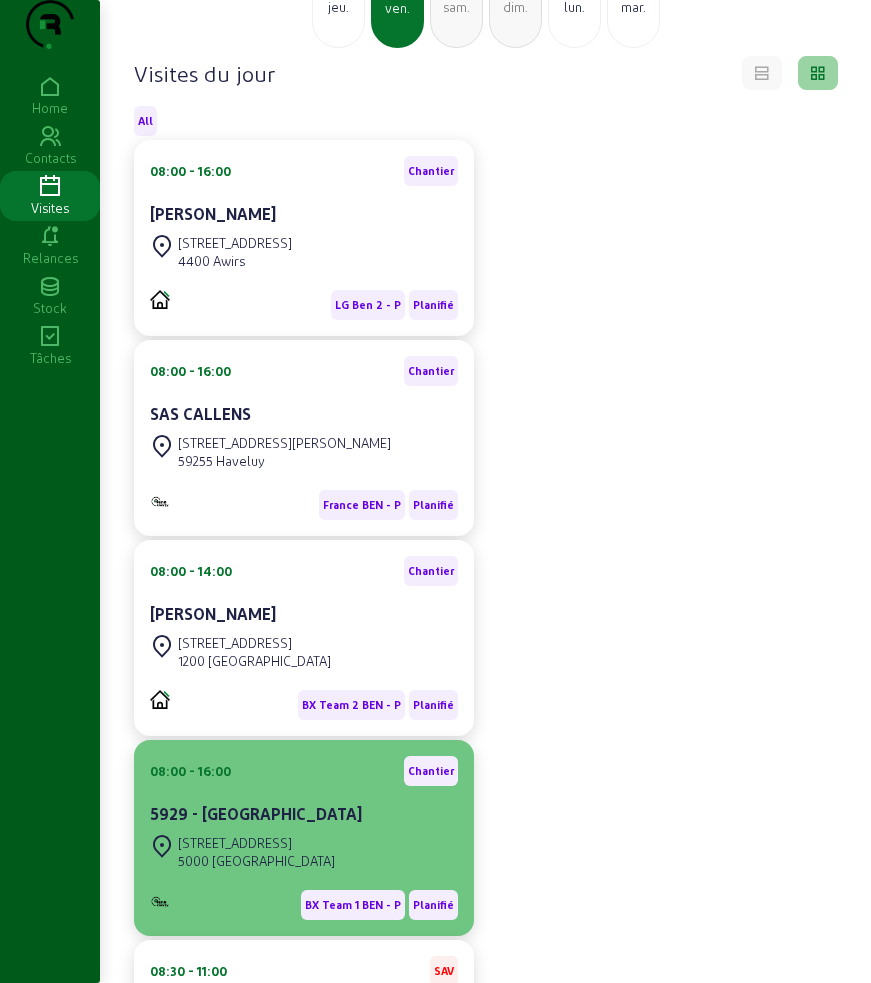 scroll, scrollTop: 375, scrollLeft: 0, axis: vertical 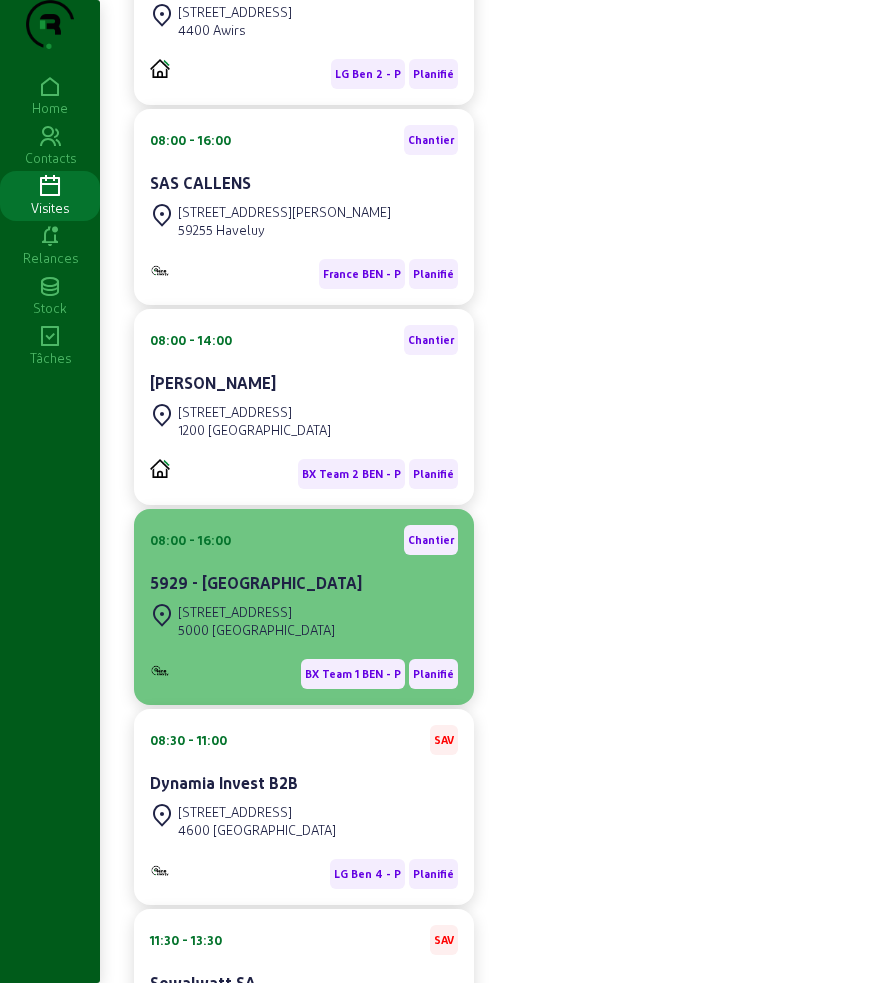 click on "[STREET_ADDRESS]" 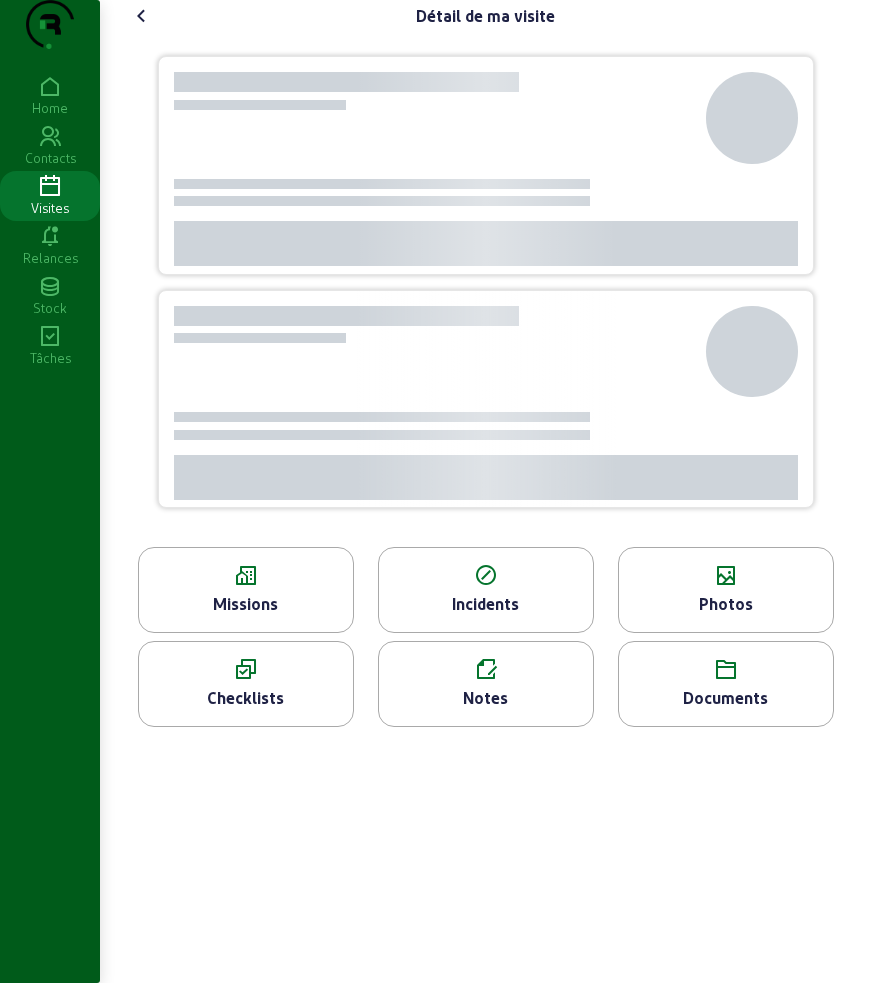 scroll, scrollTop: 0, scrollLeft: 0, axis: both 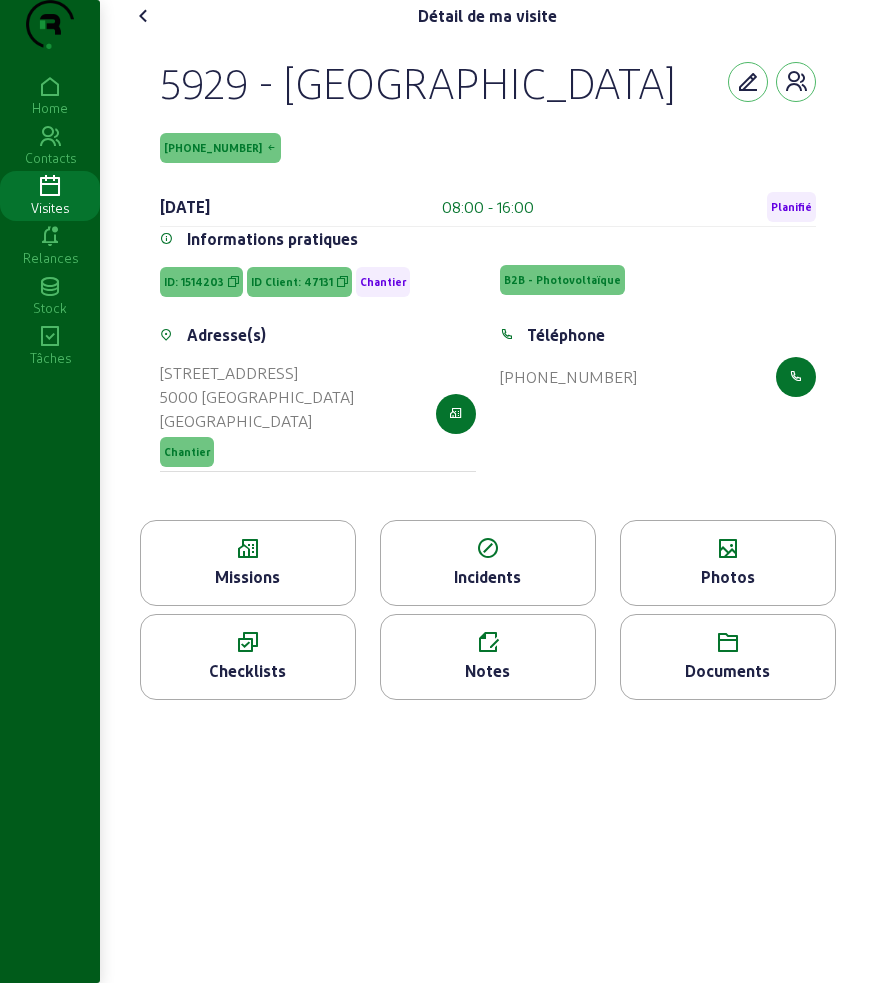 drag, startPoint x: 153, startPoint y: 100, endPoint x: 412, endPoint y: 201, distance: 277.9964 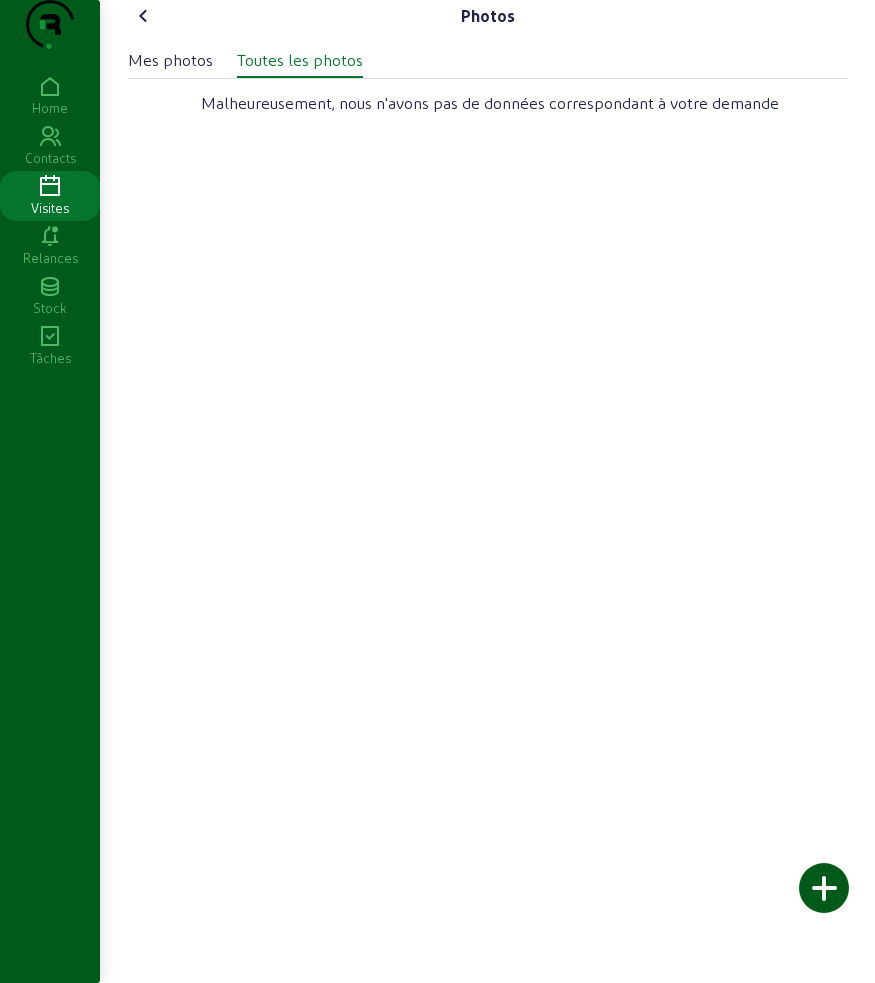 click 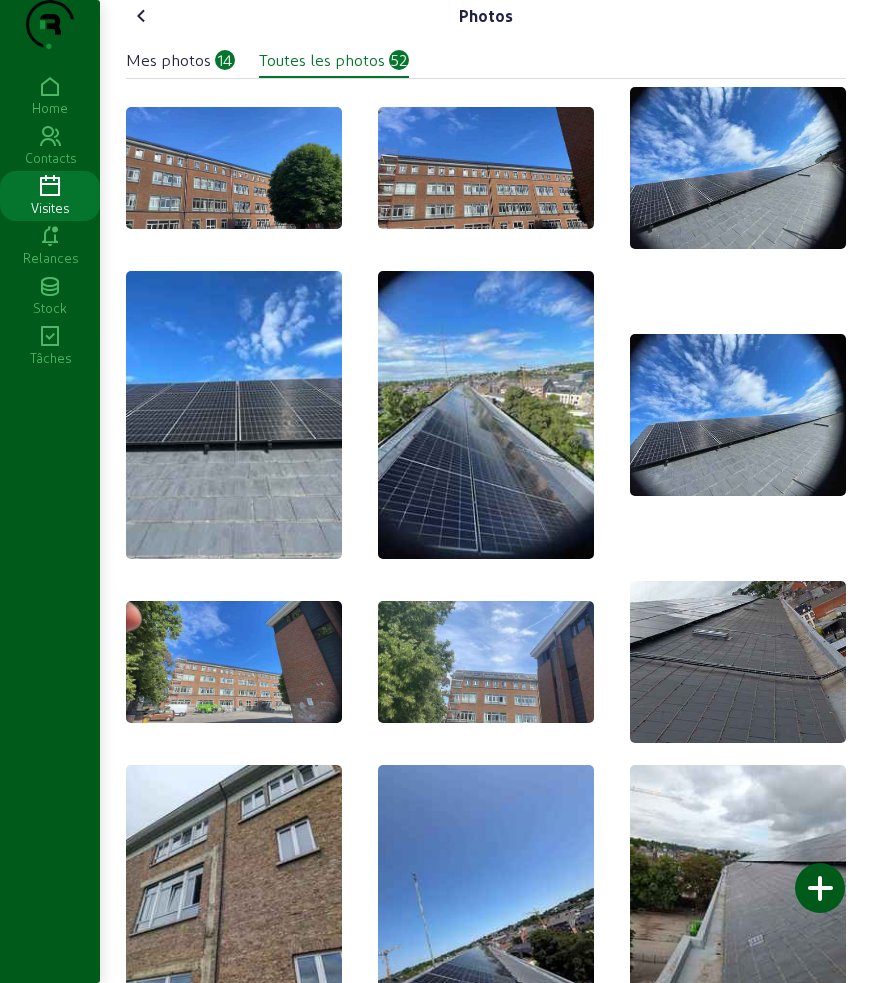 click 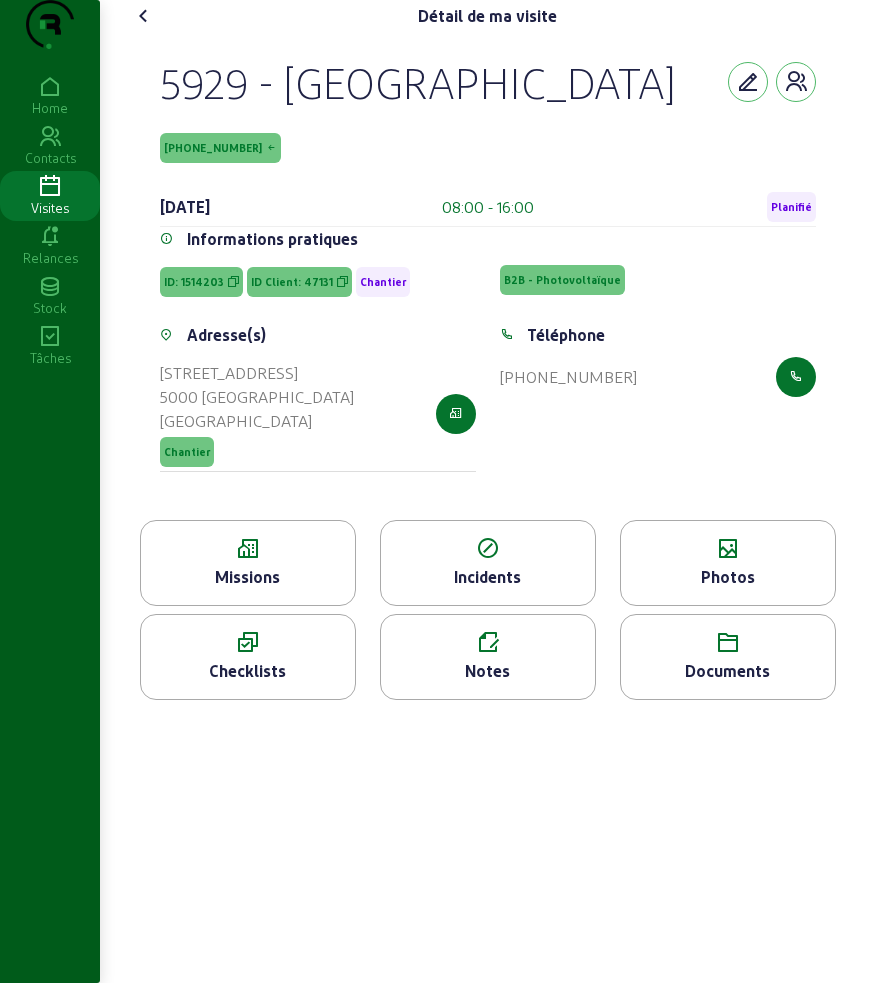 click on "Missions" 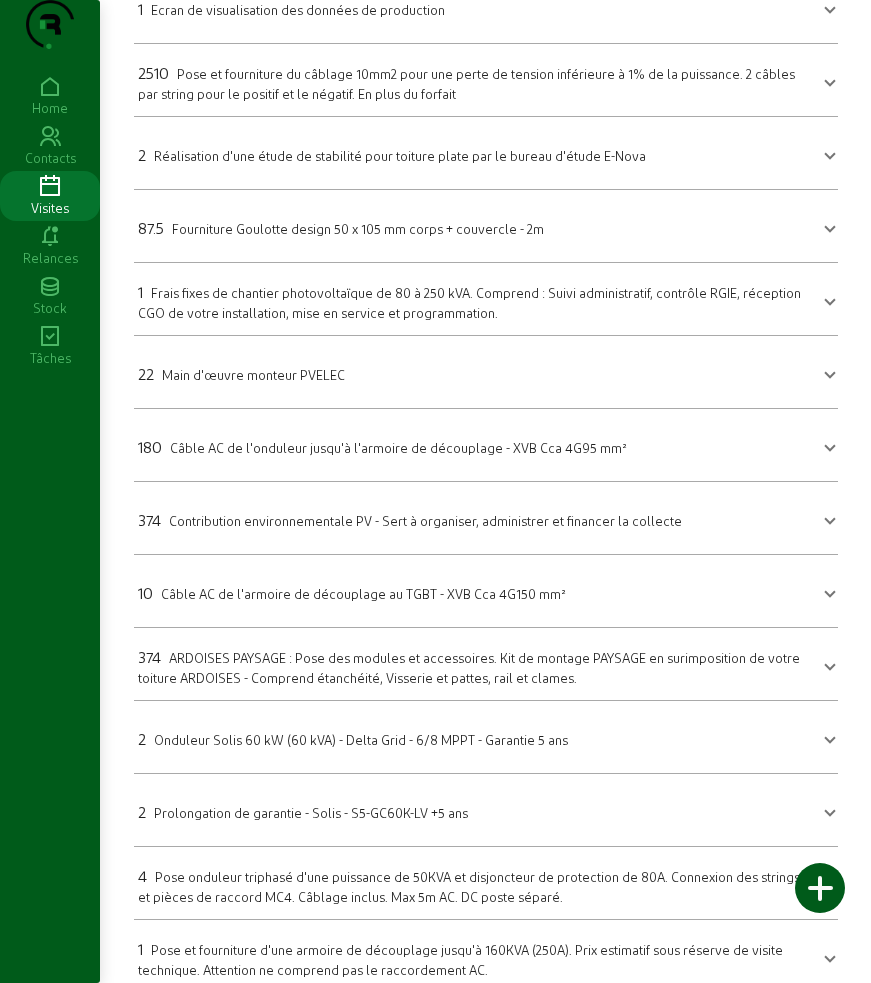 scroll, scrollTop: 375, scrollLeft: 0, axis: vertical 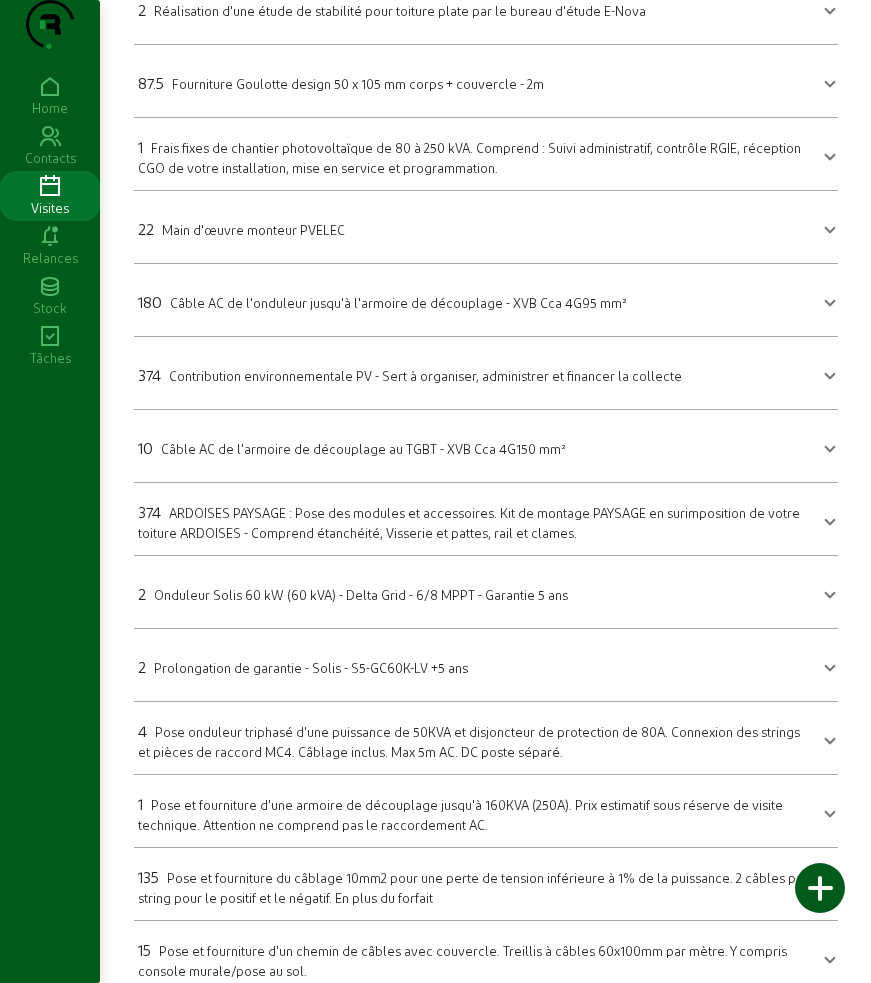 click on "ARDOISES PAYSAGE : Pose des modules et accessoires. Kit de montage PAYSAGE en surimposition de votre toiture ARDOISES - Comprend étanchéité, Visserie et pattes, rail et clames." at bounding box center [469, 522] 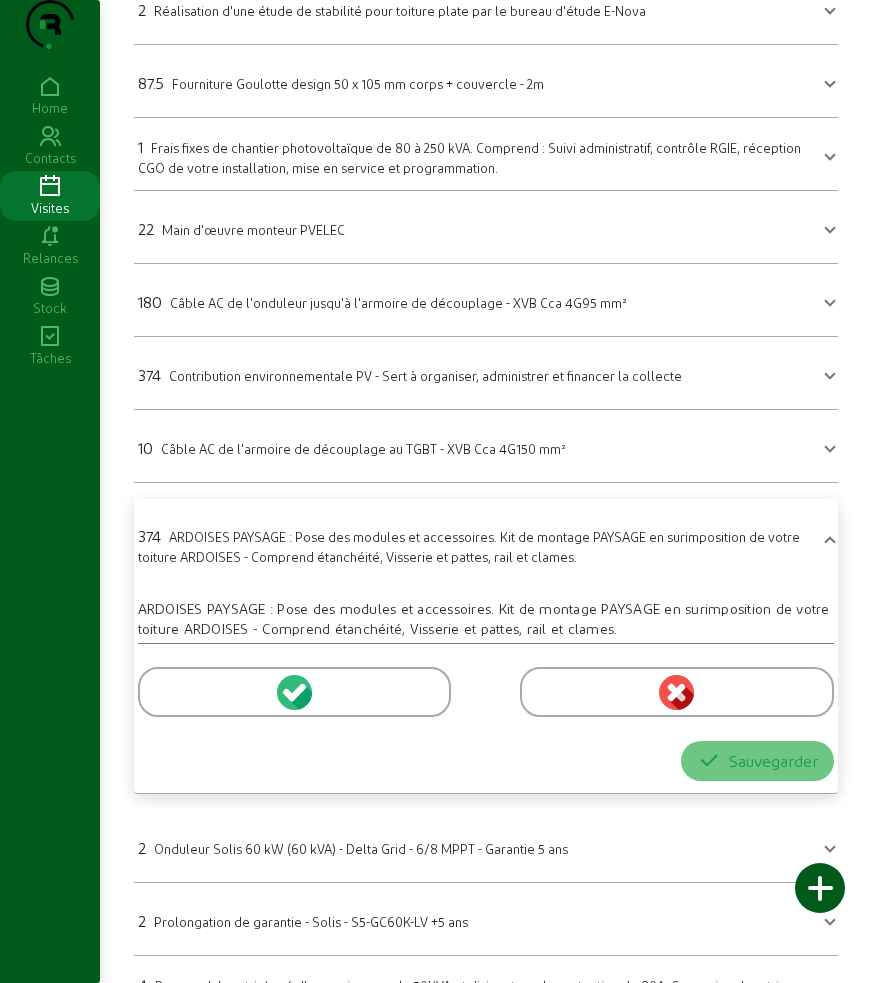 click at bounding box center [294, 692] 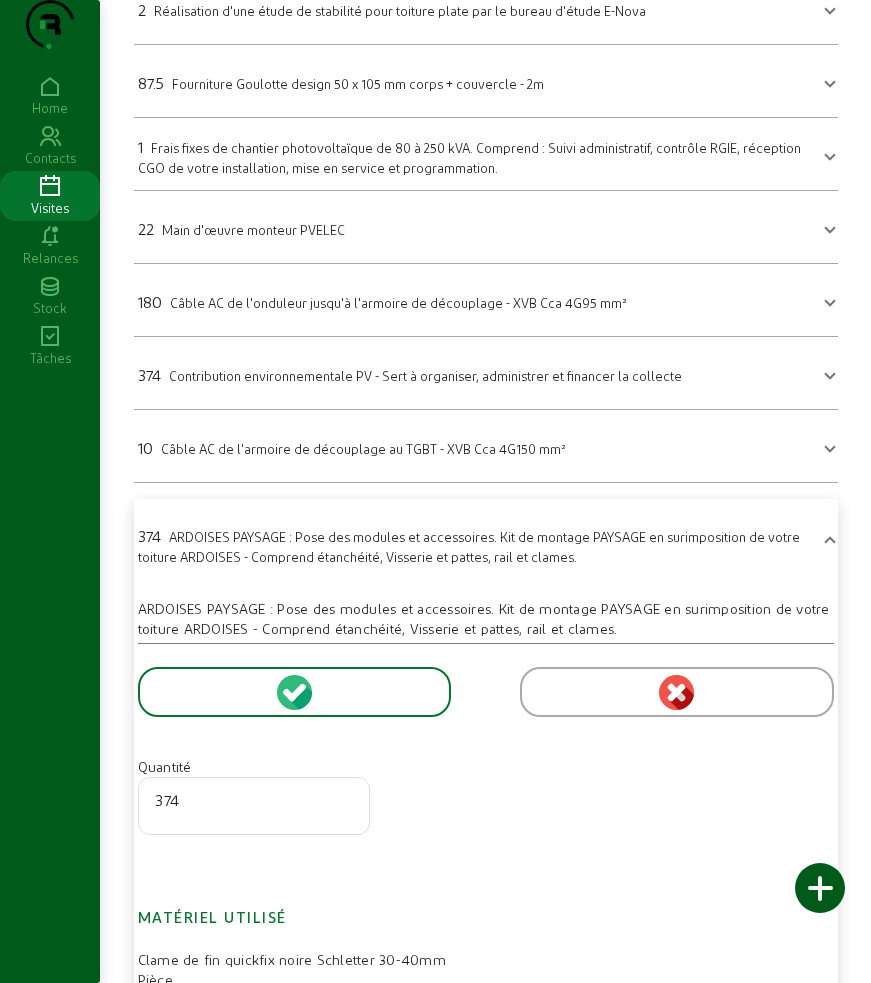 click on "374" at bounding box center [254, 800] 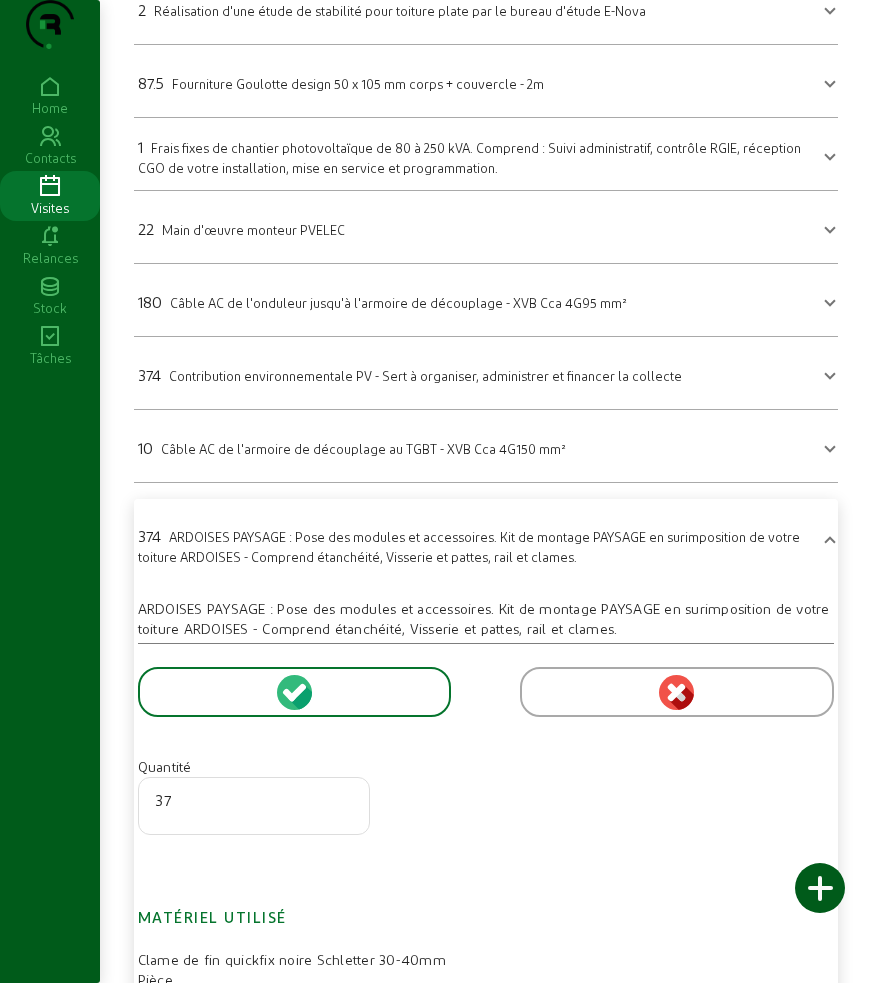 type on "3" 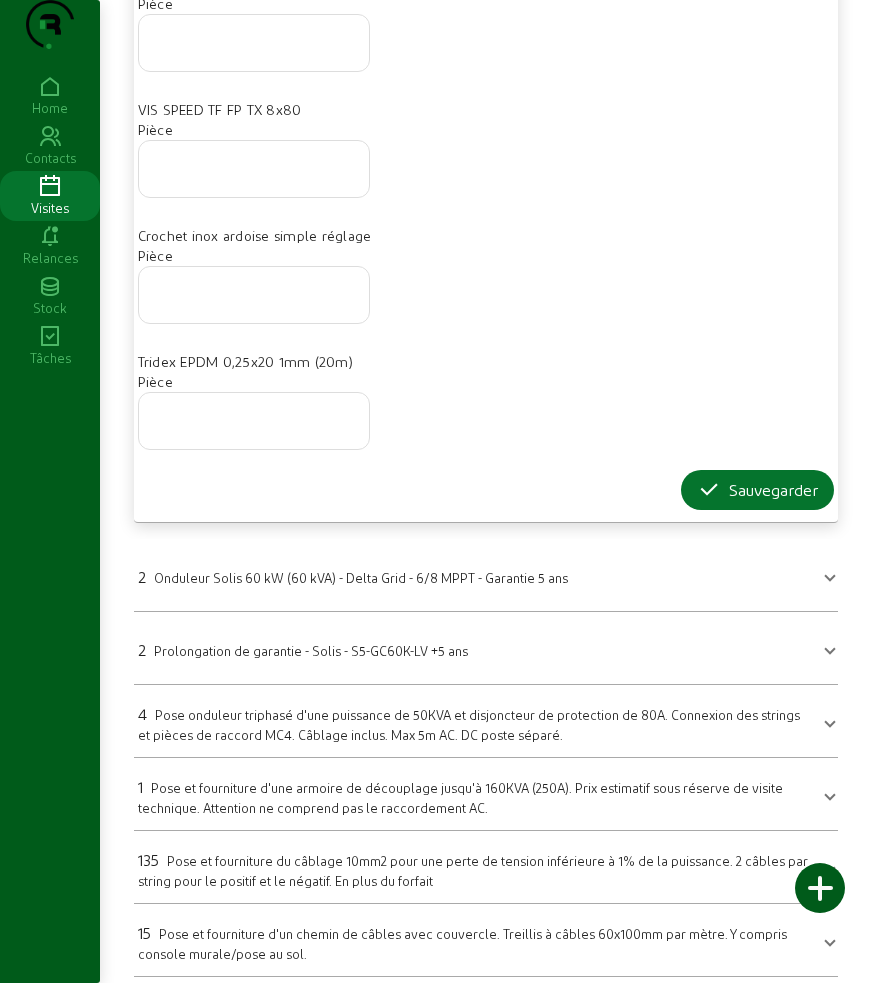 scroll, scrollTop: 1750, scrollLeft: 0, axis: vertical 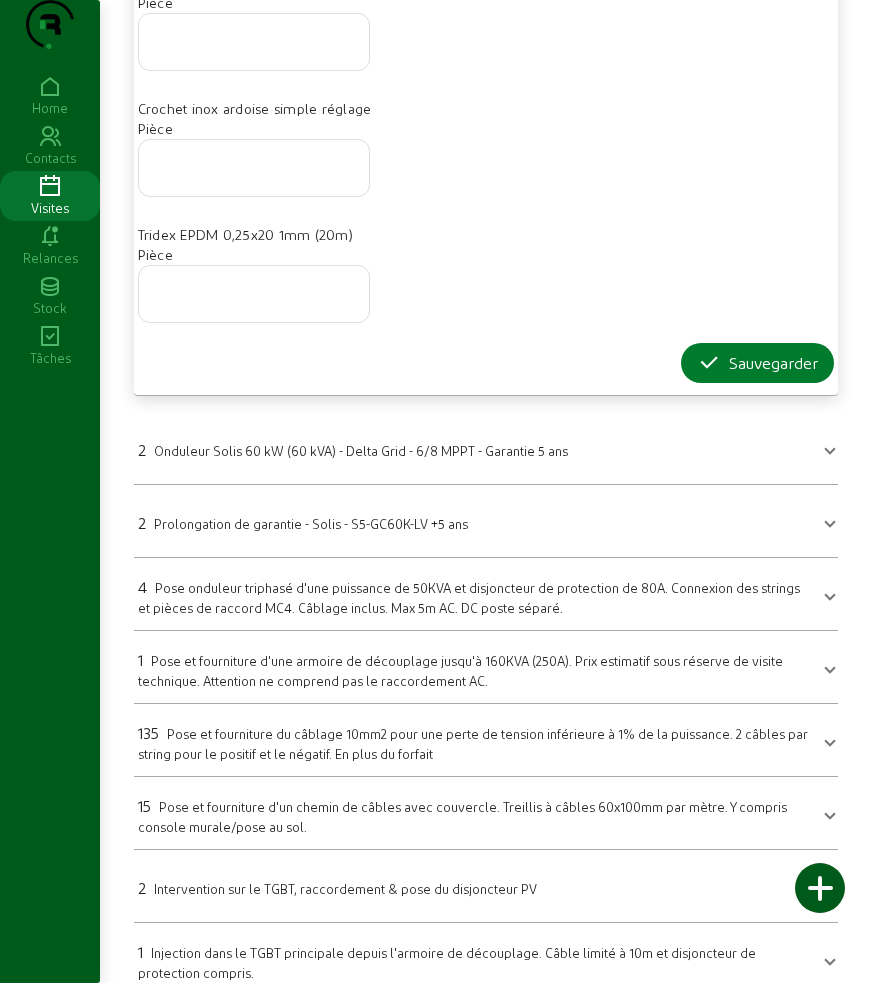 type on "234" 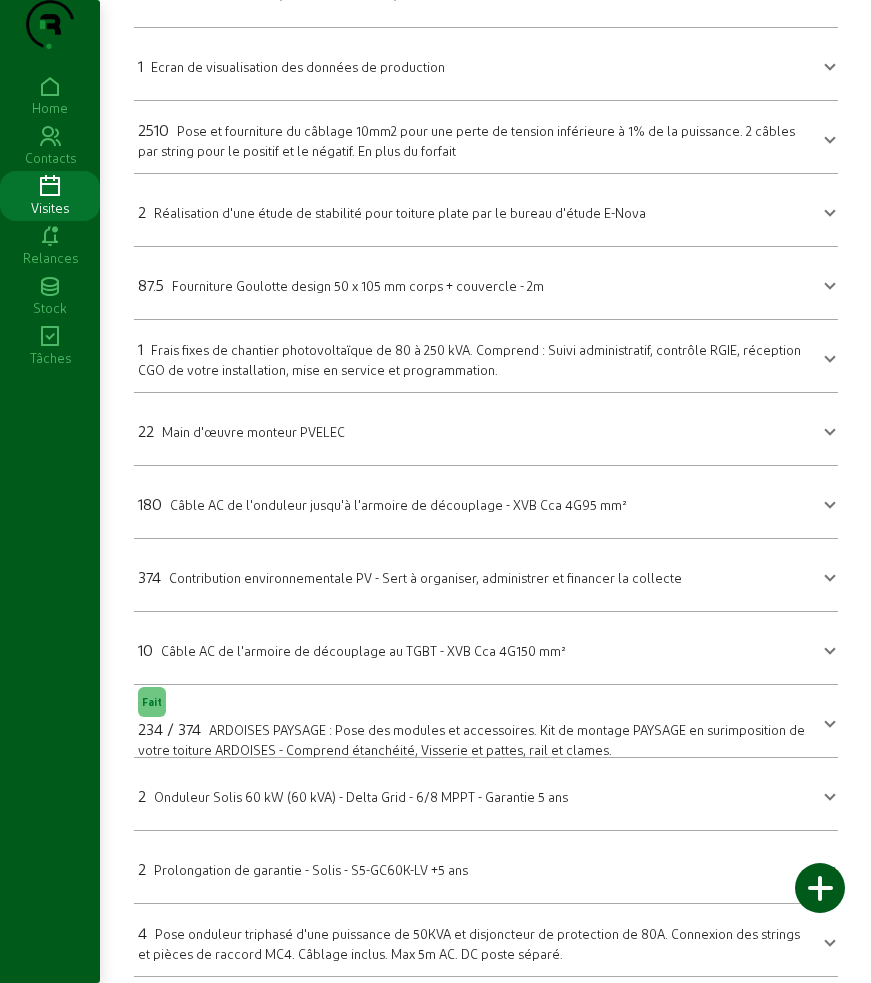 scroll, scrollTop: 0, scrollLeft: 0, axis: both 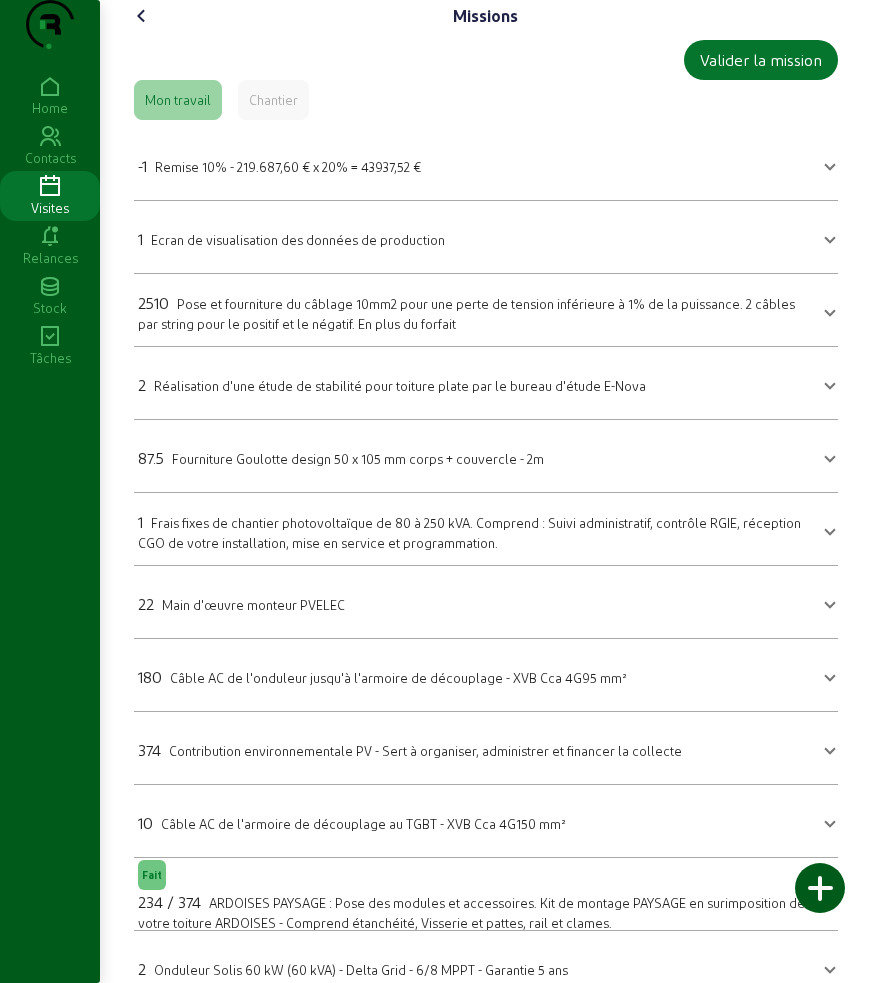 click 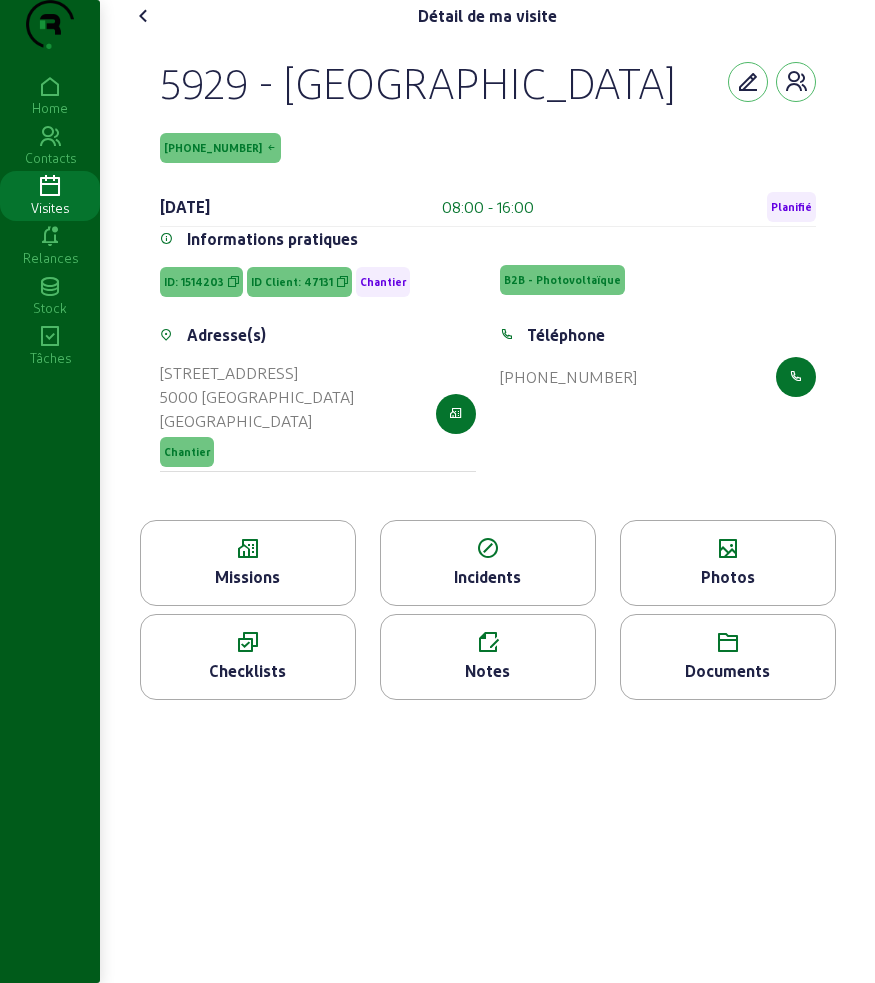 click 